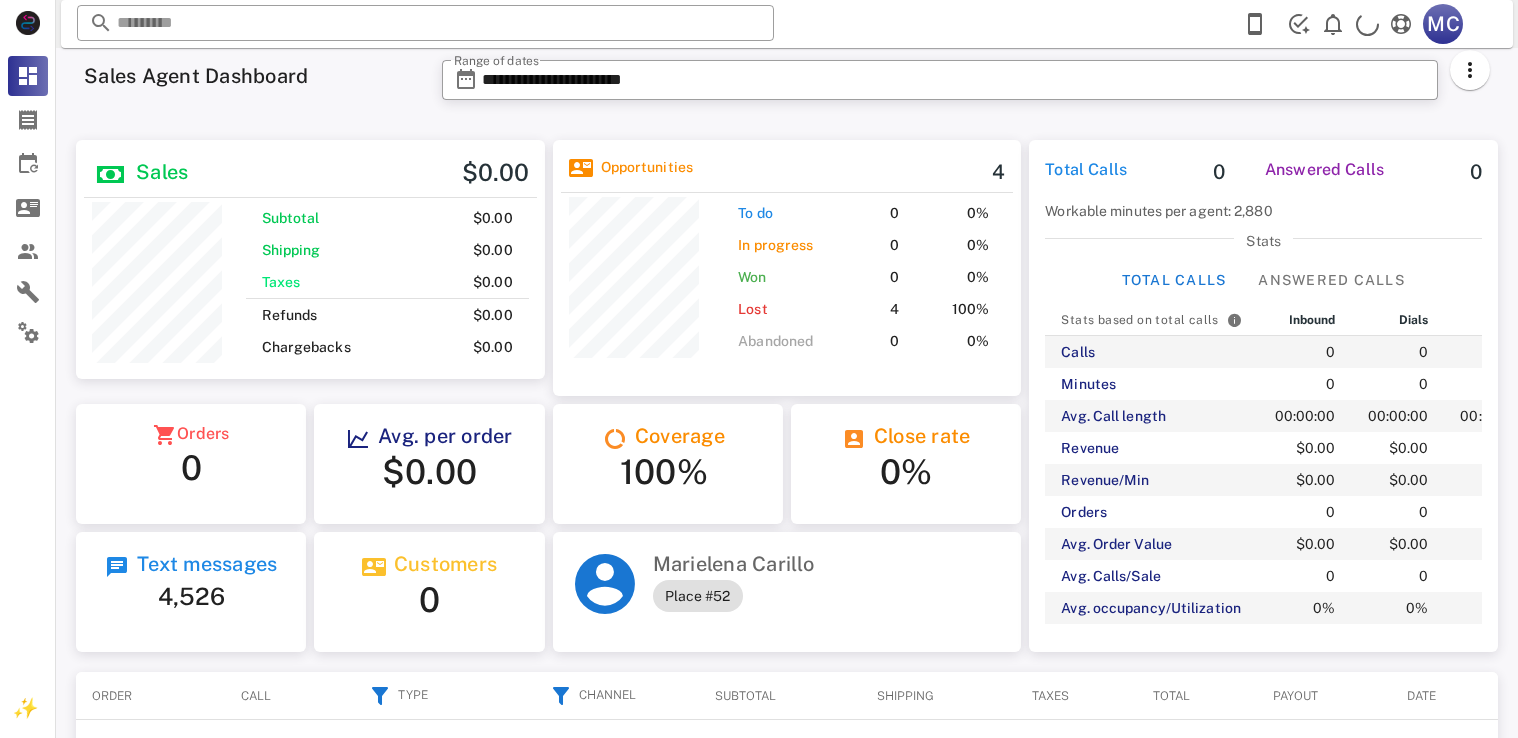 scroll, scrollTop: 0, scrollLeft: 0, axis: both 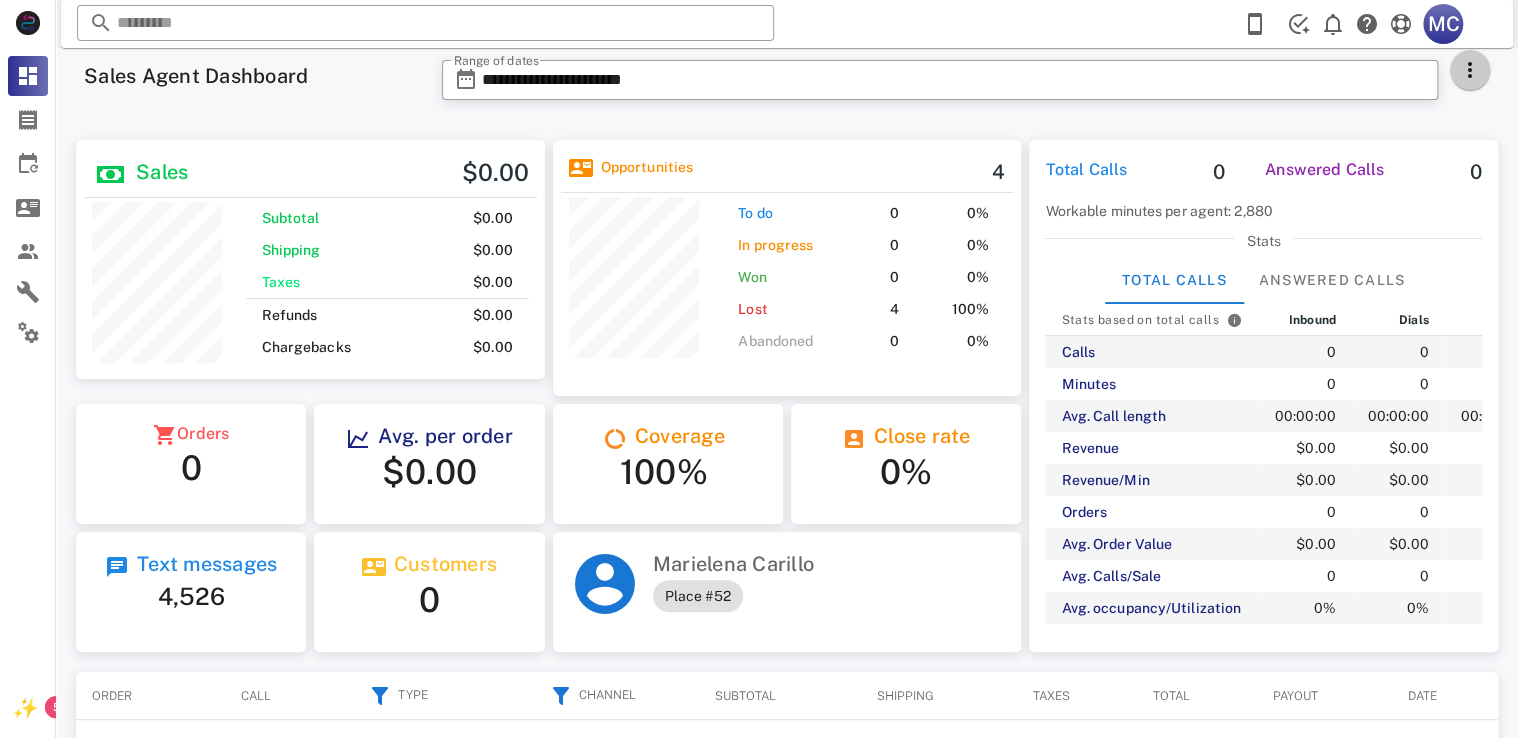 click at bounding box center [1470, 70] 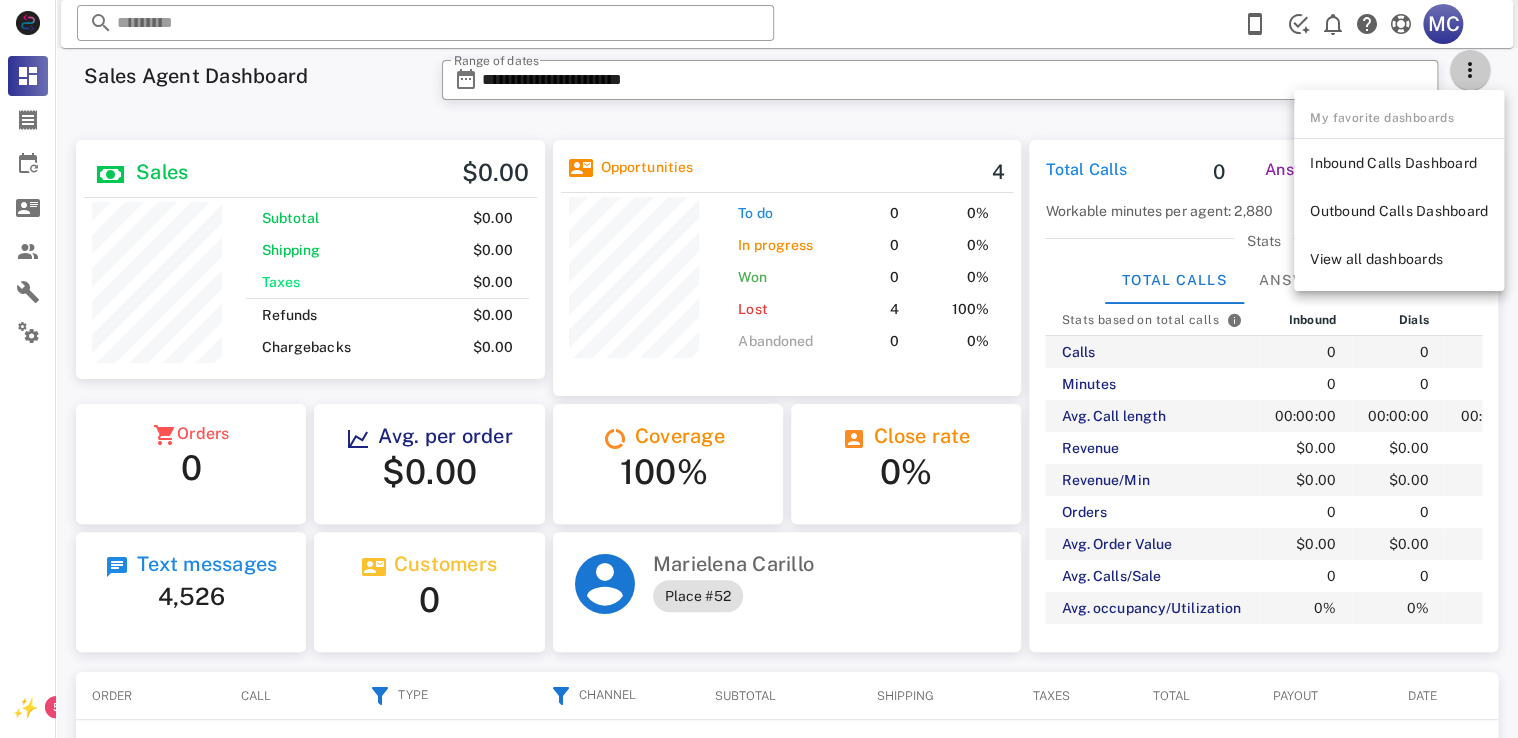 click at bounding box center (1470, 70) 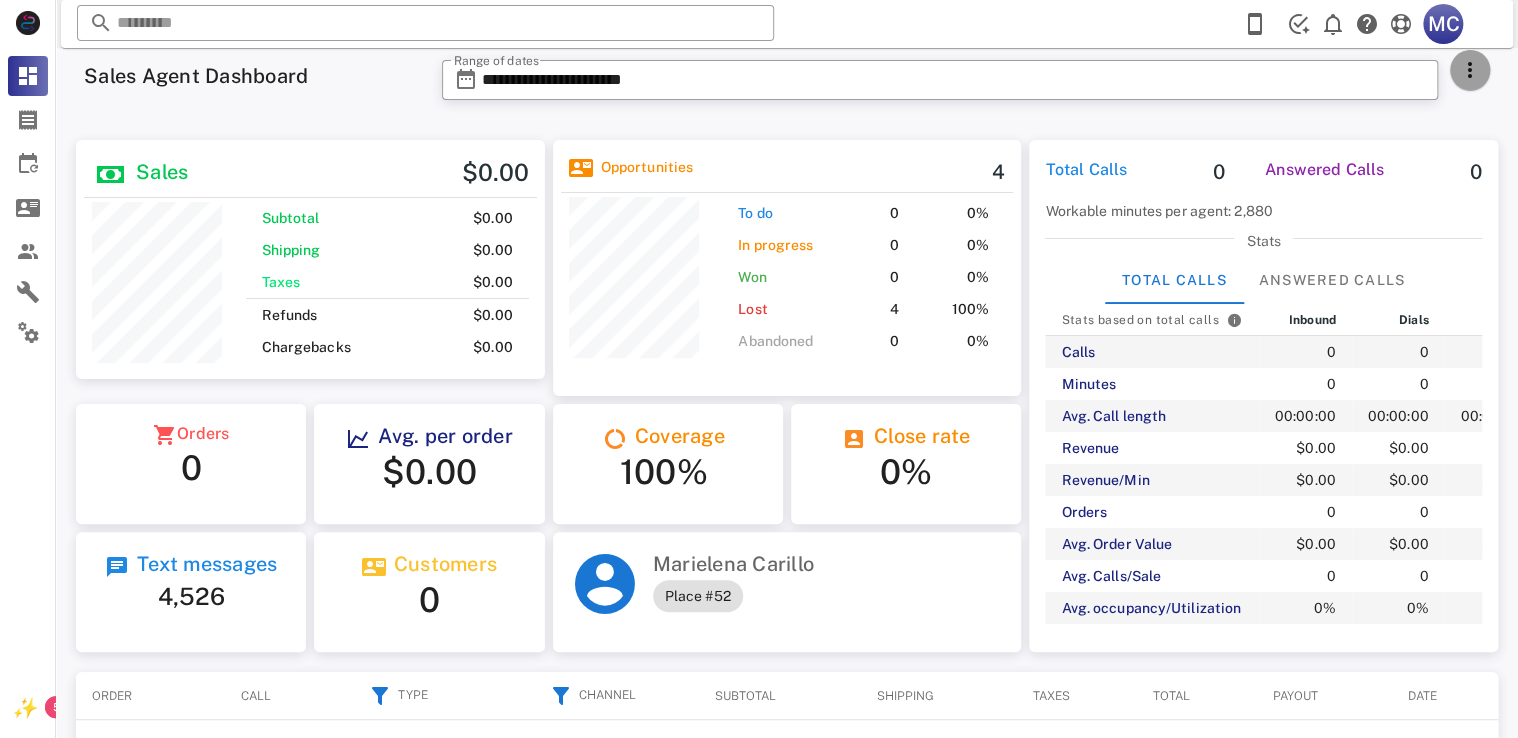 click at bounding box center [1470, 70] 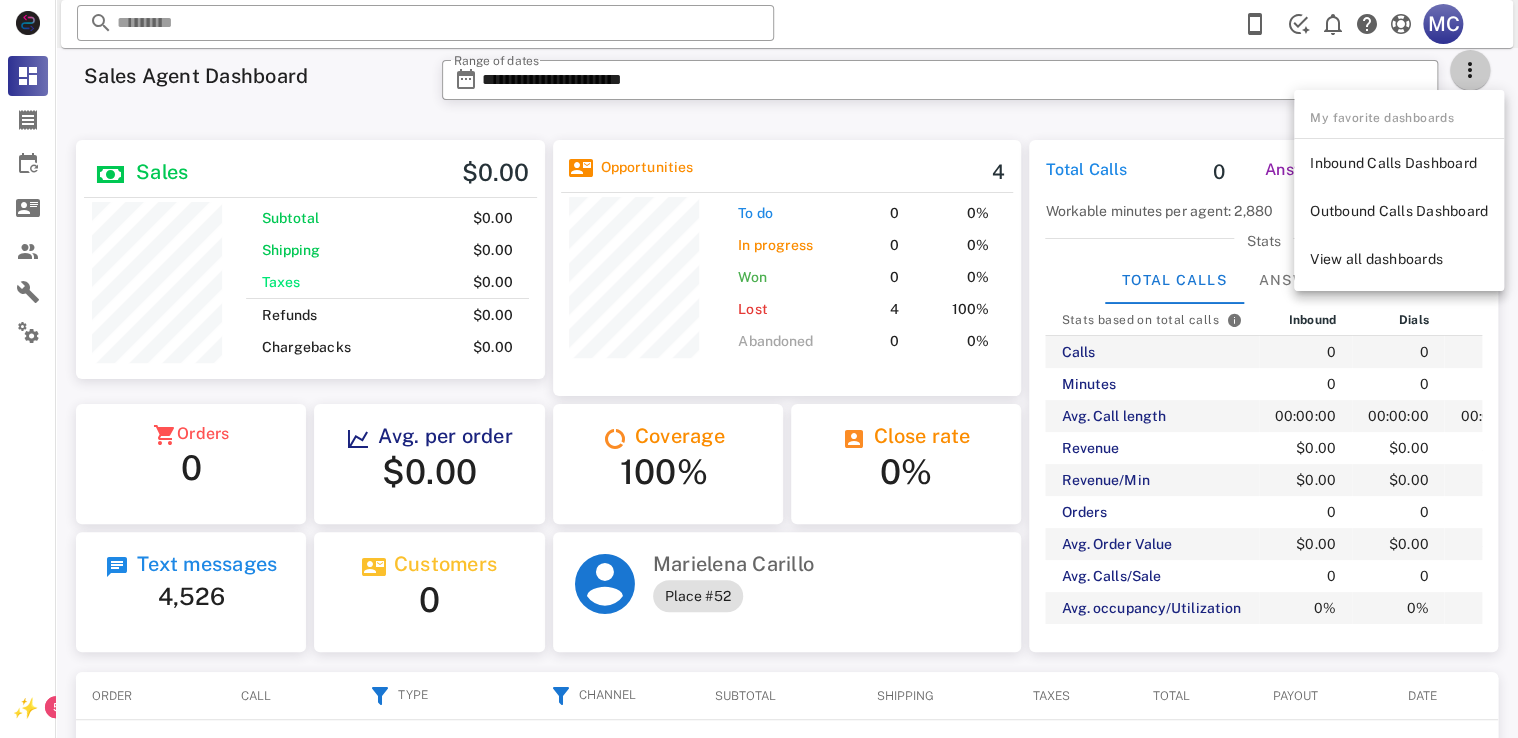 click at bounding box center (1470, 70) 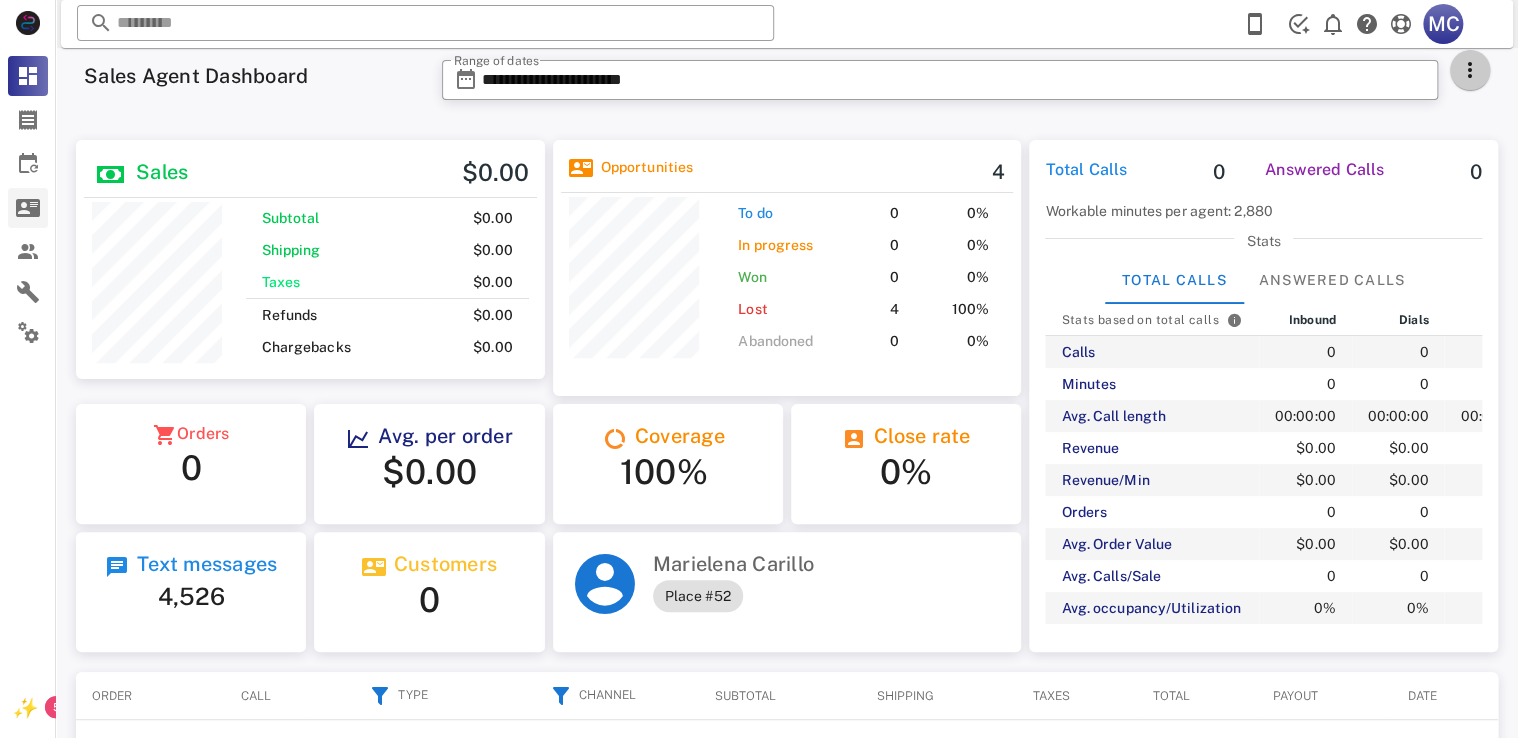 scroll, scrollTop: 239, scrollLeft: 401, axis: both 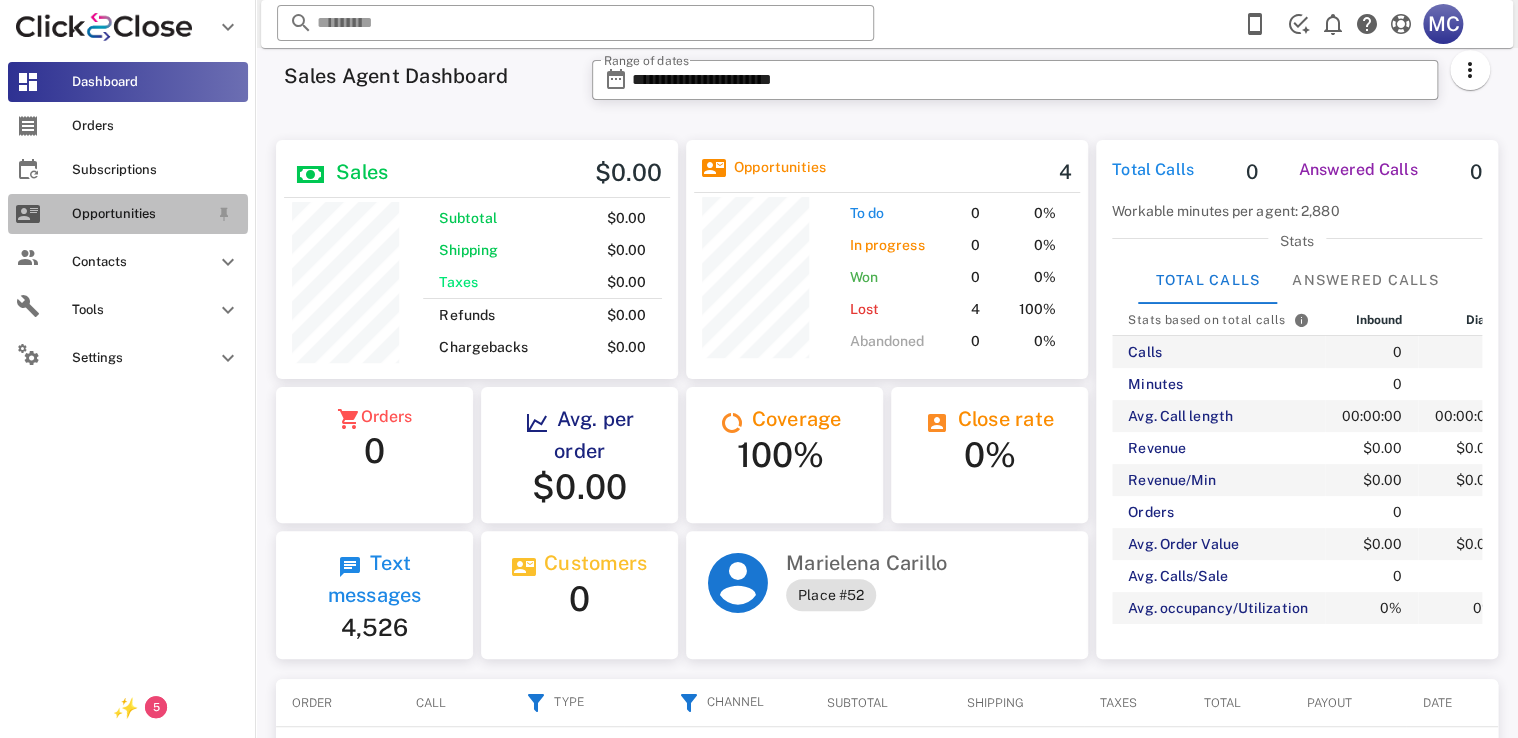 click on "Opportunities" at bounding box center [128, 214] 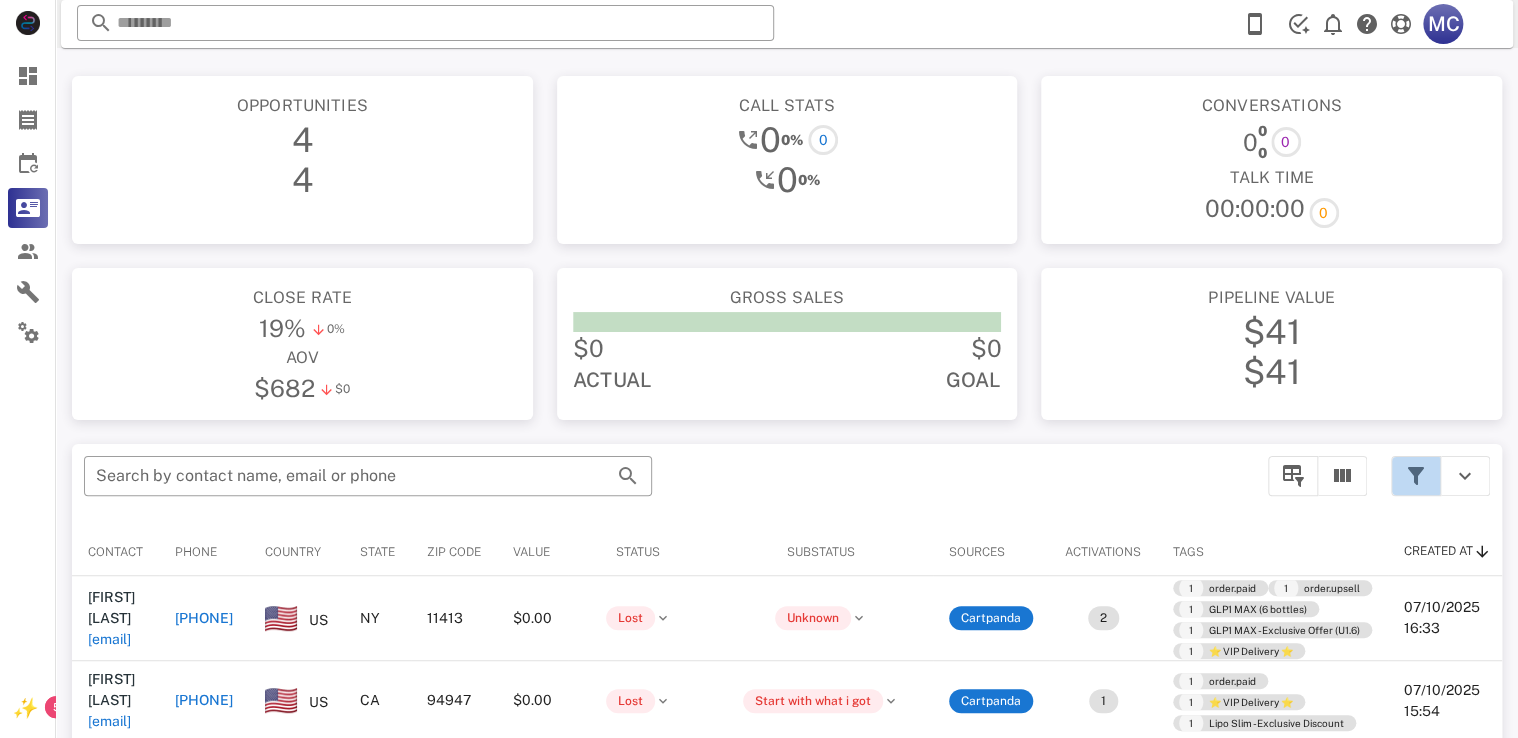 click at bounding box center (1416, 476) 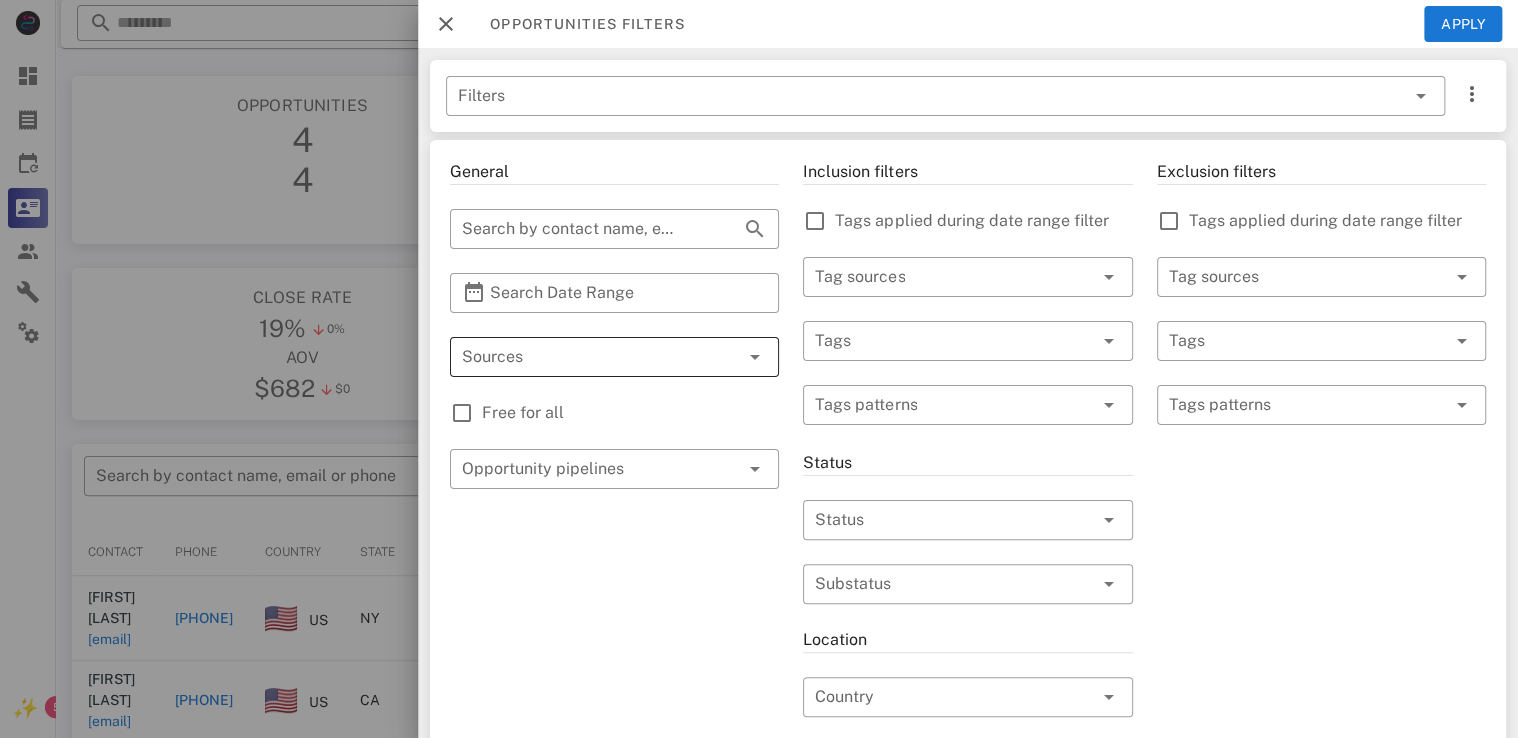 click at bounding box center (586, 357) 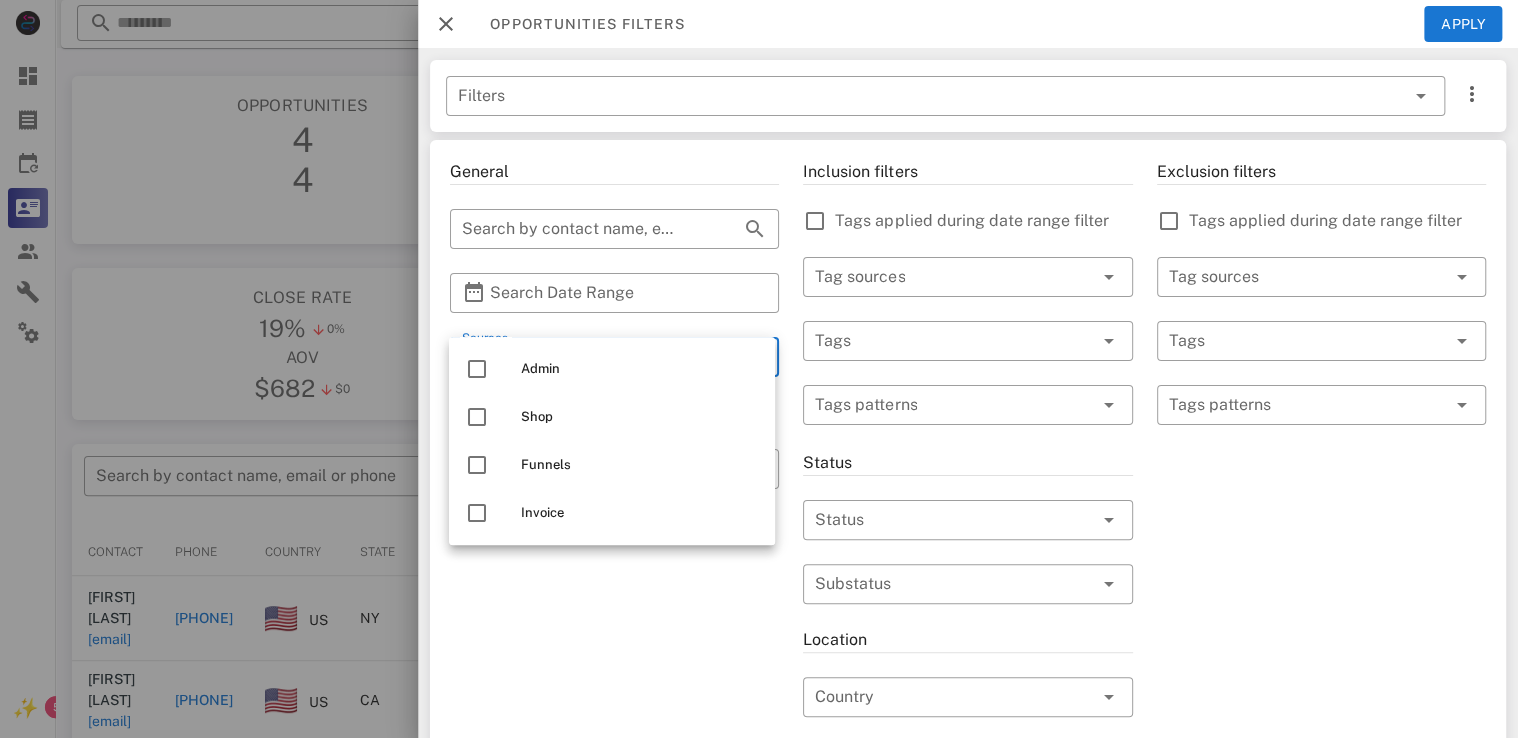 click on "Admin" at bounding box center (640, 369) 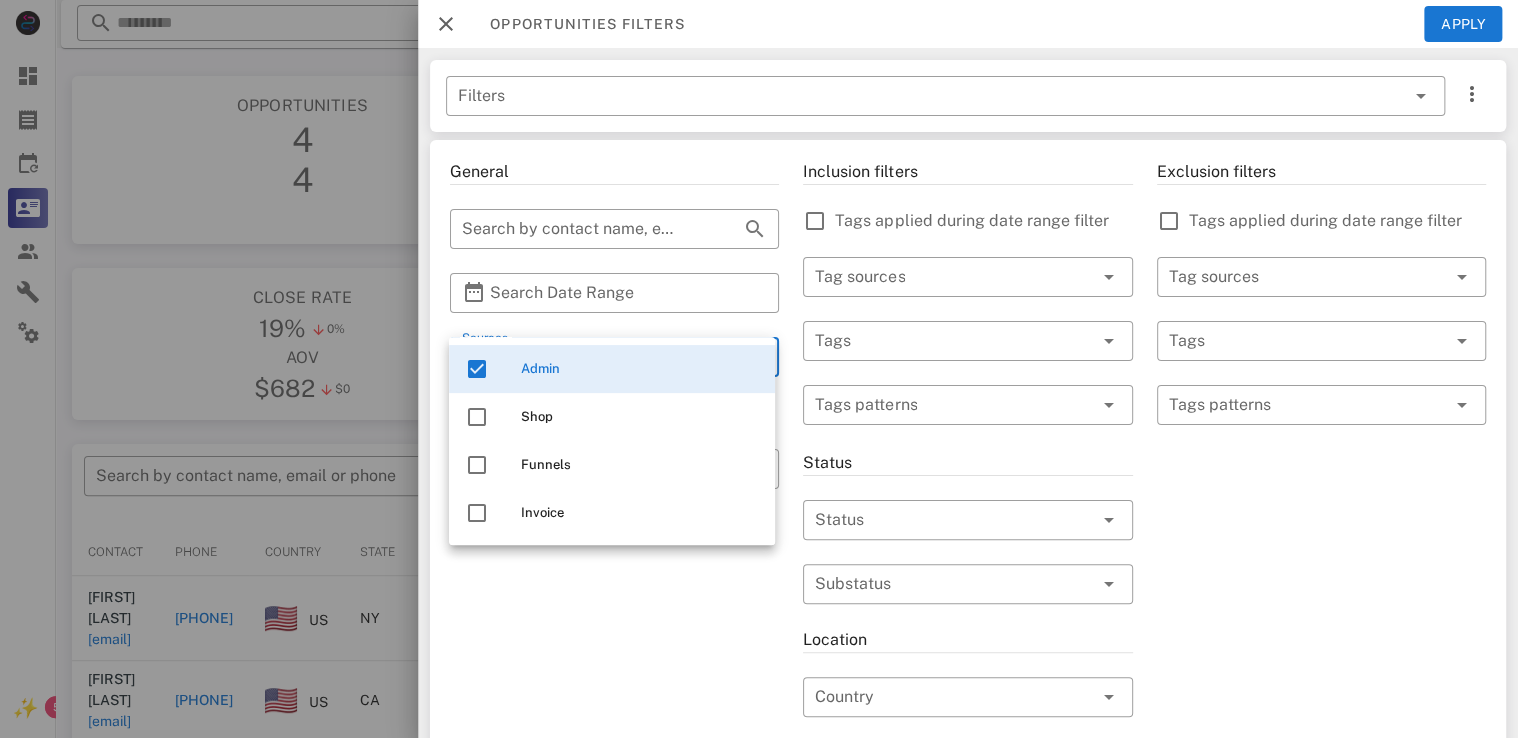 click on "Admin" at bounding box center [640, 369] 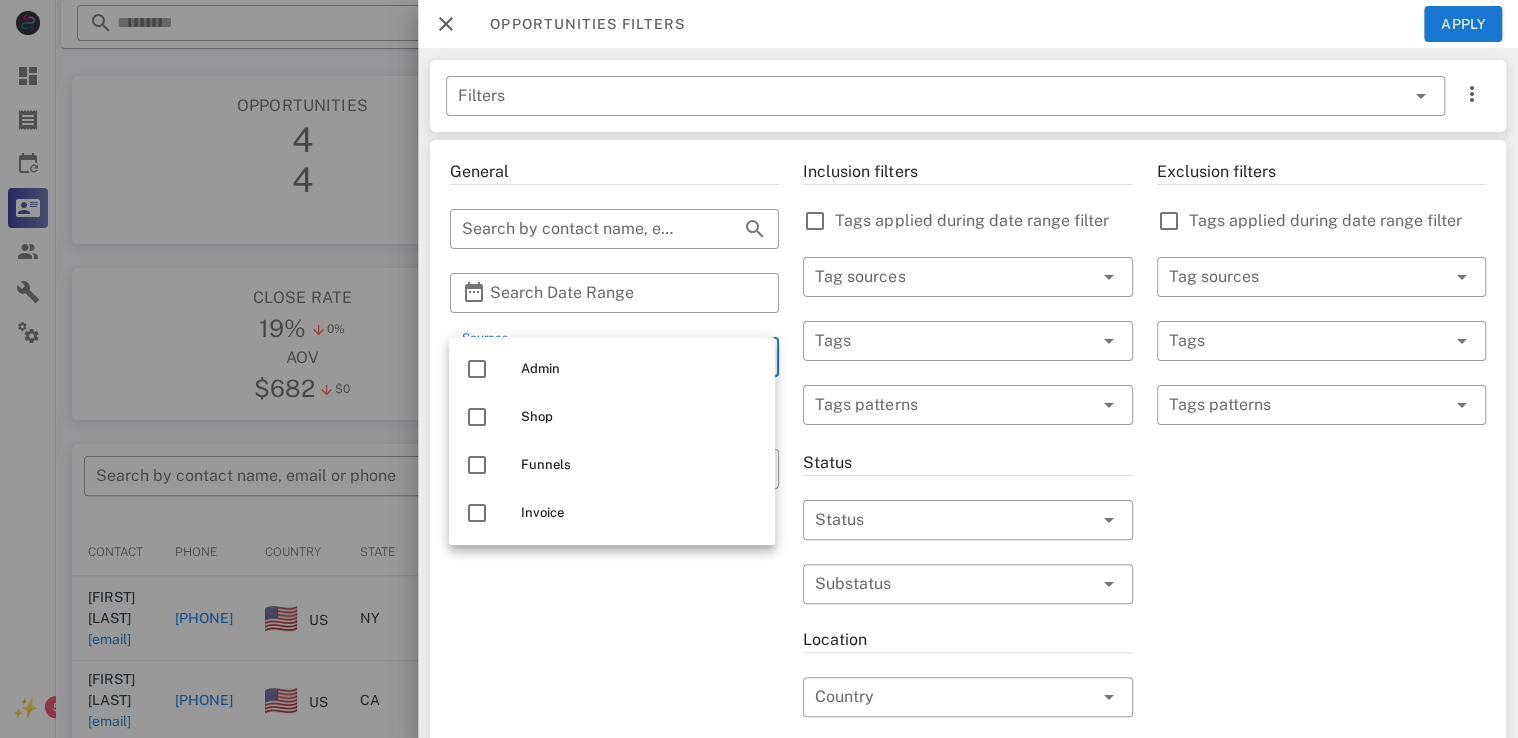 click on "General ​ Search by contact name, email or phone ​ Search Date Range ​ Sources Free for all ​ Opportunity pipelines" at bounding box center (614, 709) 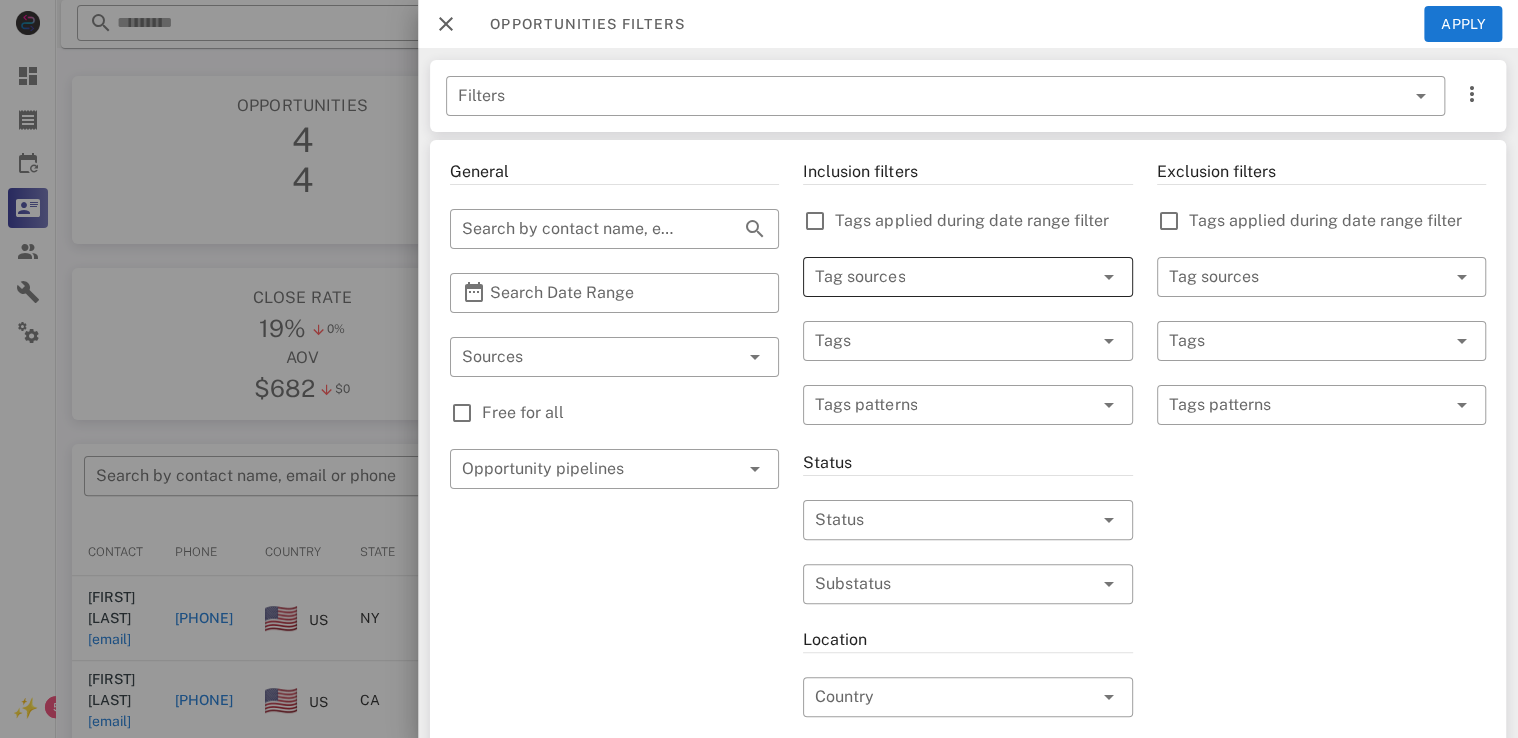 click at bounding box center (939, 277) 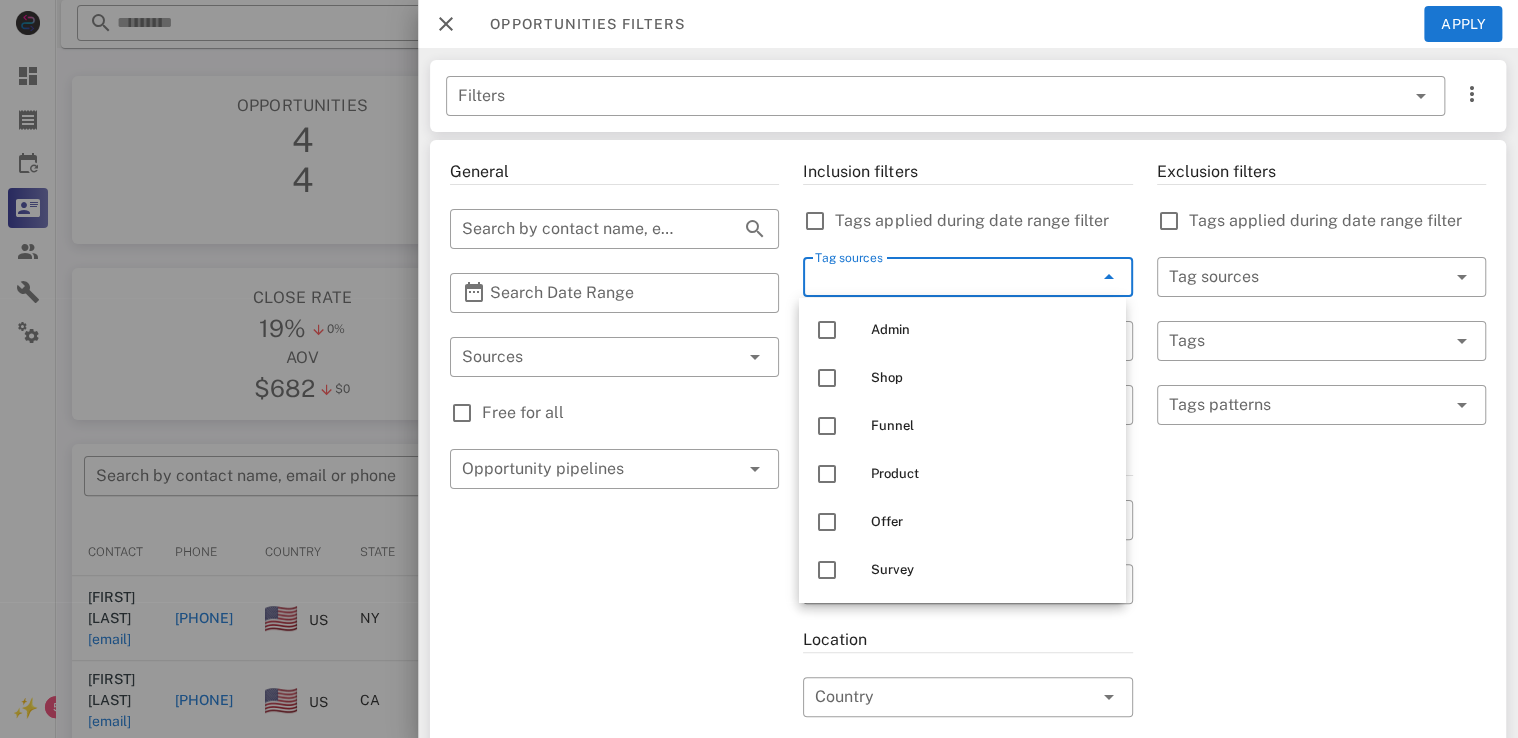 click on "Inclusion filters Tags applied during date range filter ​ Tag sources ​ Tags ​ Tags patterns Status ​ Status ​ Substatus Location ​ Country ​ States ​ Zip code Activation ​ Min Activations ​ Max Activations Order value ​ Min Value ​ Max Value Include leads Include customers Include cooldown" at bounding box center (967, 709) 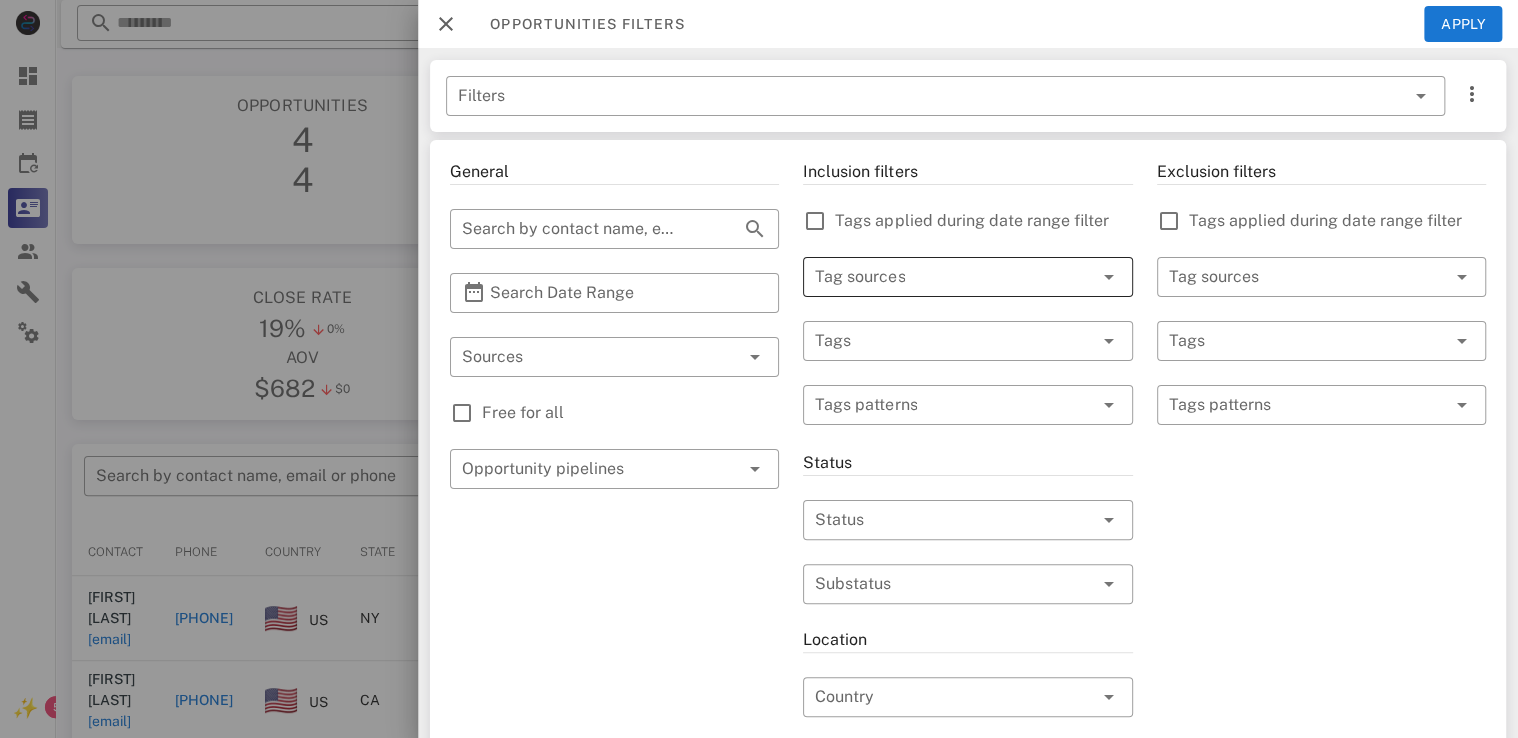 click at bounding box center (939, 277) 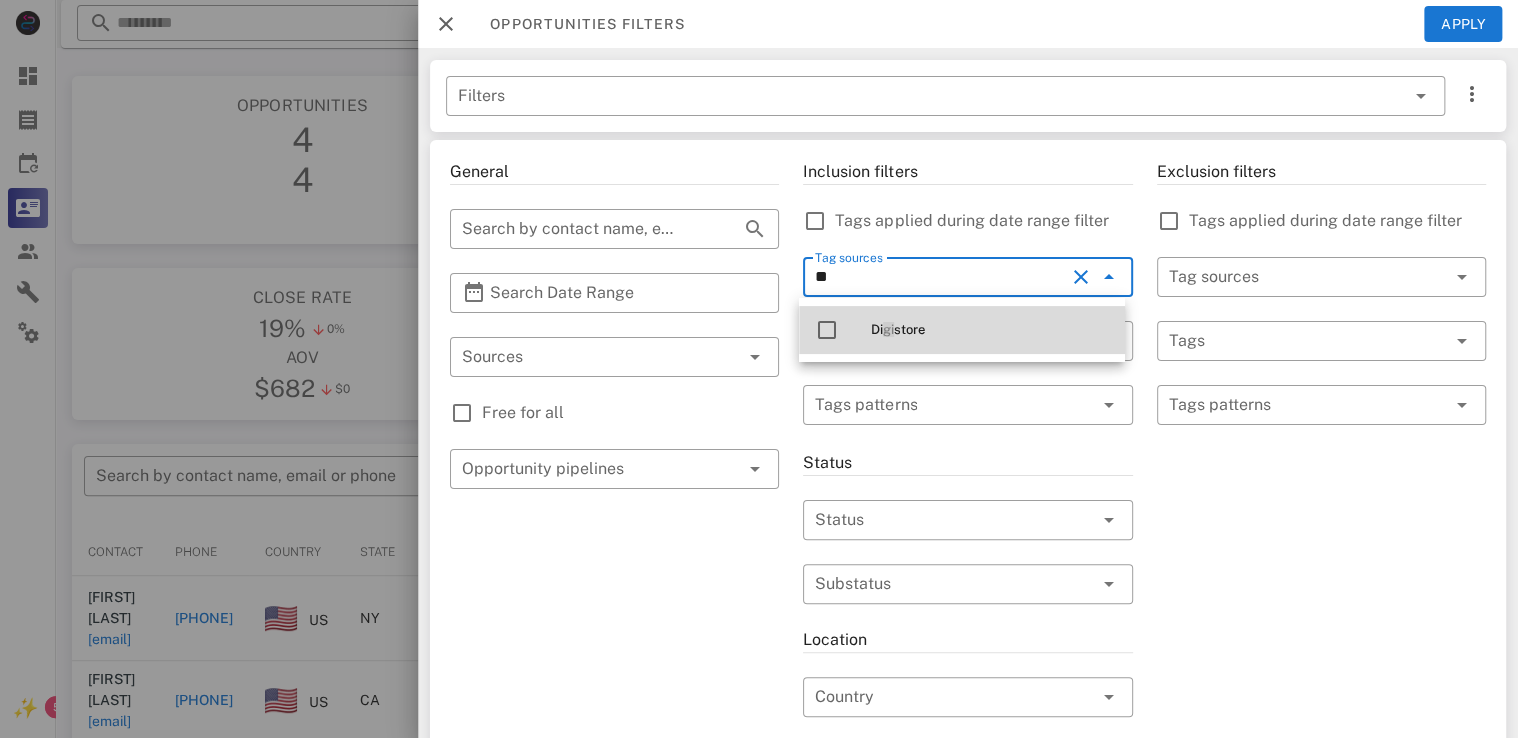 type on "*" 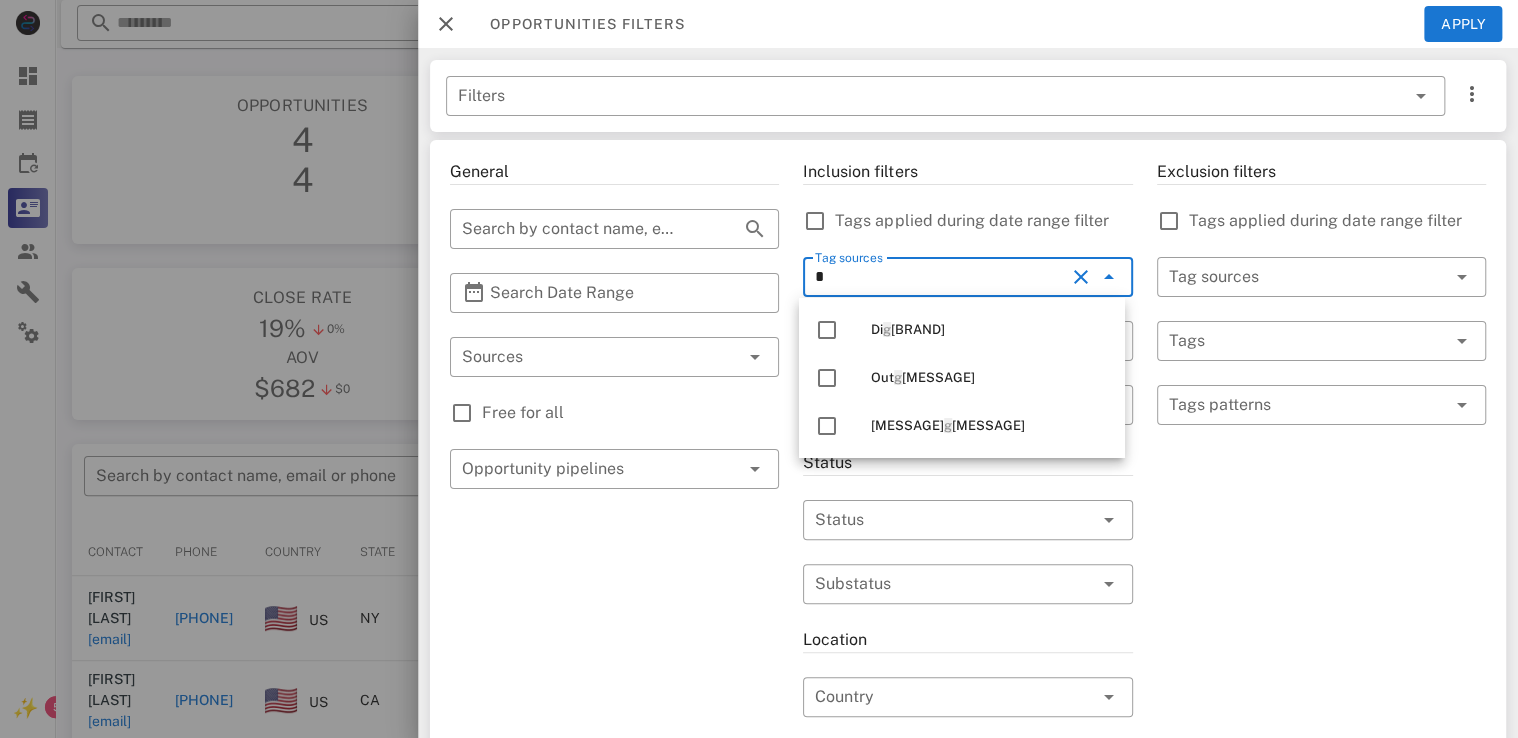 type 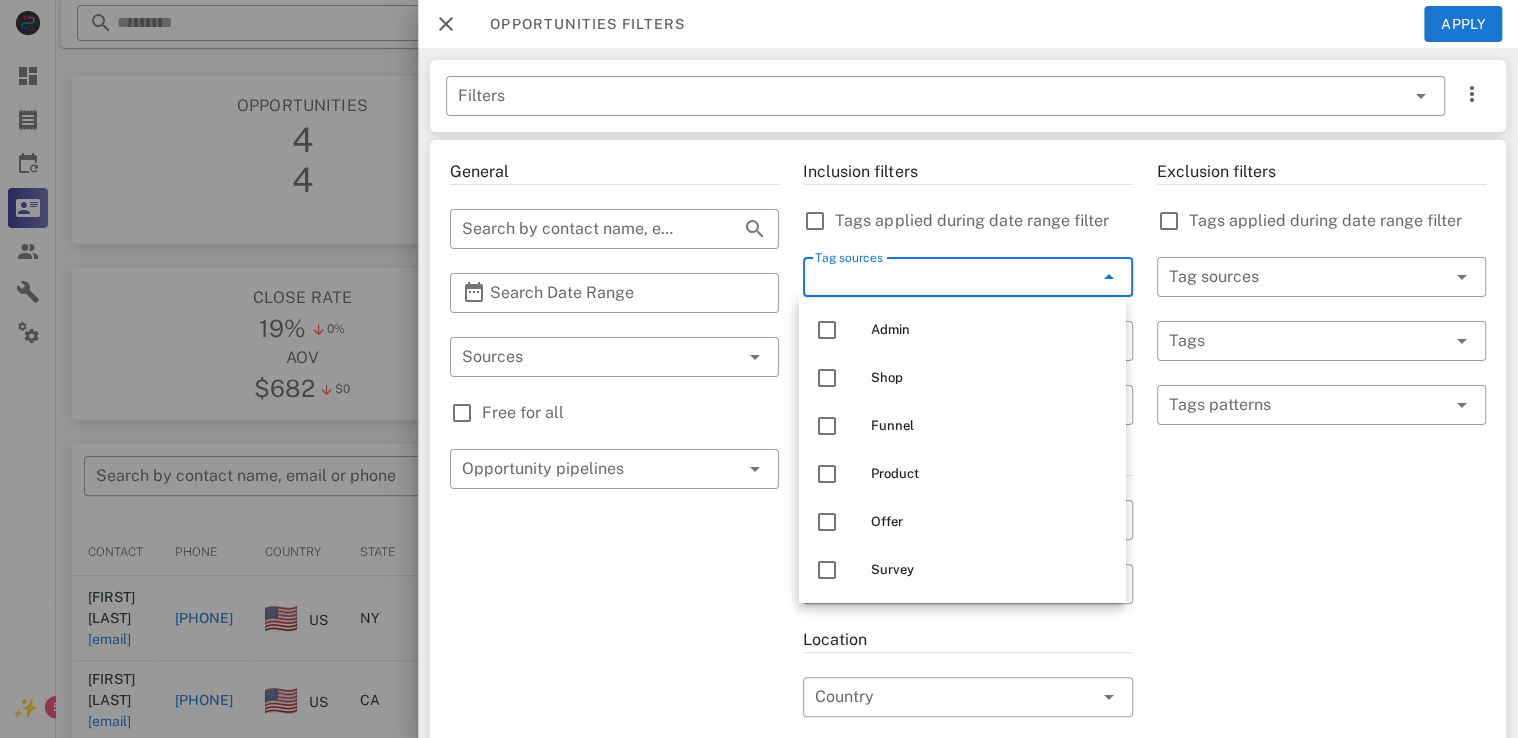click on "General ​ Search by contact name, email or phone ​ Search Date Range ​ Sources Free for all ​ Opportunity pipelines" at bounding box center (614, 709) 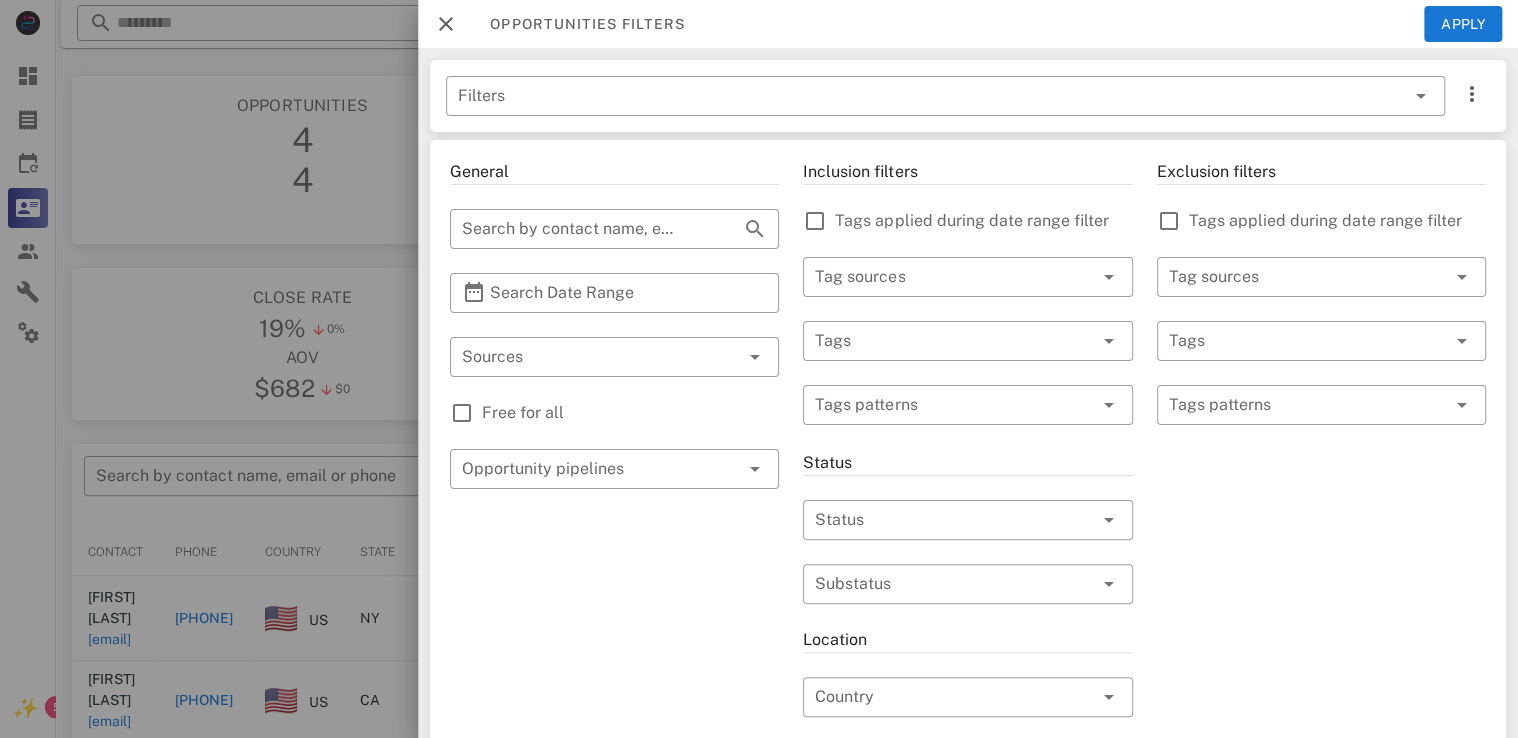 click at bounding box center (759, 369) 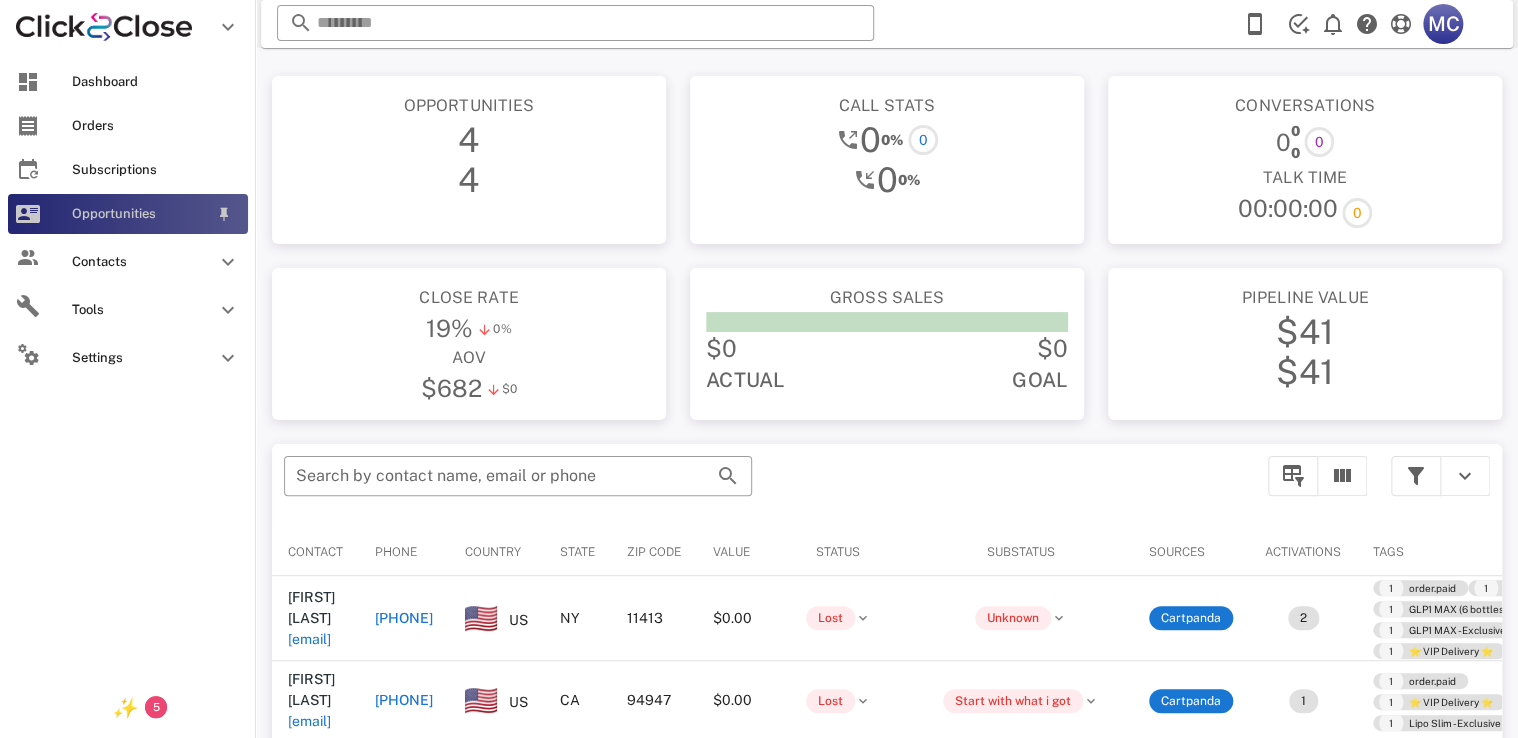 click on "Opportunities" at bounding box center [140, 214] 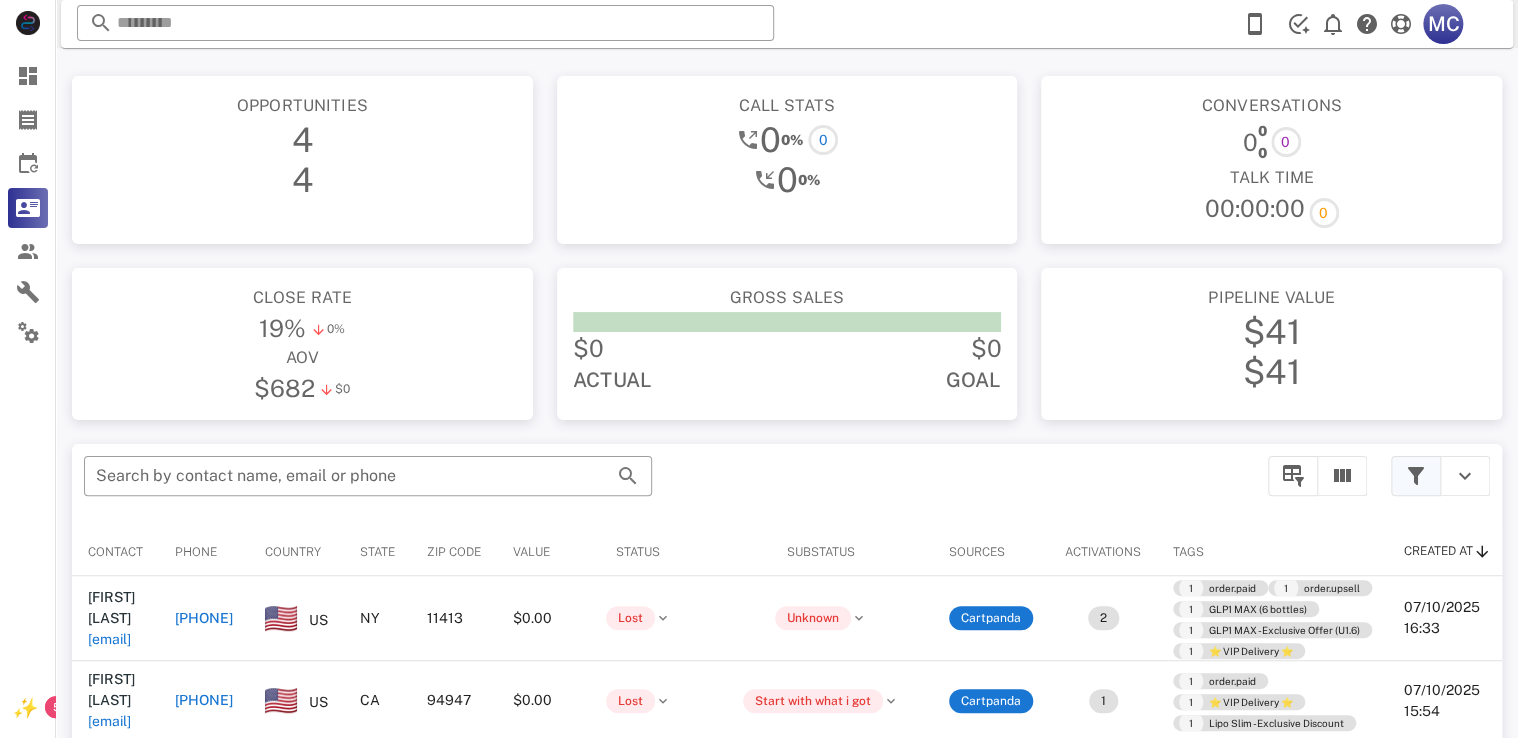 click at bounding box center [1416, 476] 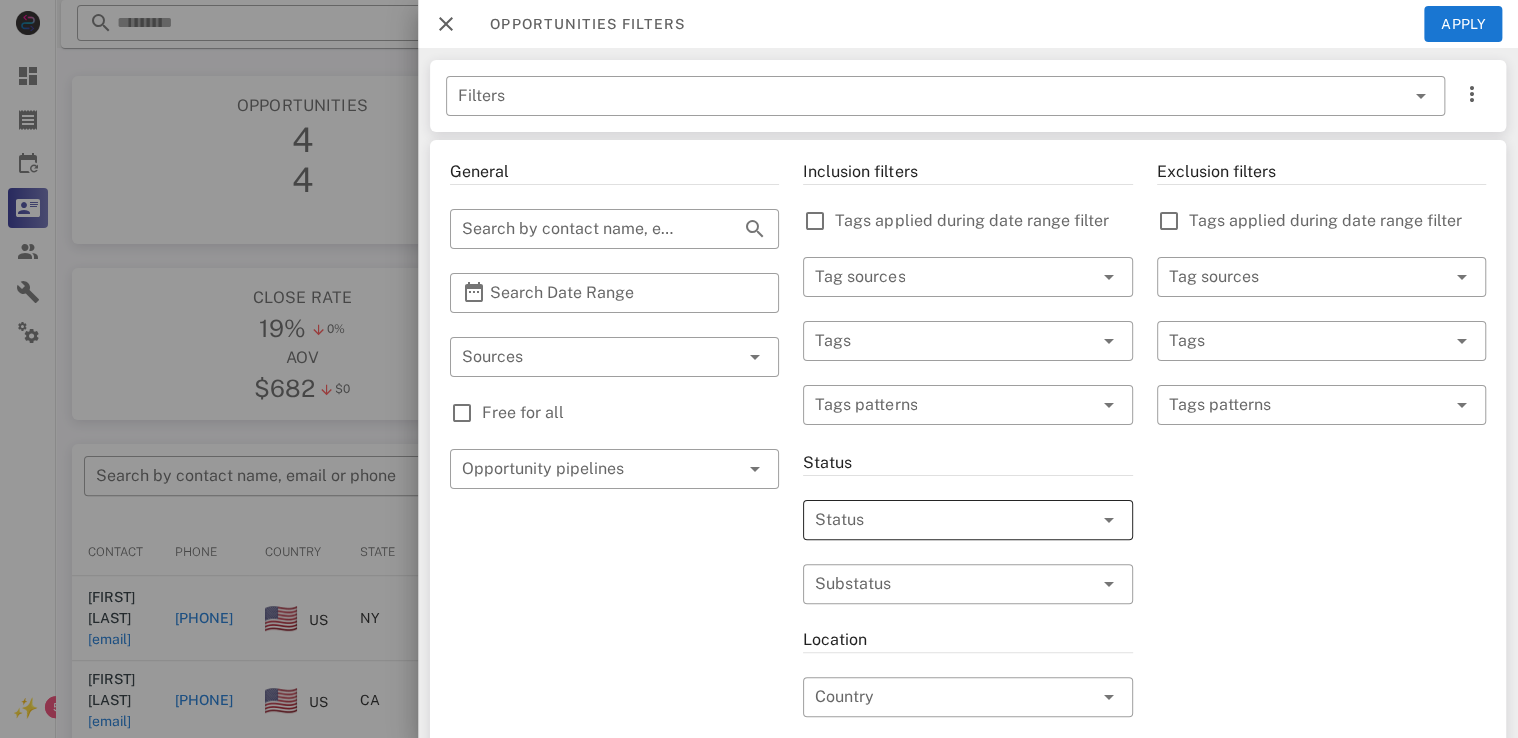 click at bounding box center (939, 520) 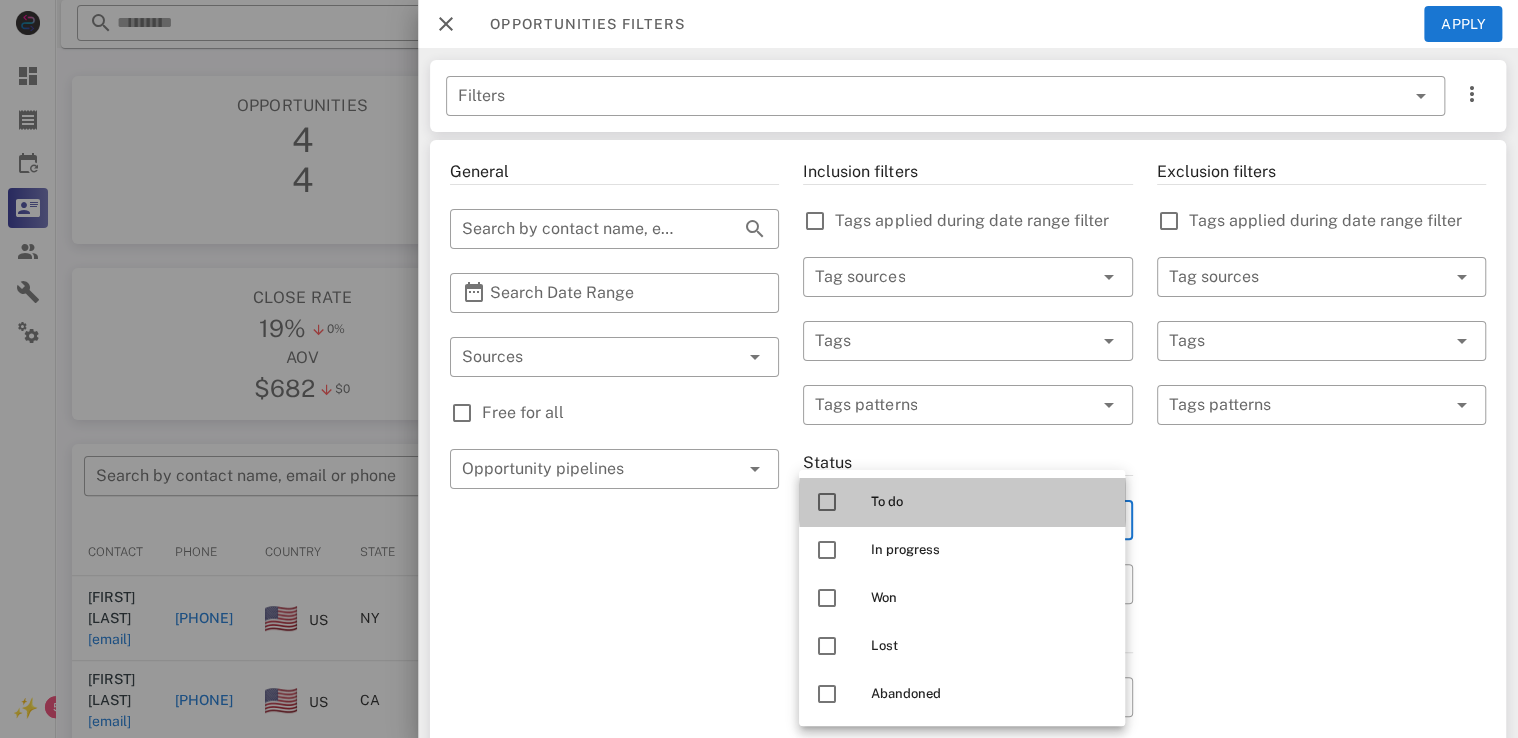 click on "To do" at bounding box center (962, 502) 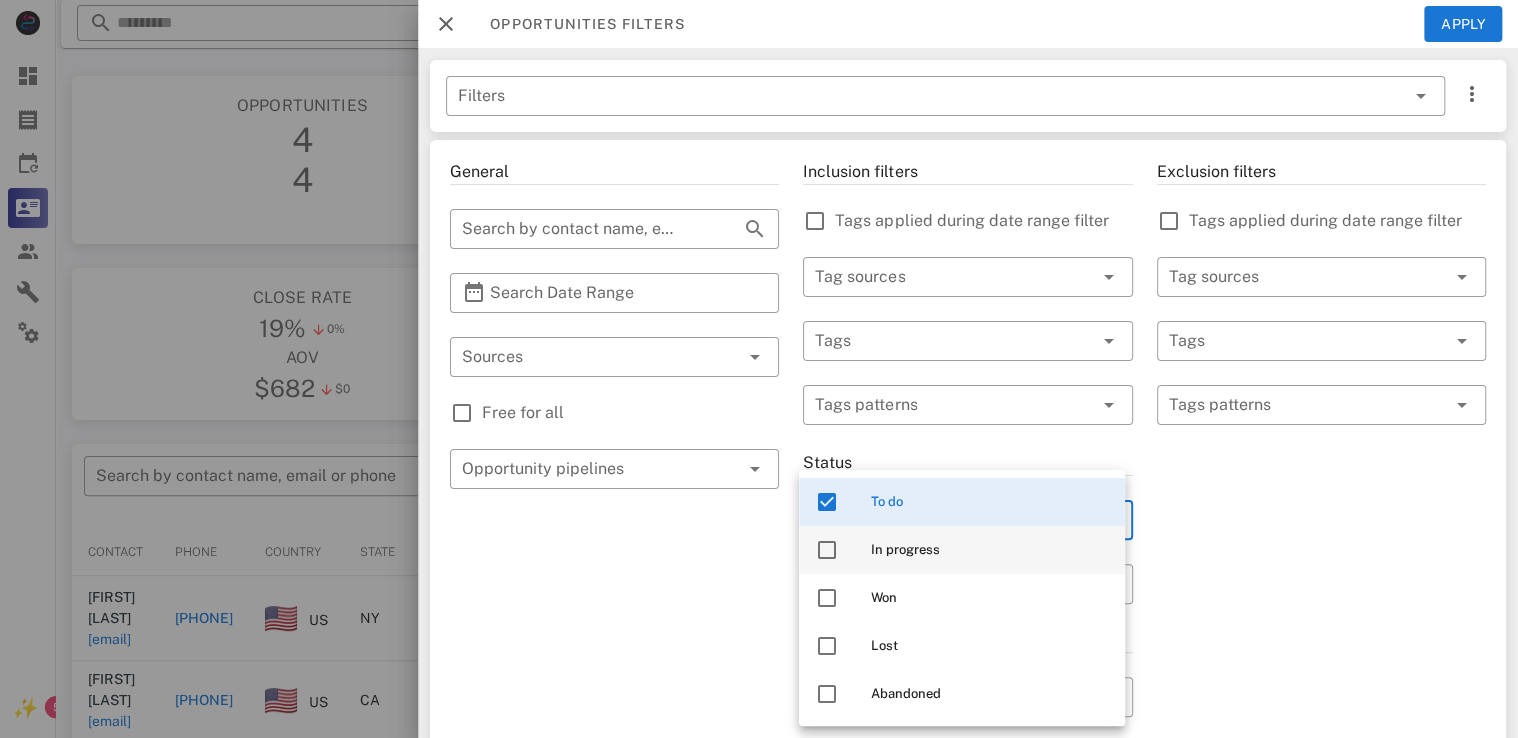click on "In progress" at bounding box center [962, 550] 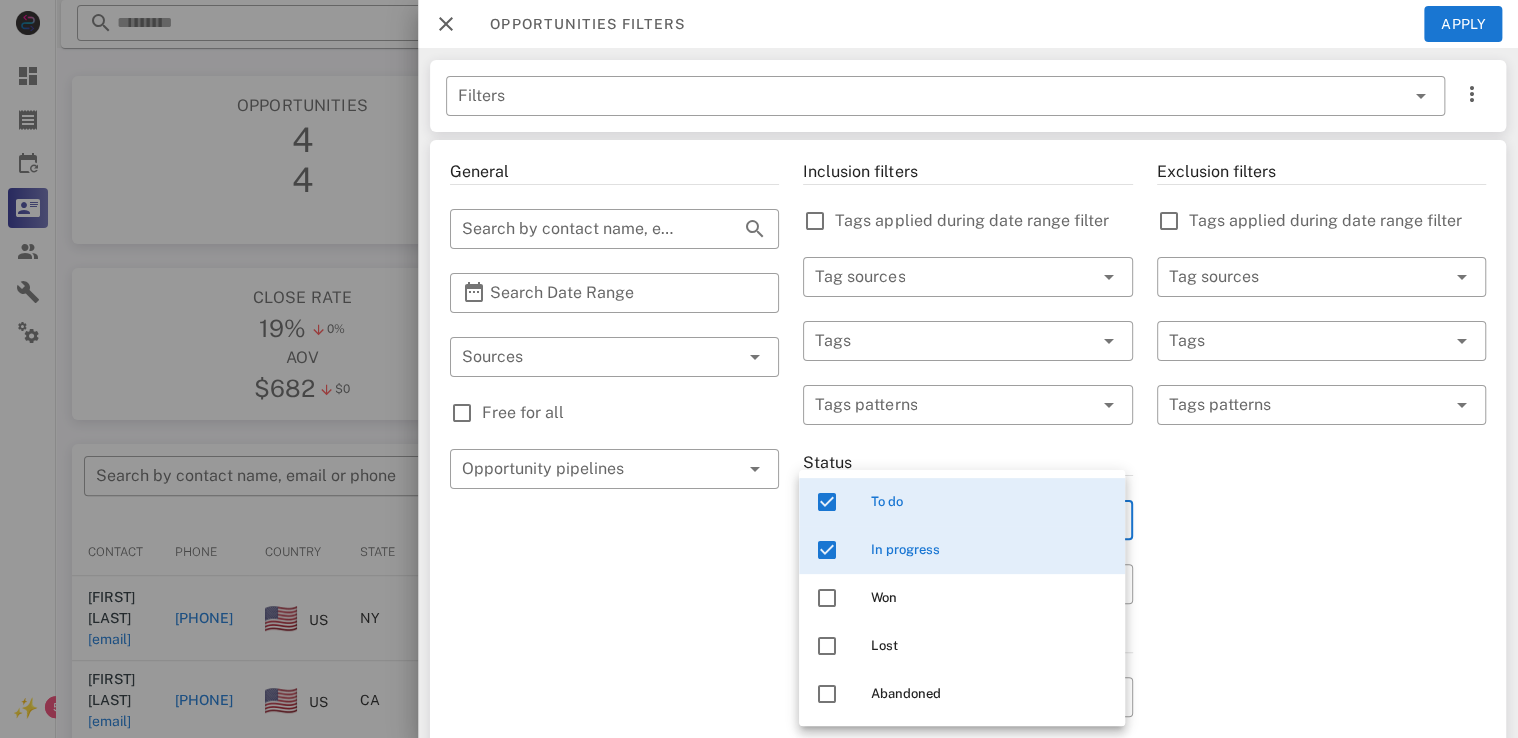 click on "General ​ Search by contact name, email or phone ​ Search Date Range ​ Sources Free for all ​ Opportunity pipelines" at bounding box center (614, 709) 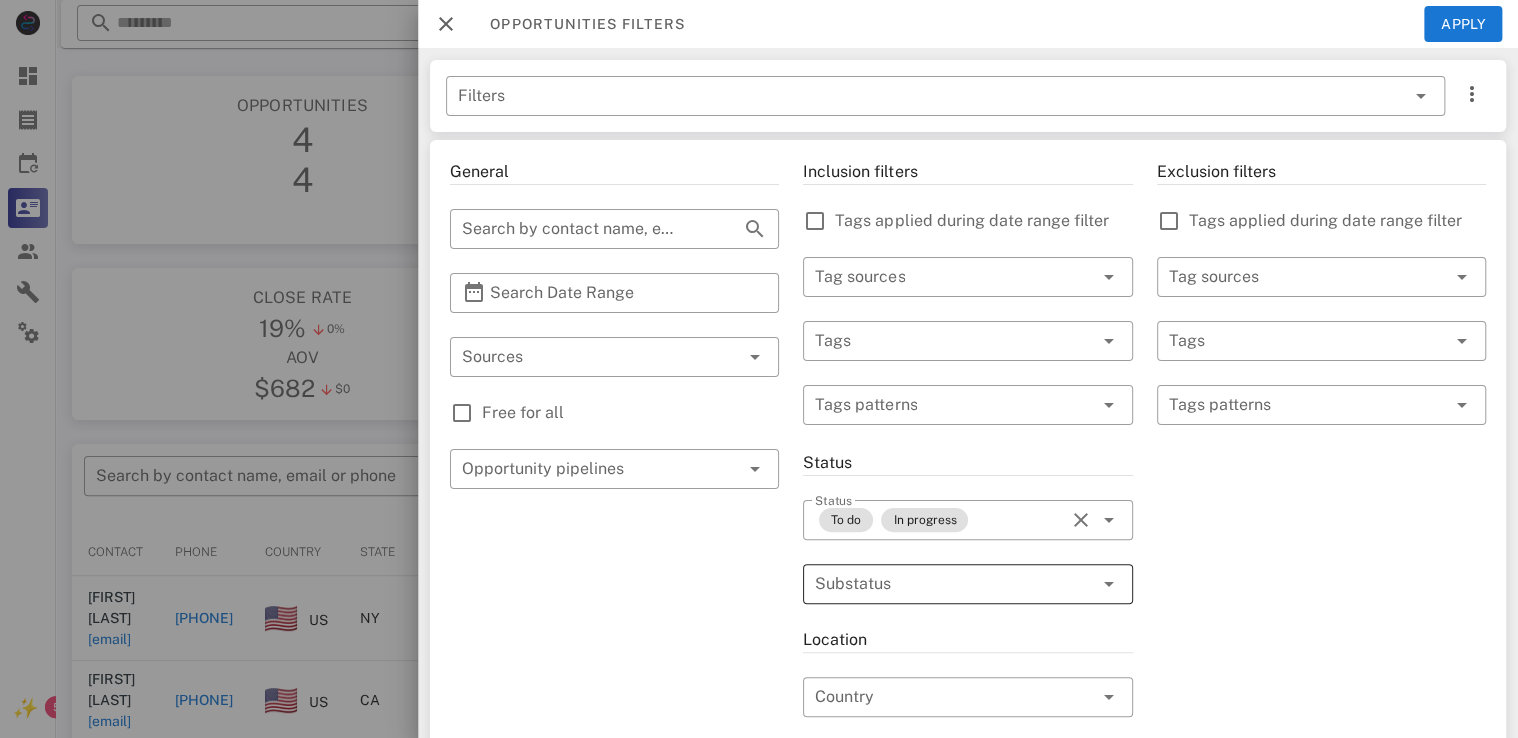 click at bounding box center (939, 584) 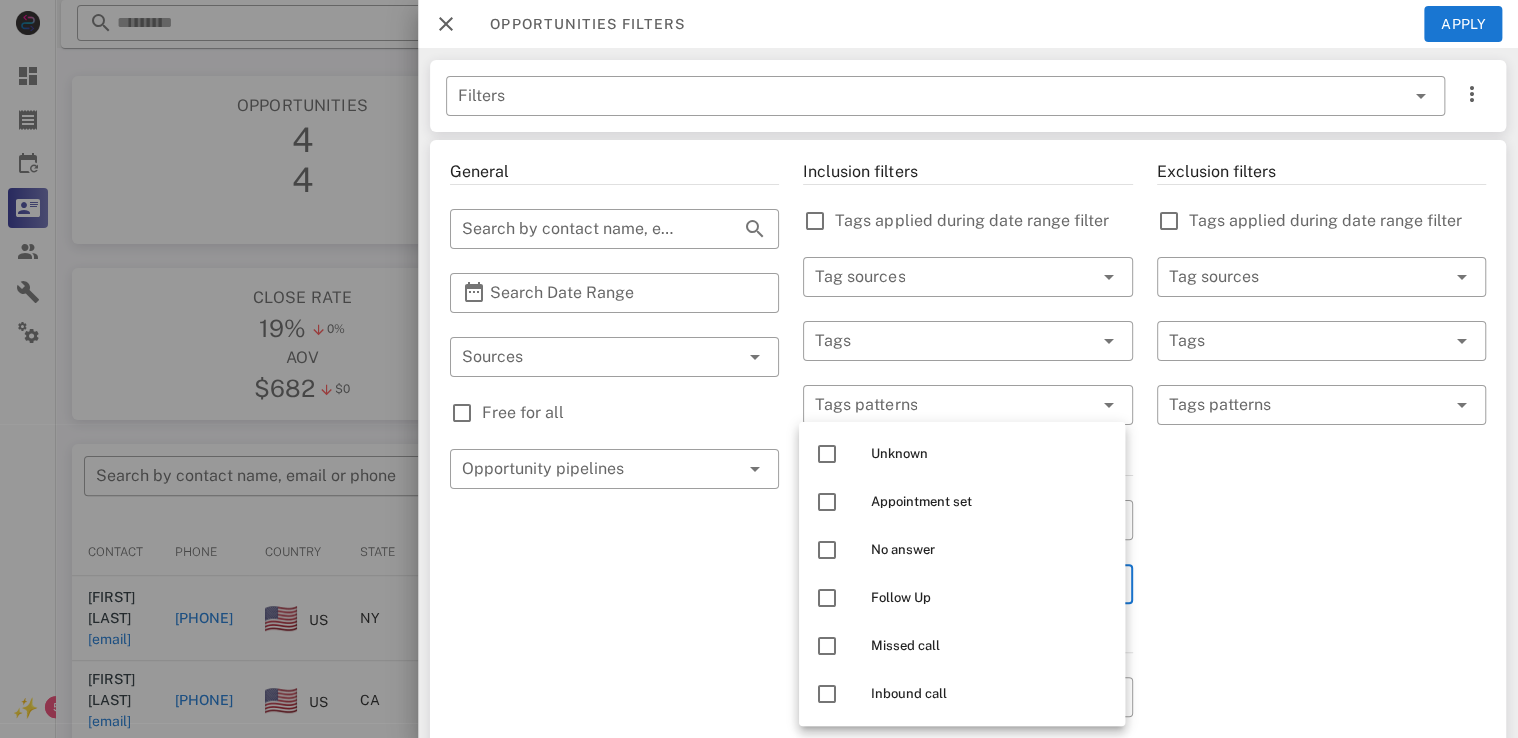 click on "General ​ Search by contact name, email or phone ​ Search Date Range ​ Sources Free for all ​ Opportunity pipelines" at bounding box center (614, 709) 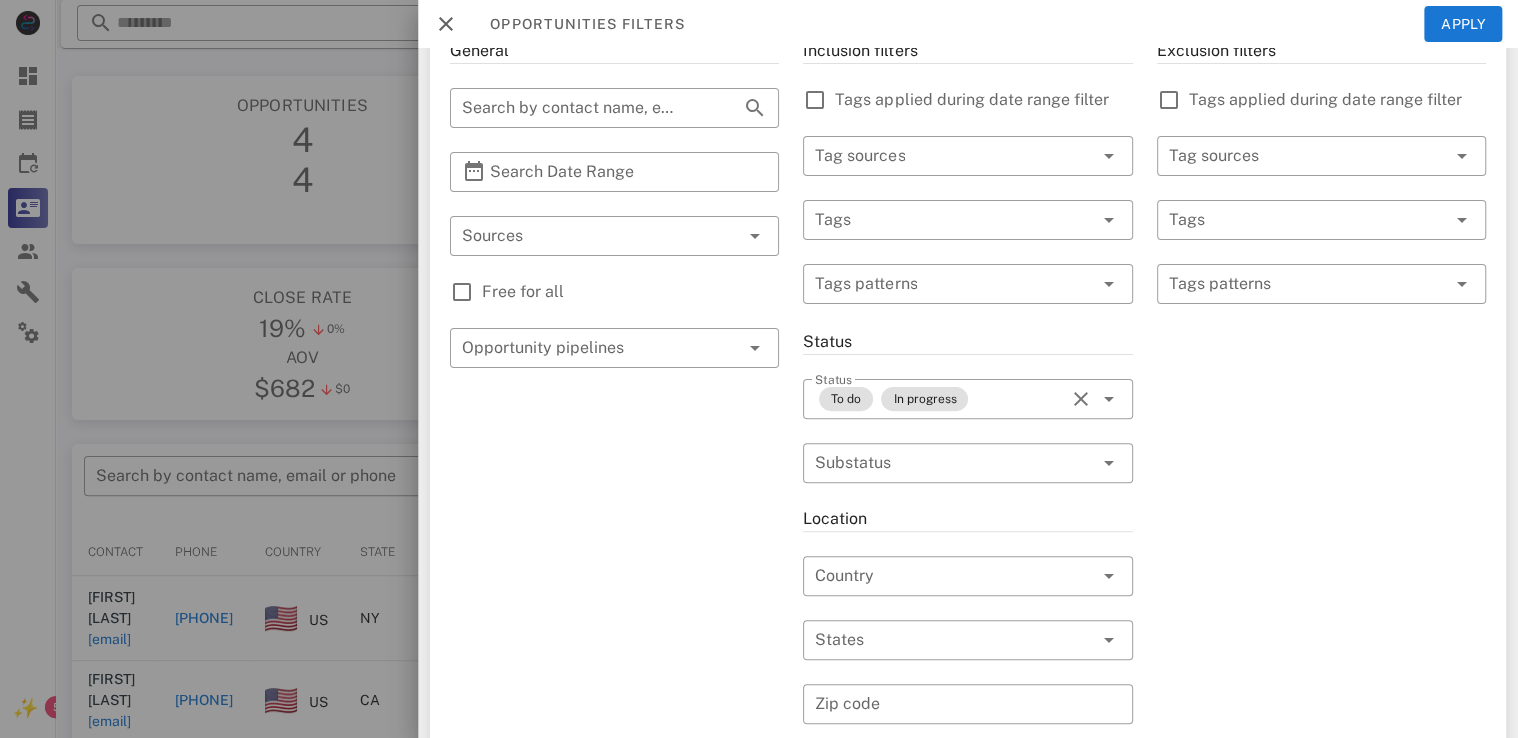 scroll, scrollTop: 120, scrollLeft: 0, axis: vertical 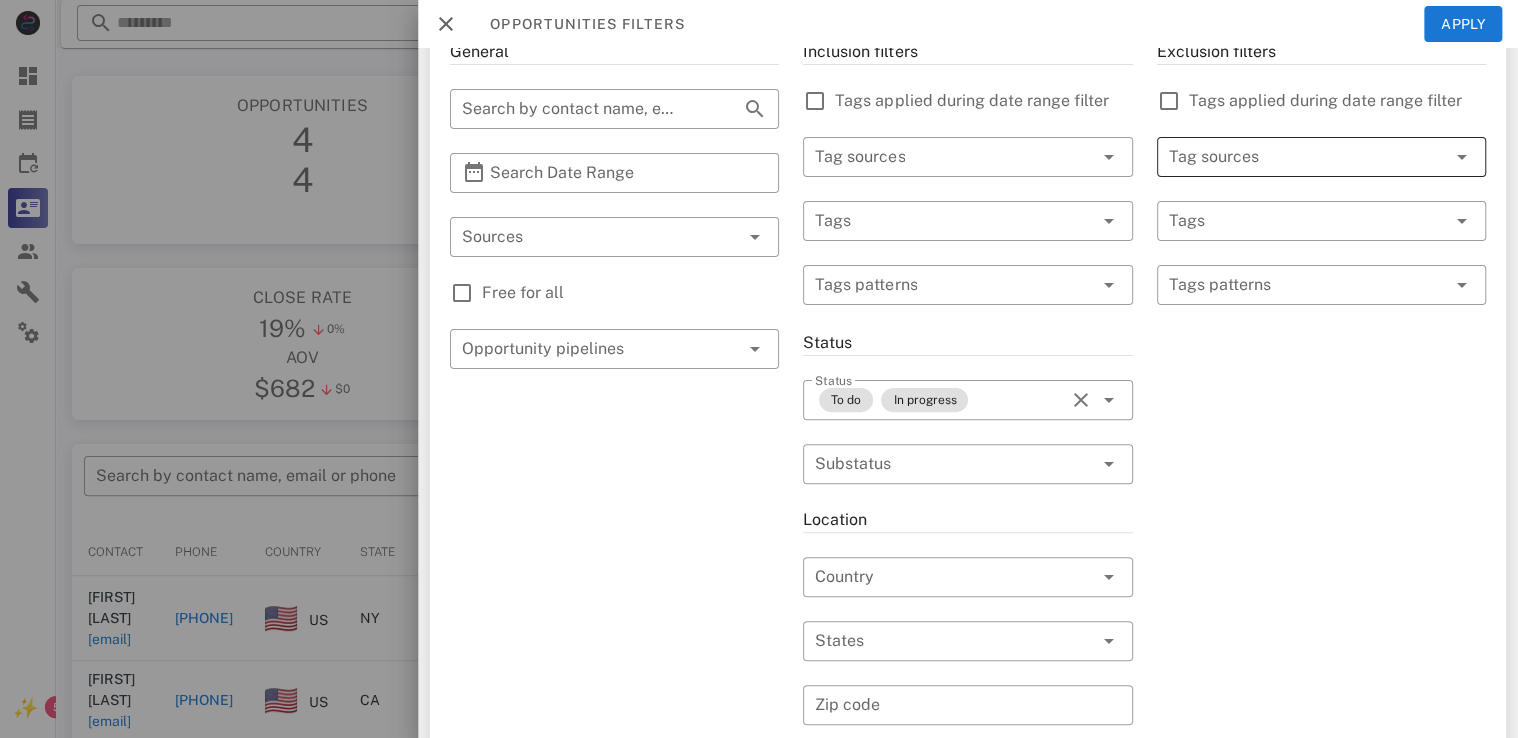 click at bounding box center (1293, 157) 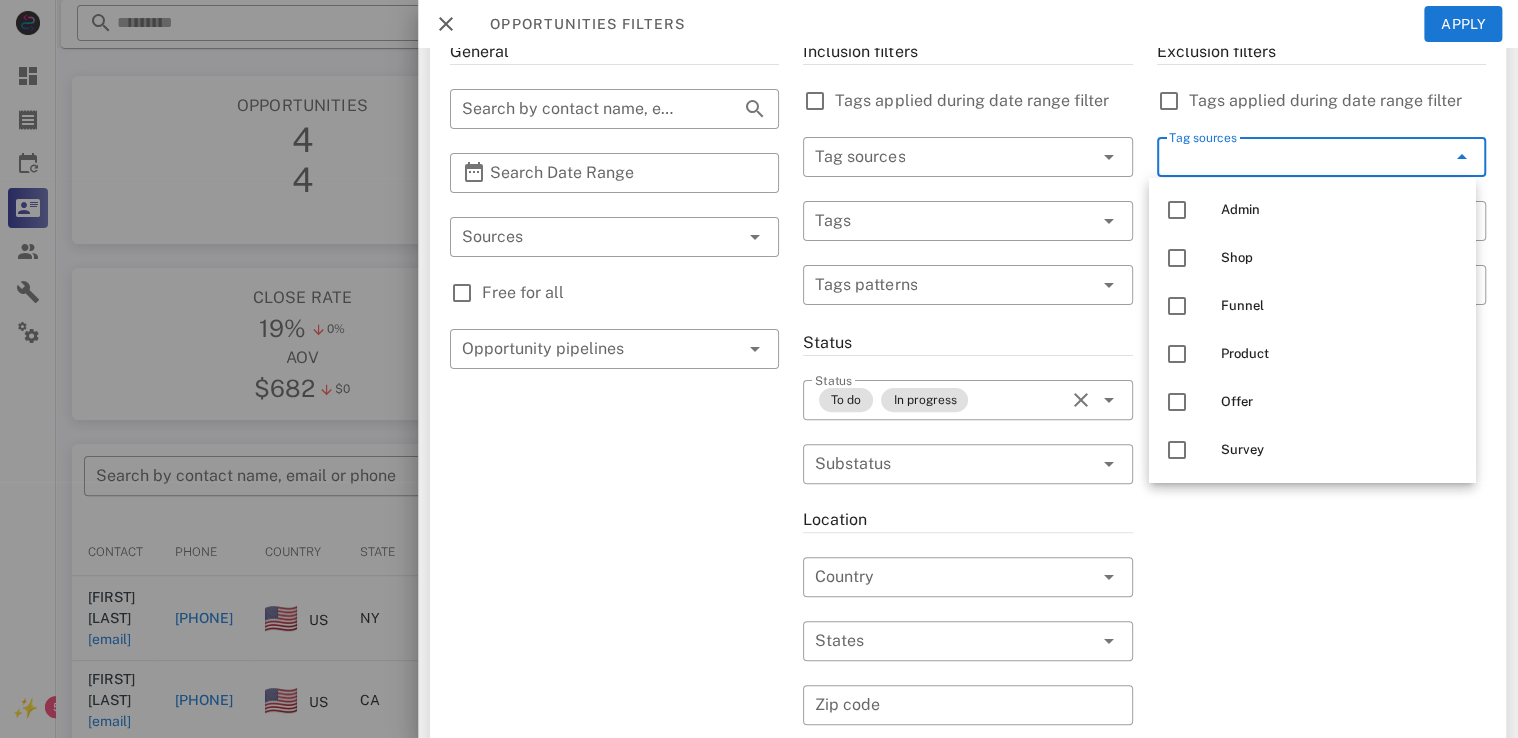 click on "Tag sources" at bounding box center [1293, 157] 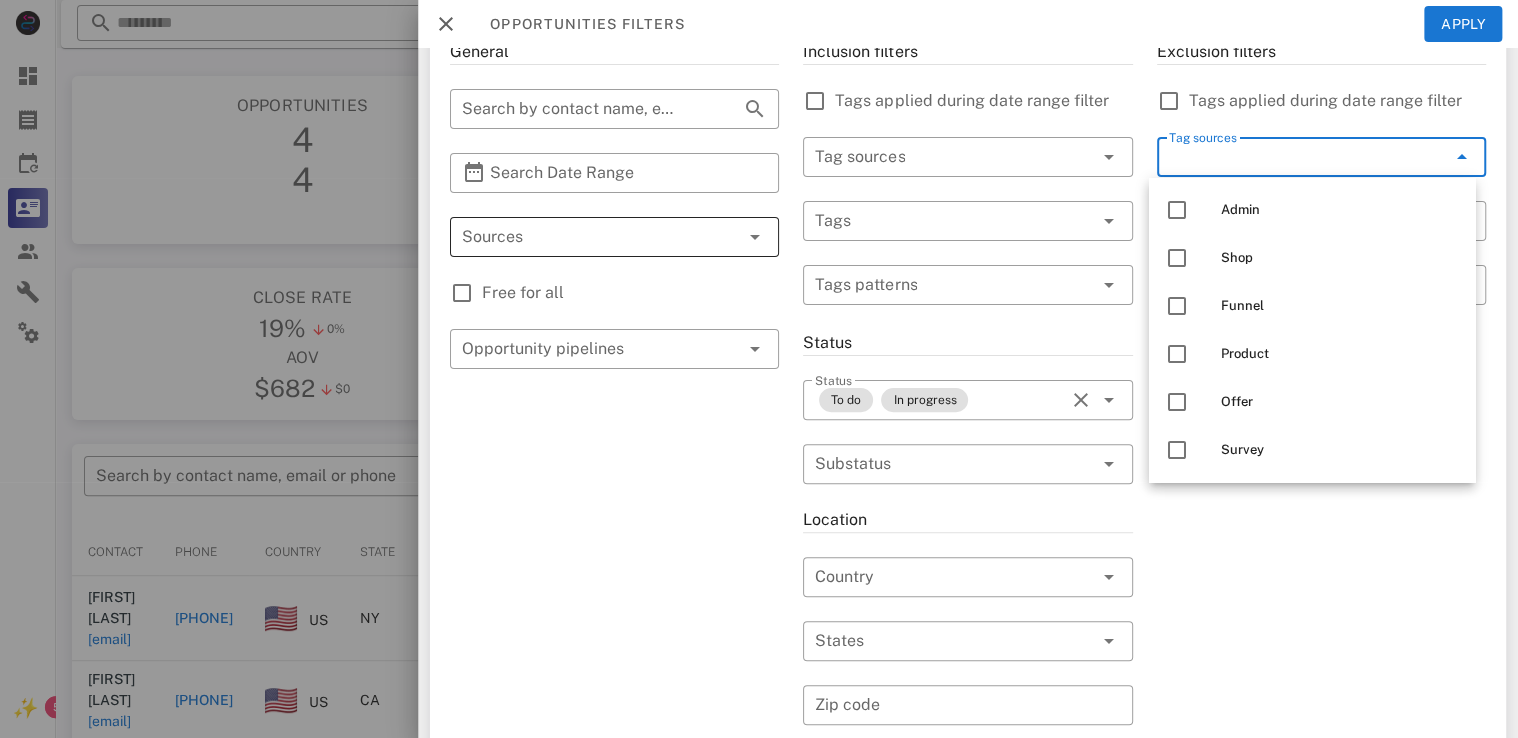 click at bounding box center (586, 237) 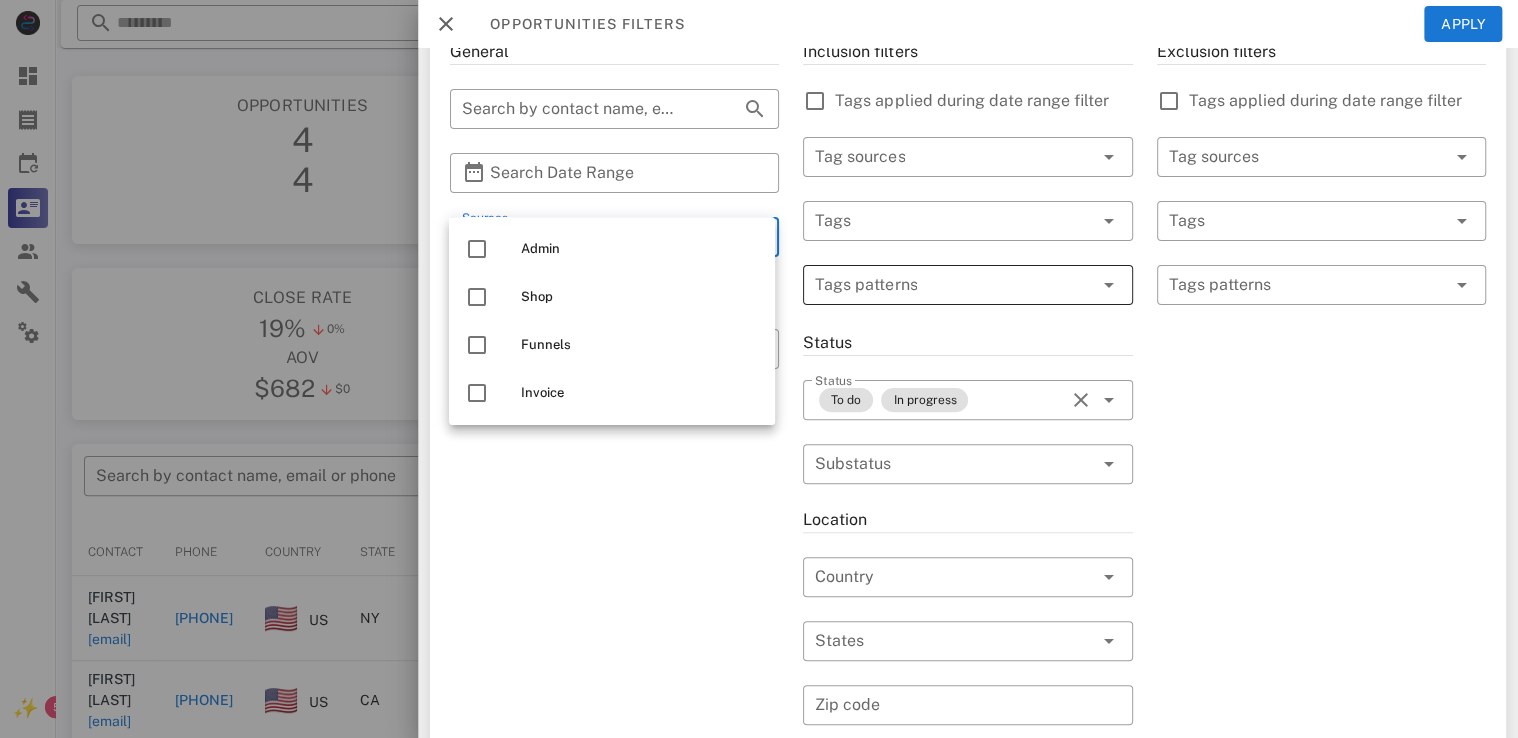 click at bounding box center [953, 285] 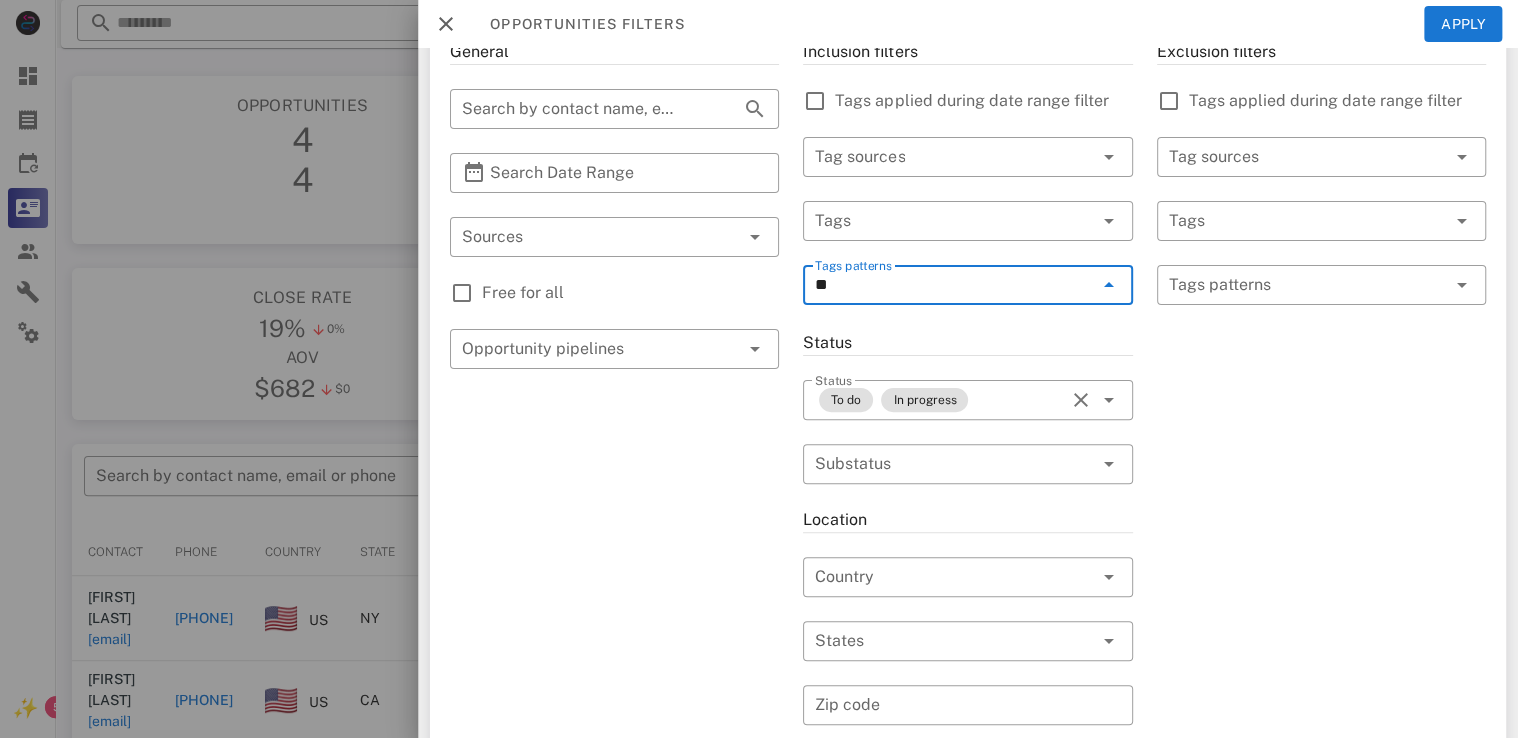 type on "*" 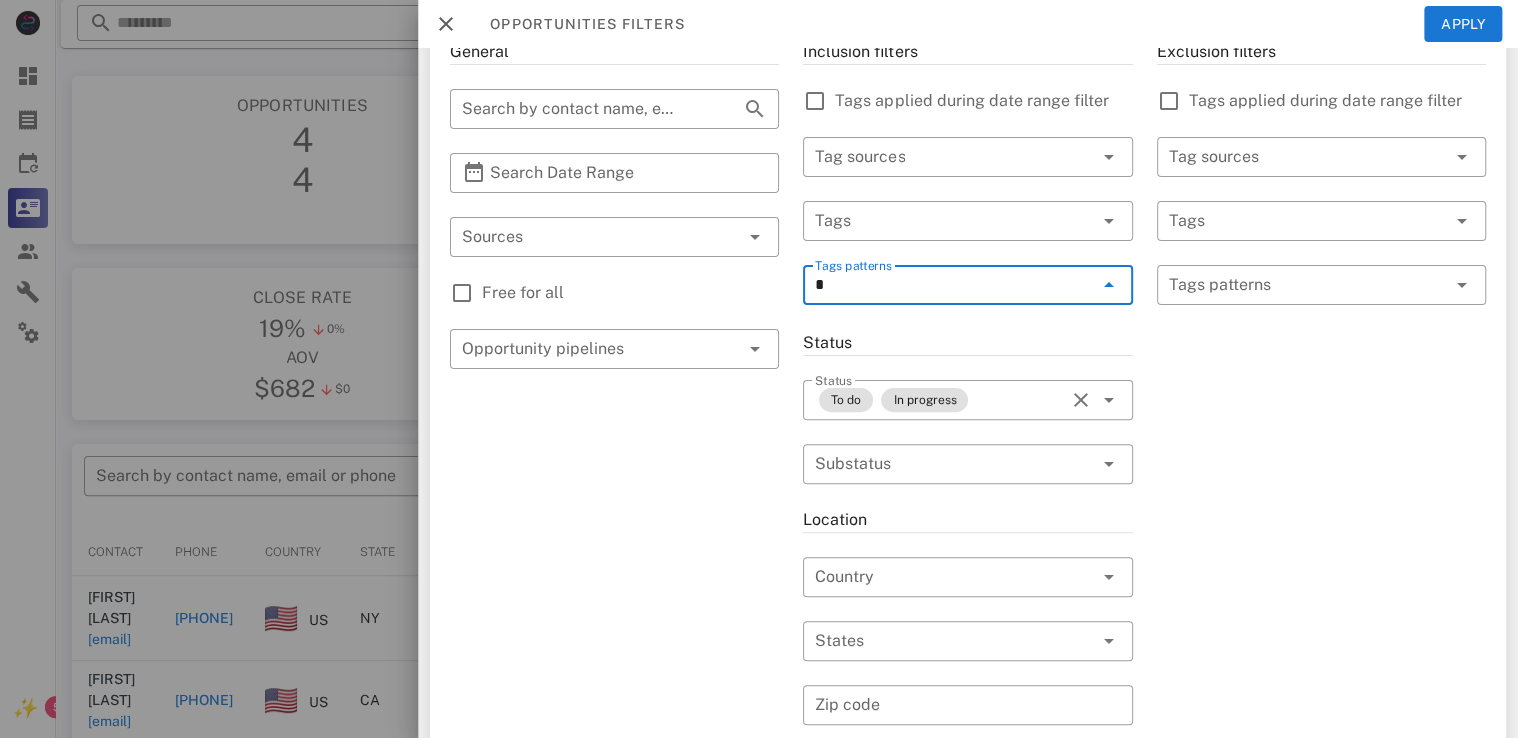 type 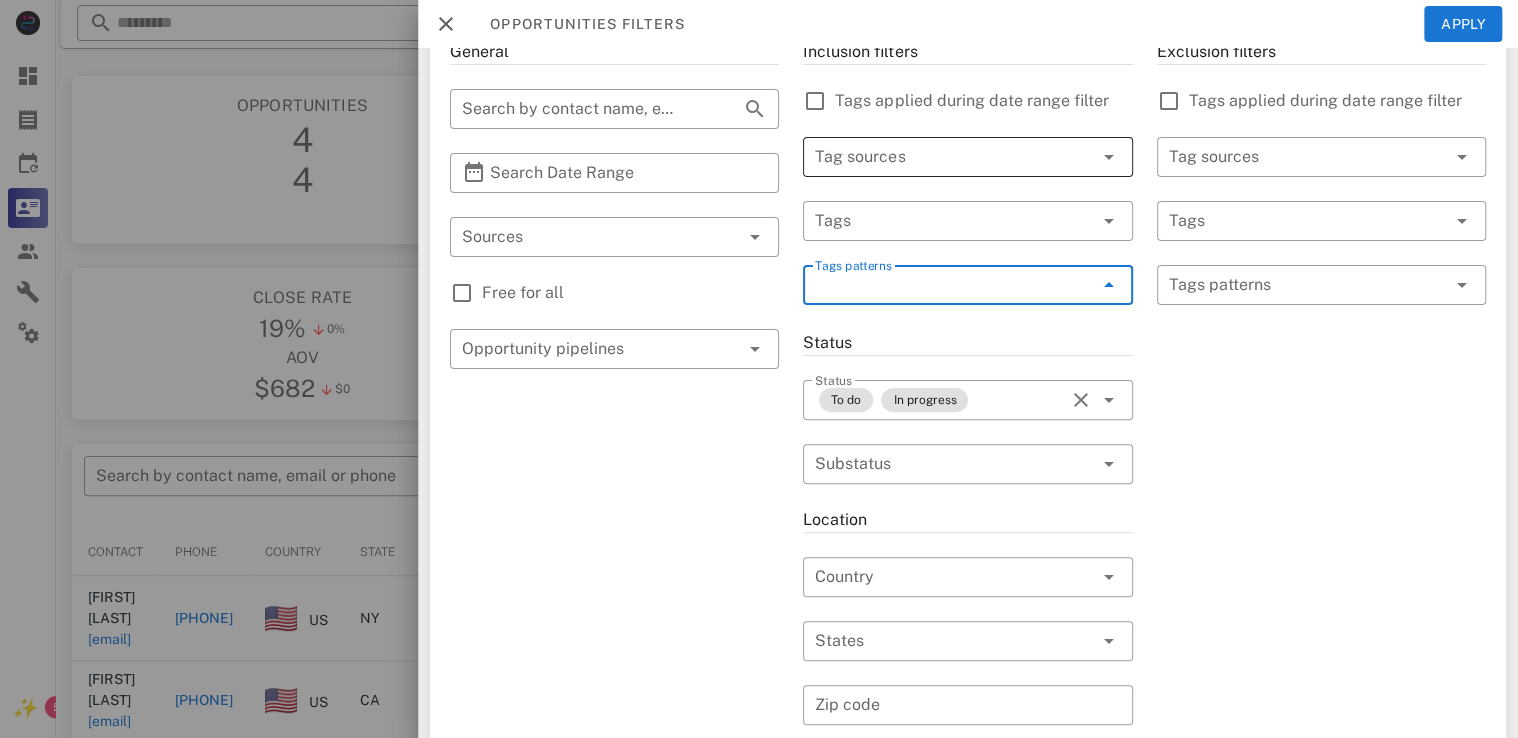click at bounding box center (939, 157) 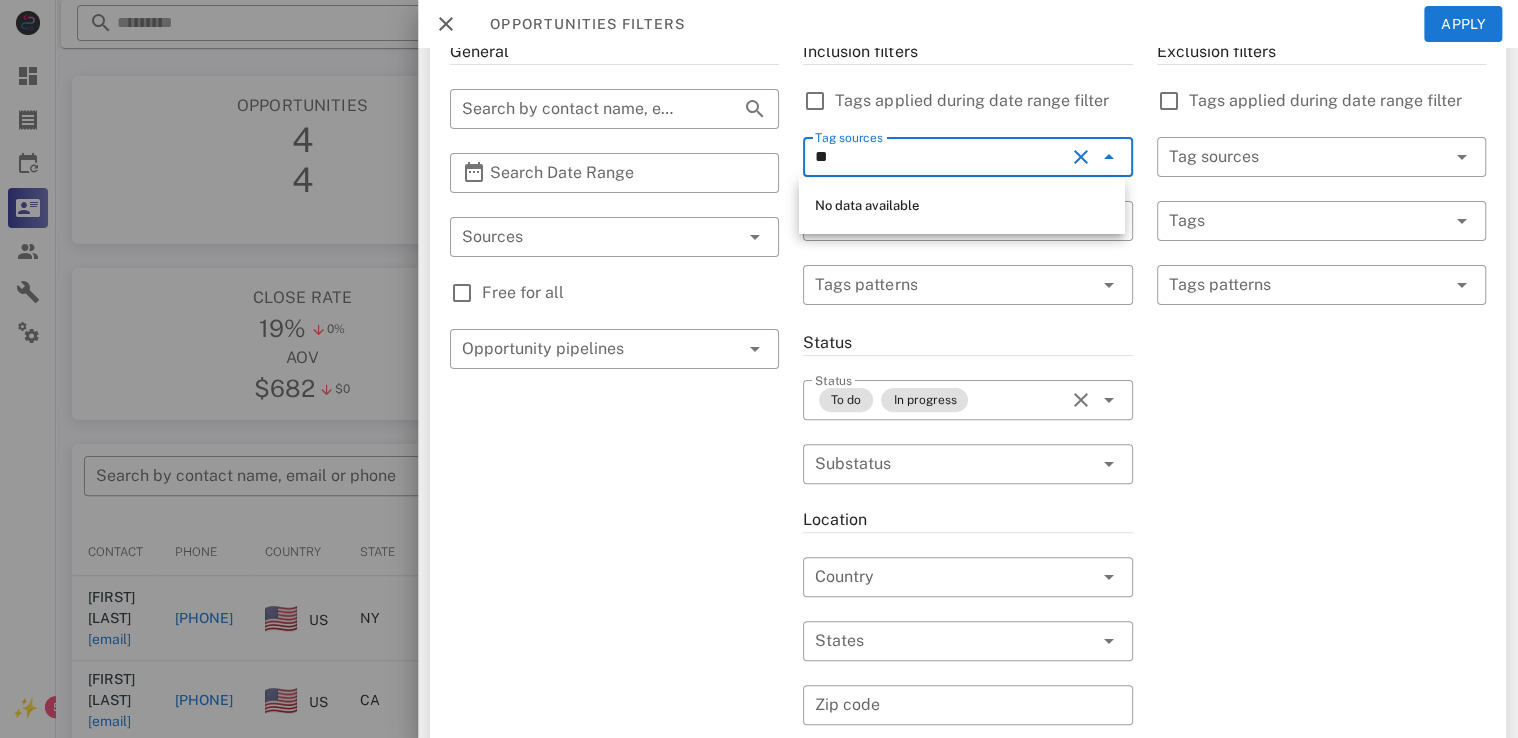 type on "*" 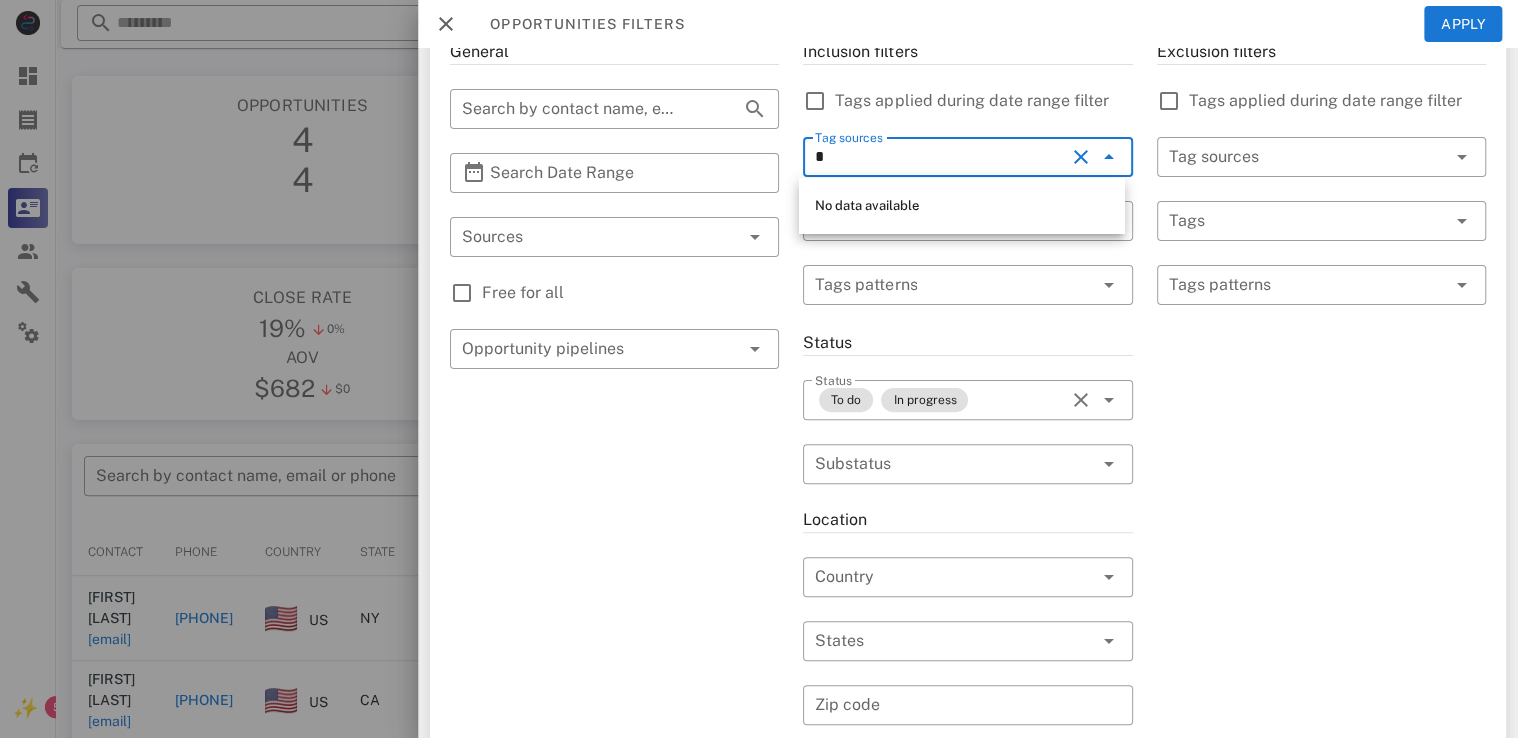 type 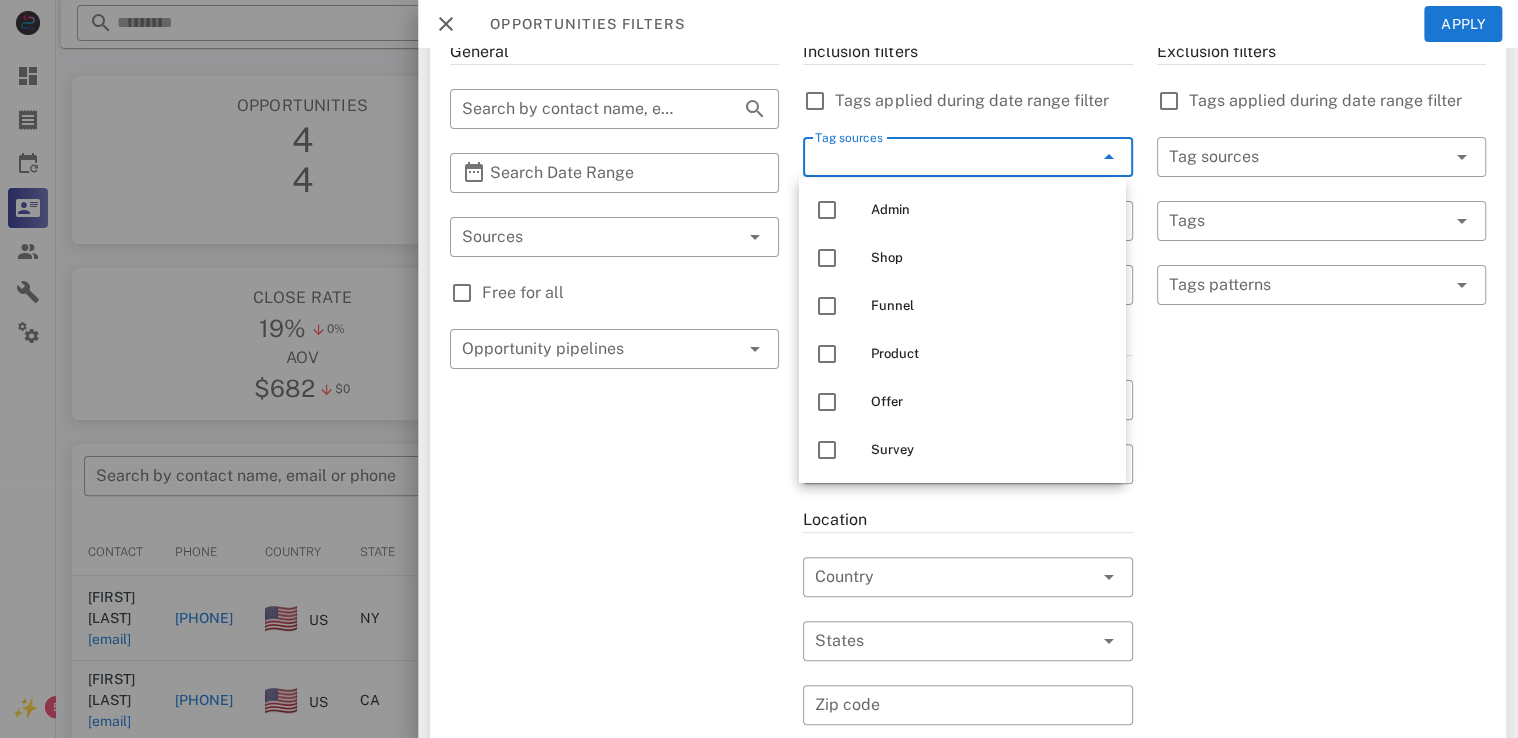 click on "General ​ Search by contact name, email or phone ​ Search Date Range ​ Sources Free for all ​ Opportunity pipelines" at bounding box center (614, 589) 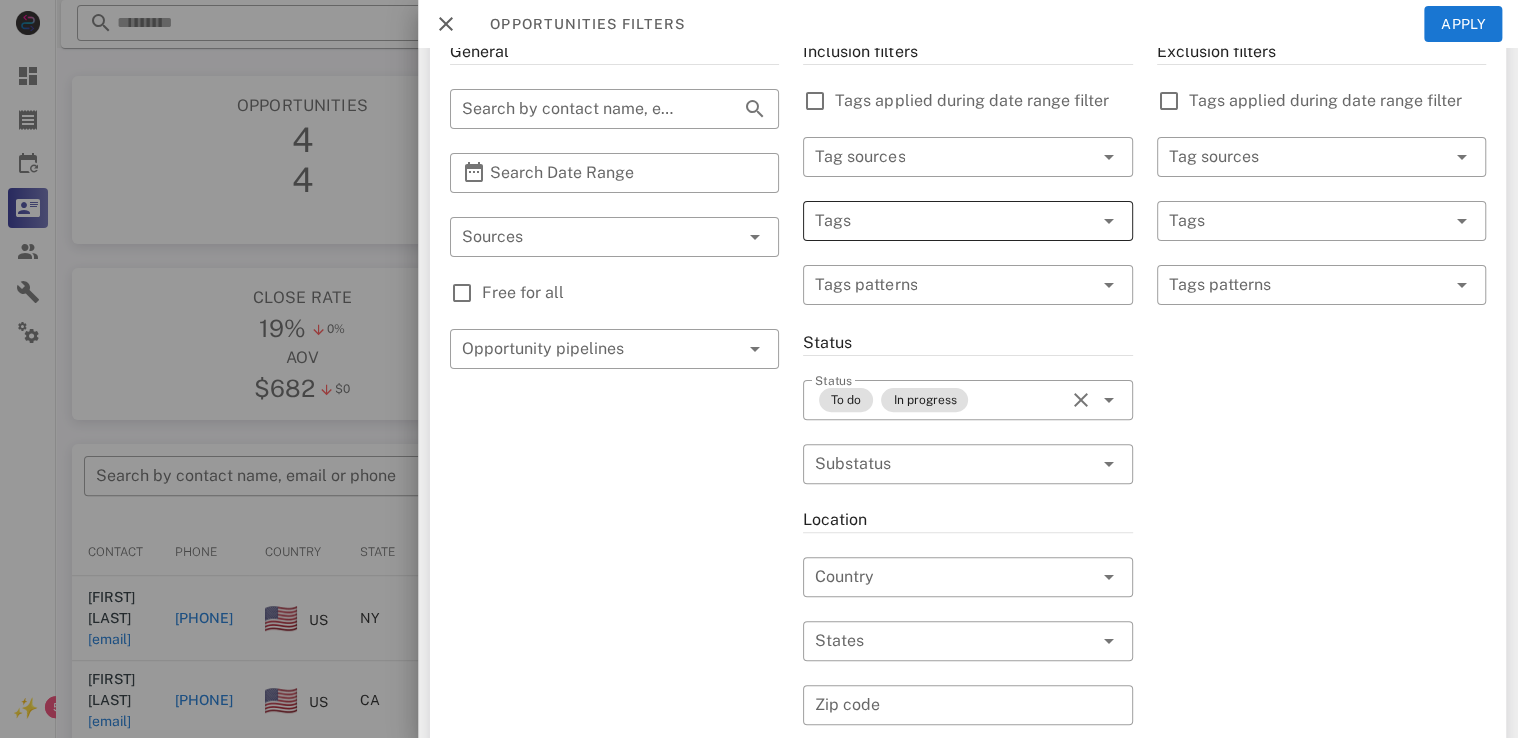 click at bounding box center (939, 221) 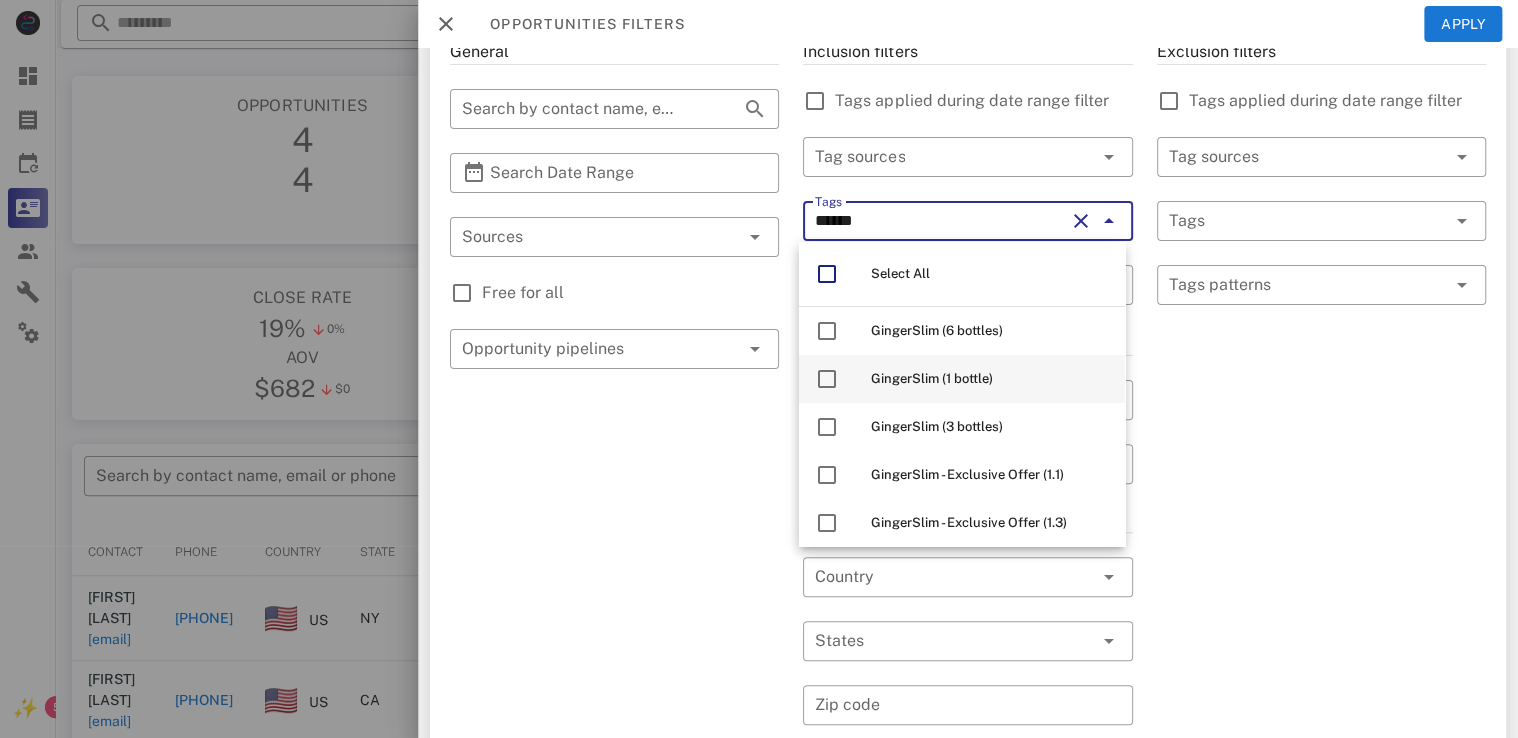 click on "GingerSlim (1 bottle)" at bounding box center (932, 378) 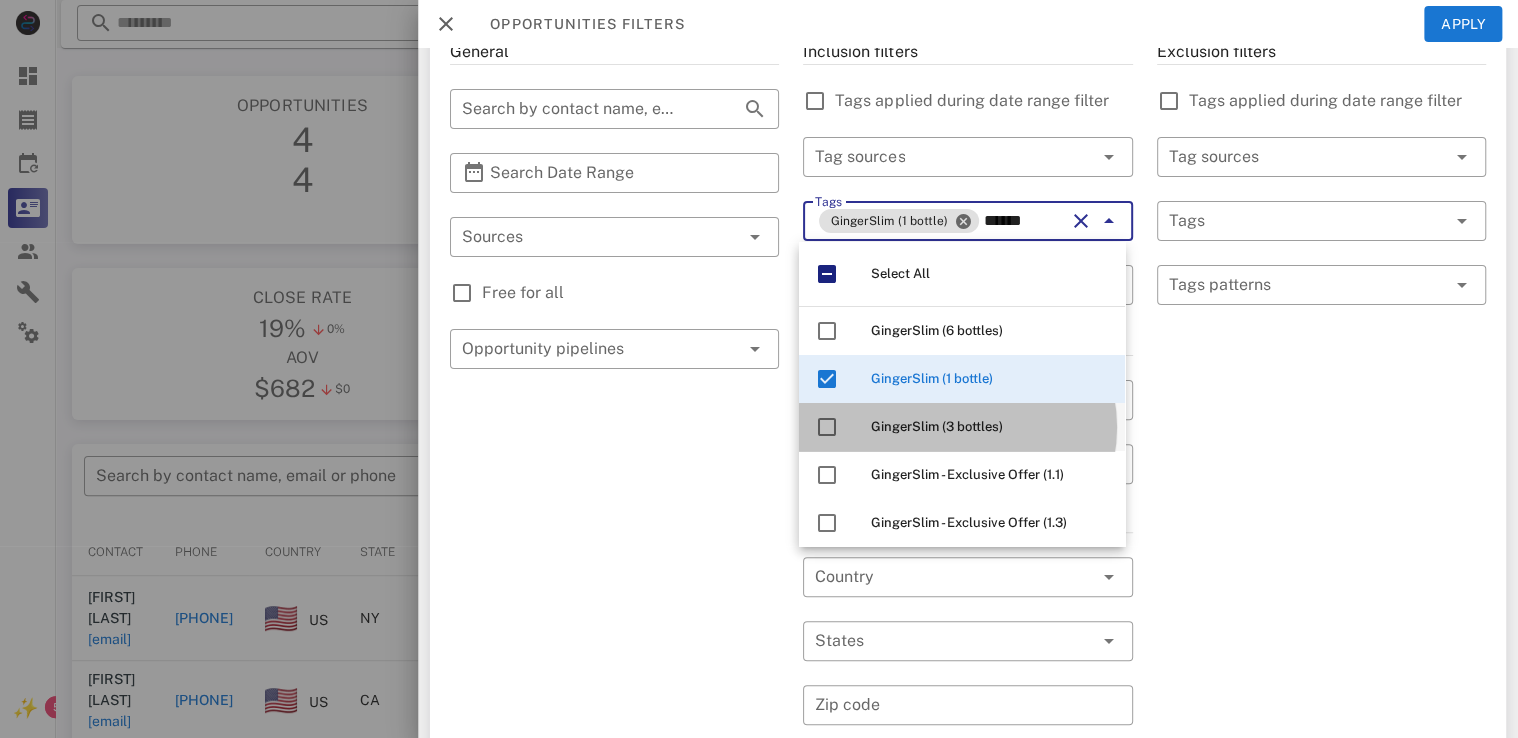 click on "GingerSlim (3 bottles)" at bounding box center [937, 426] 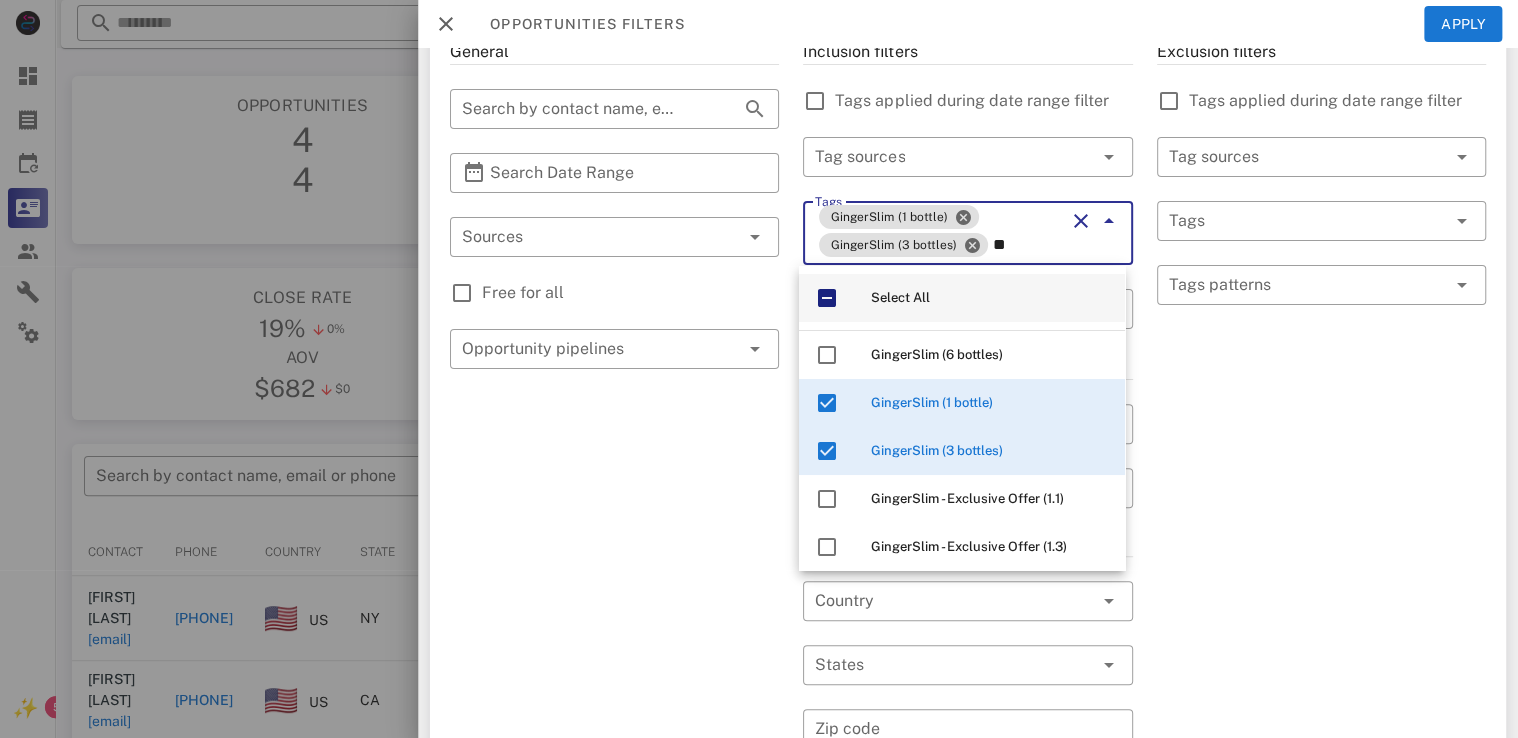 type on "*" 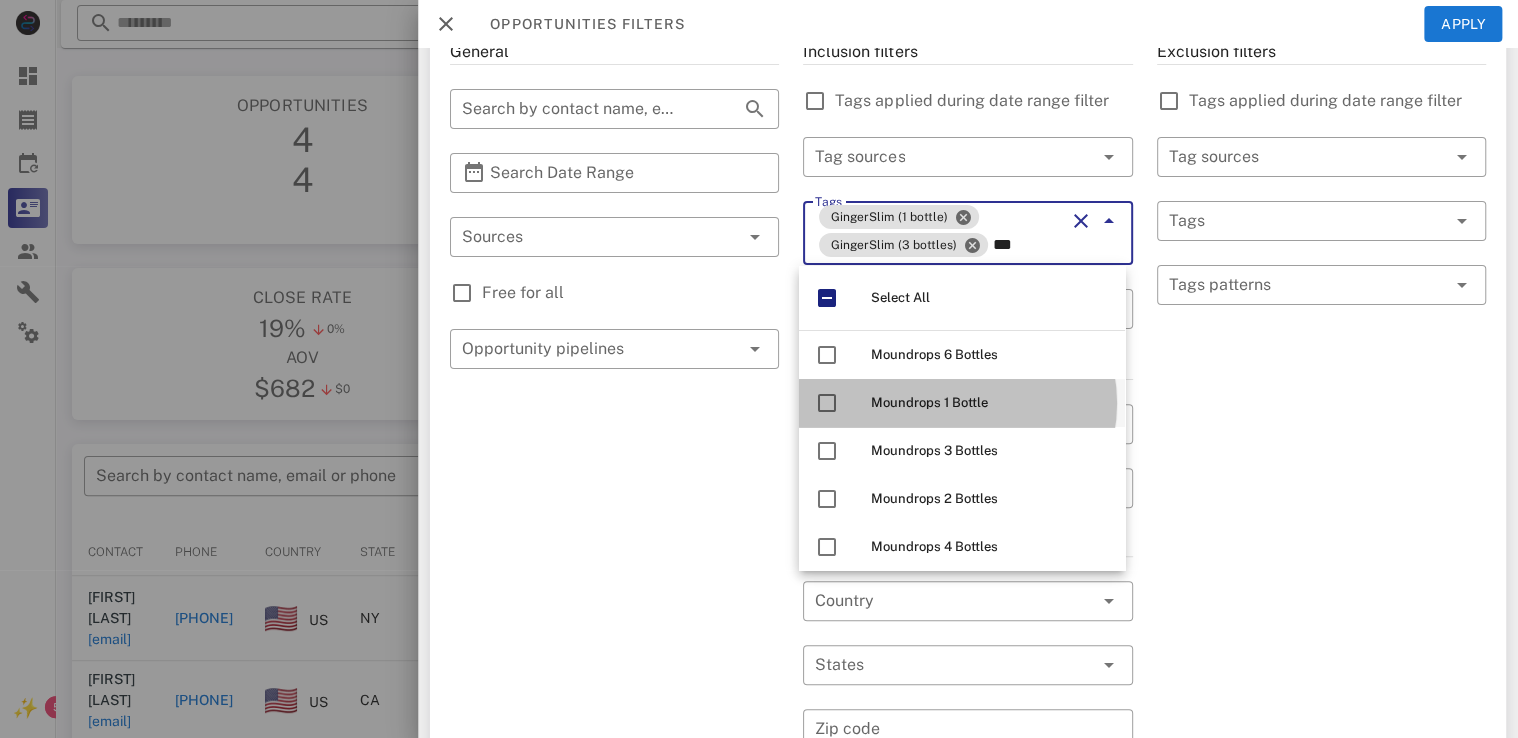 click on "Moundrops 1 Bottle" at bounding box center (929, 402) 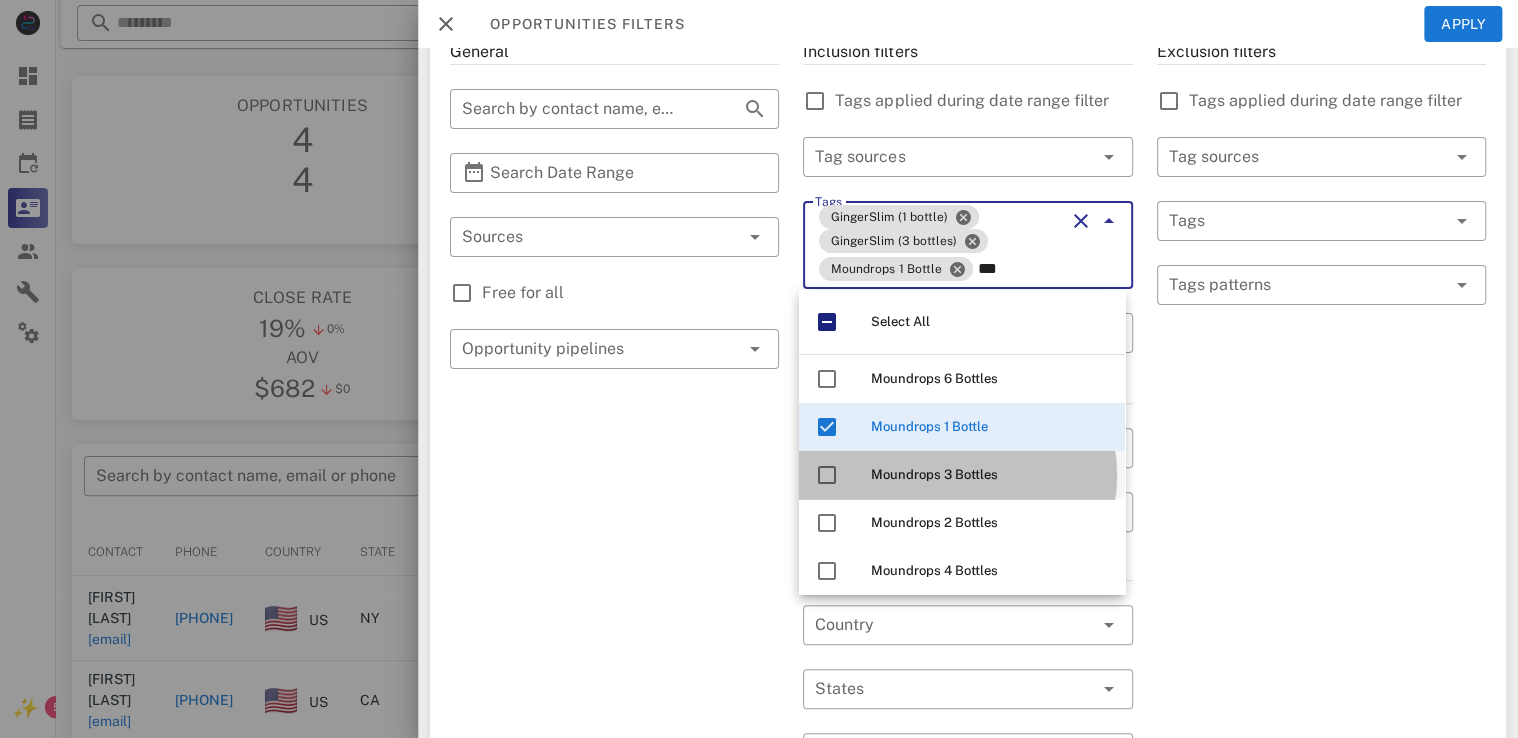 click on "Moundrops 3 Bottles" at bounding box center [934, 474] 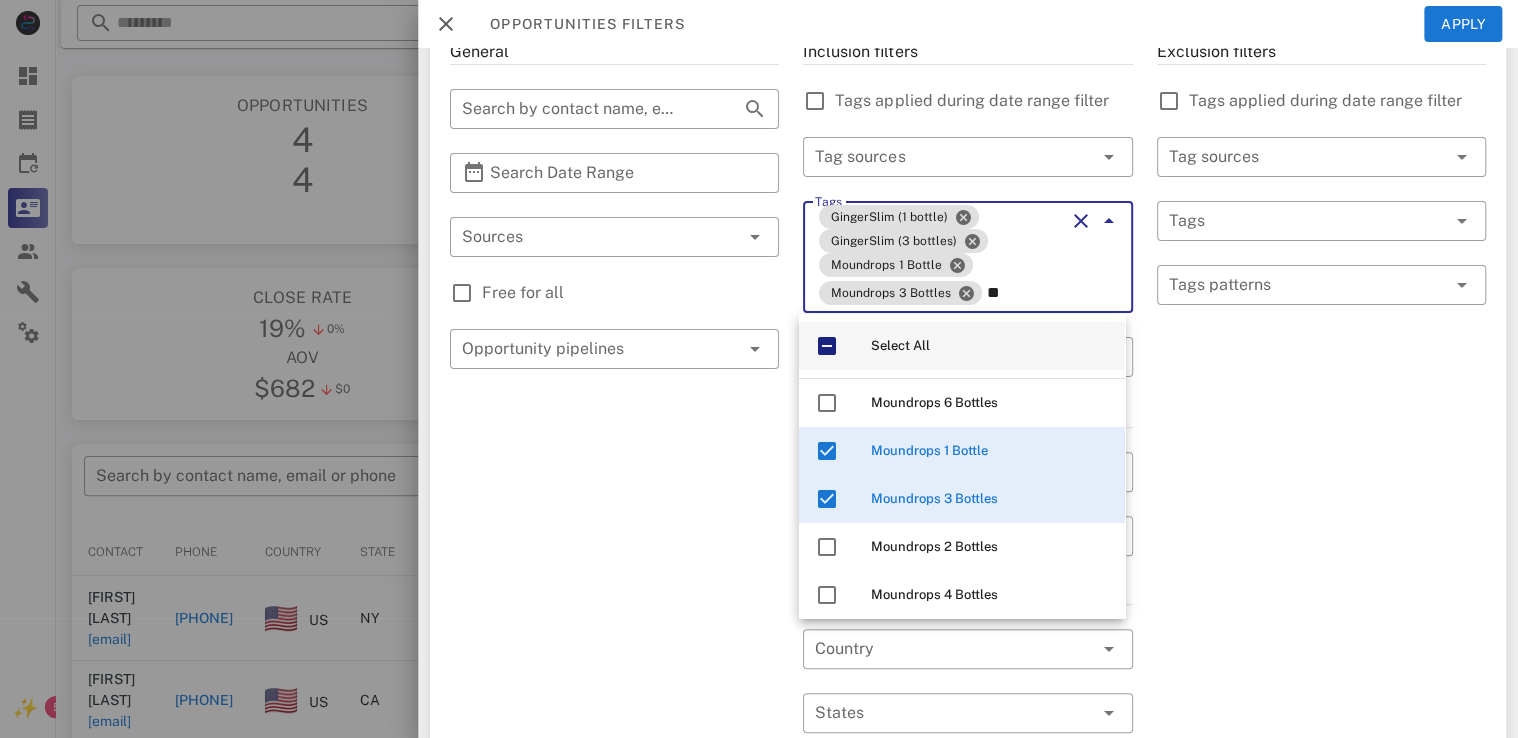 type on "*" 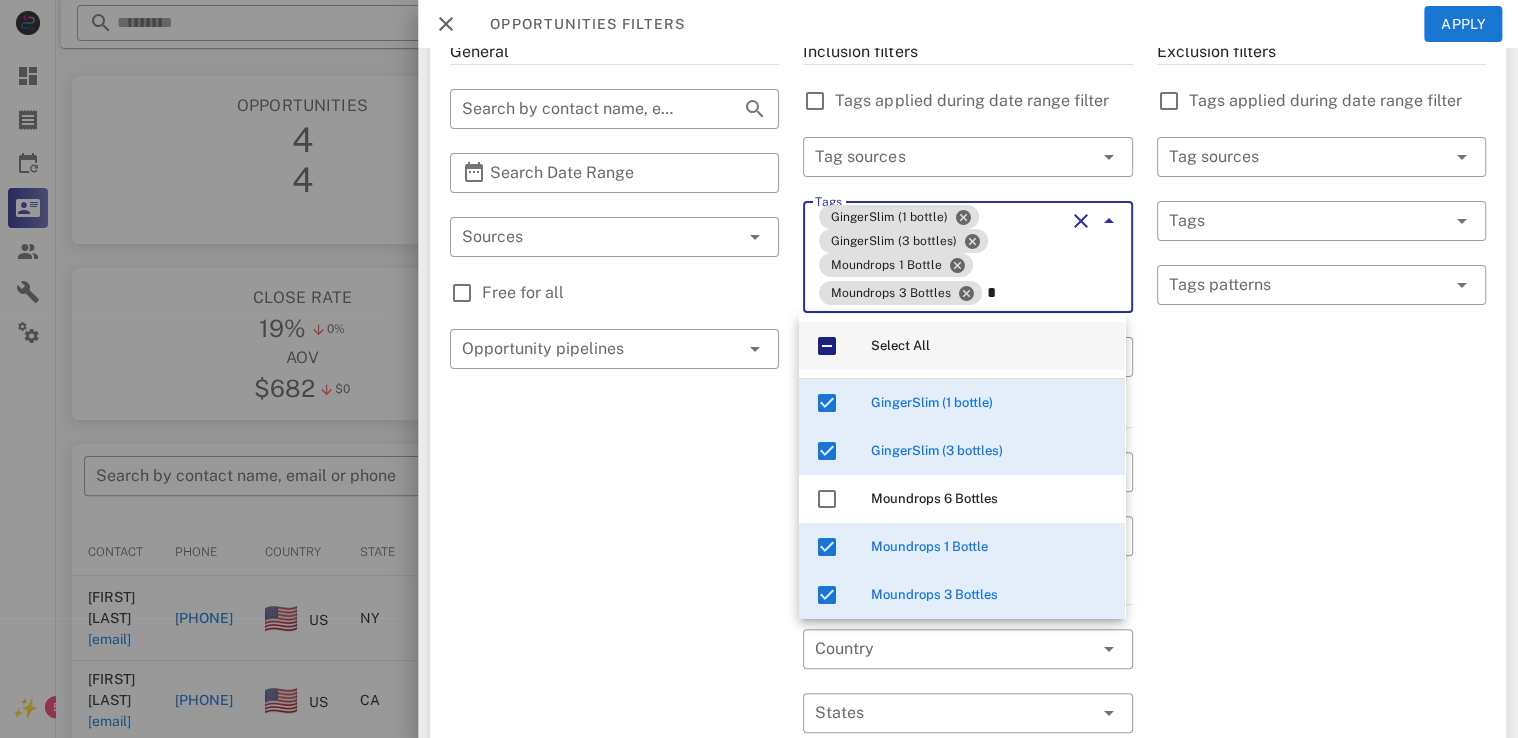 type 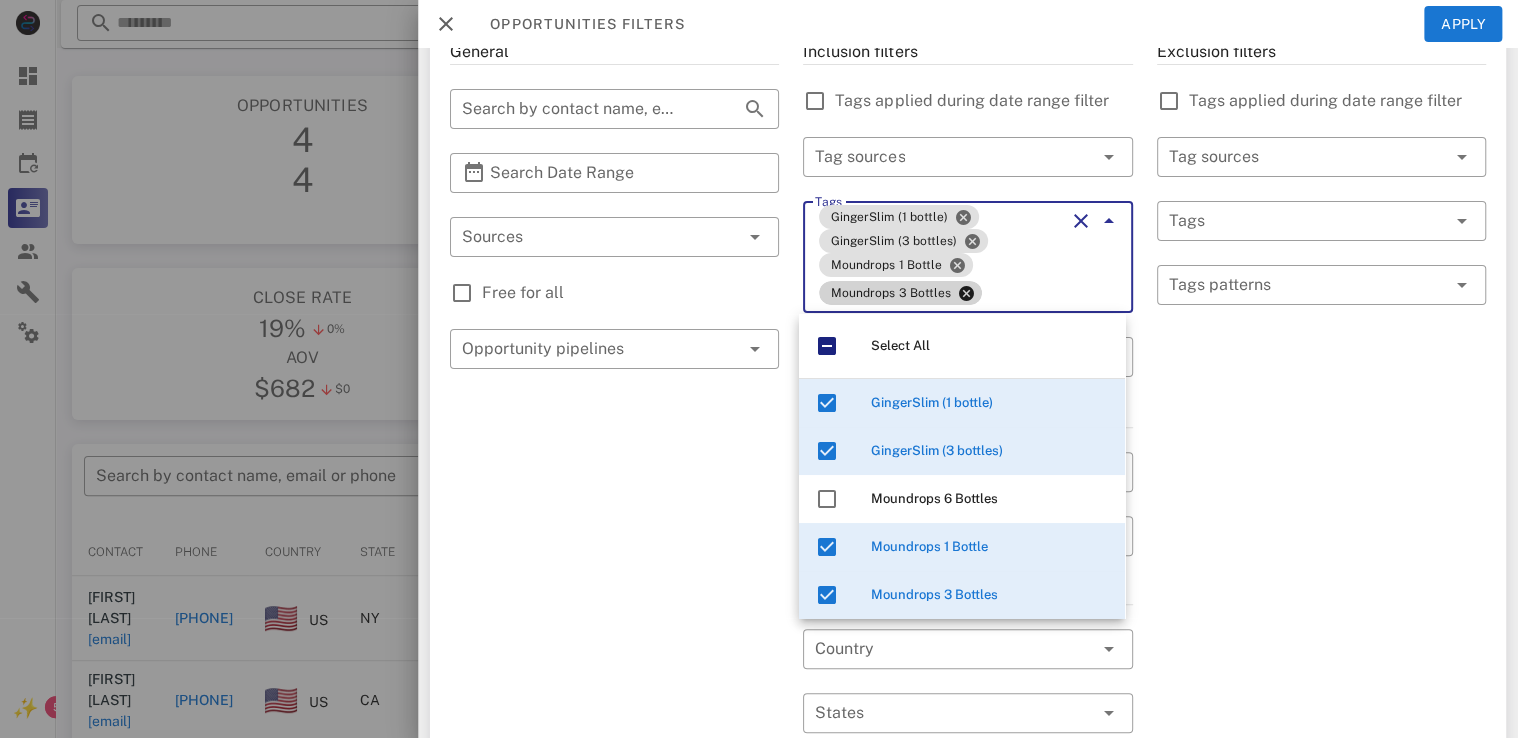 click on "[MESSAGE]" at bounding box center (968, 24) 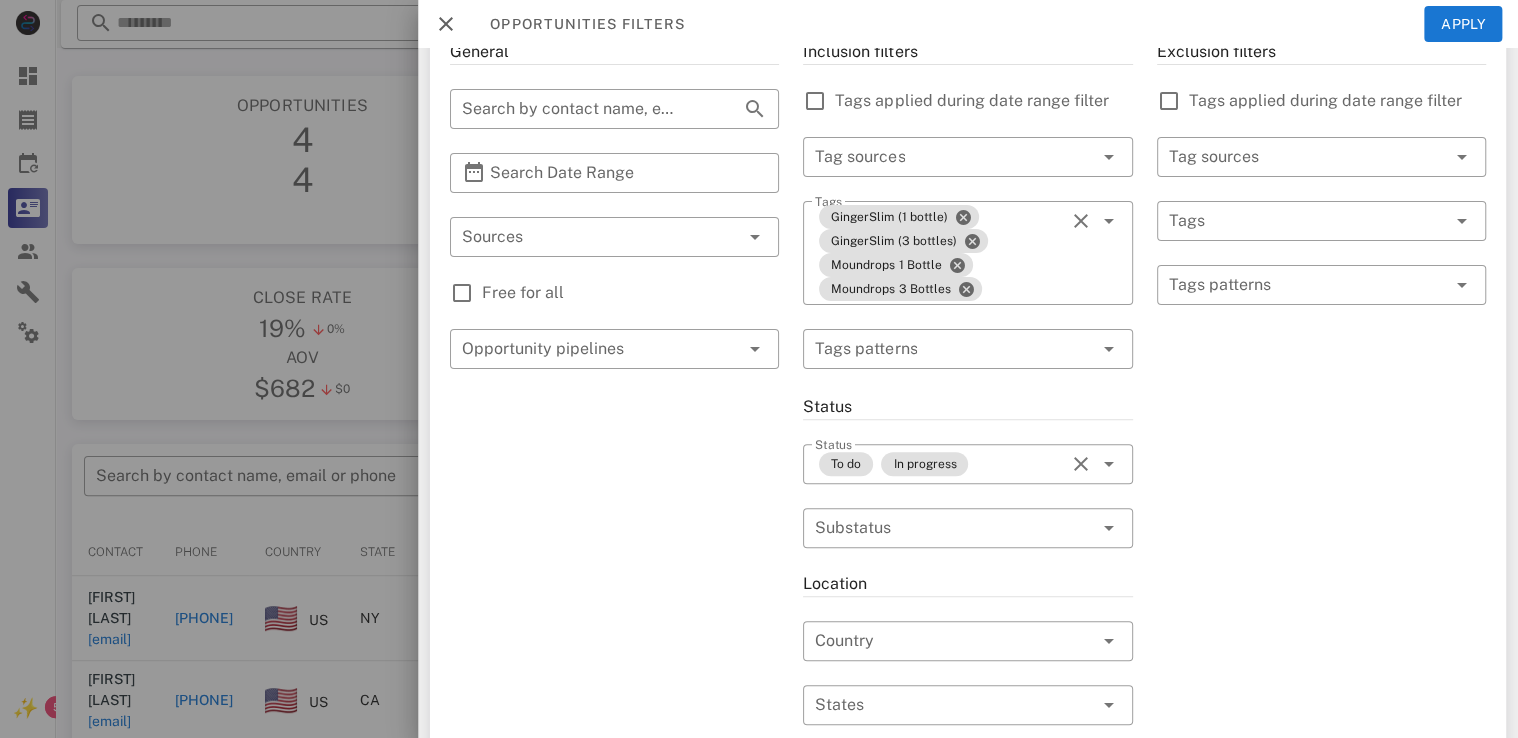 click on "General ​ Search by contact name, email or phone ​ Search Date Range ​ Sources Free for all ​ Opportunity pipelines" at bounding box center [614, 621] 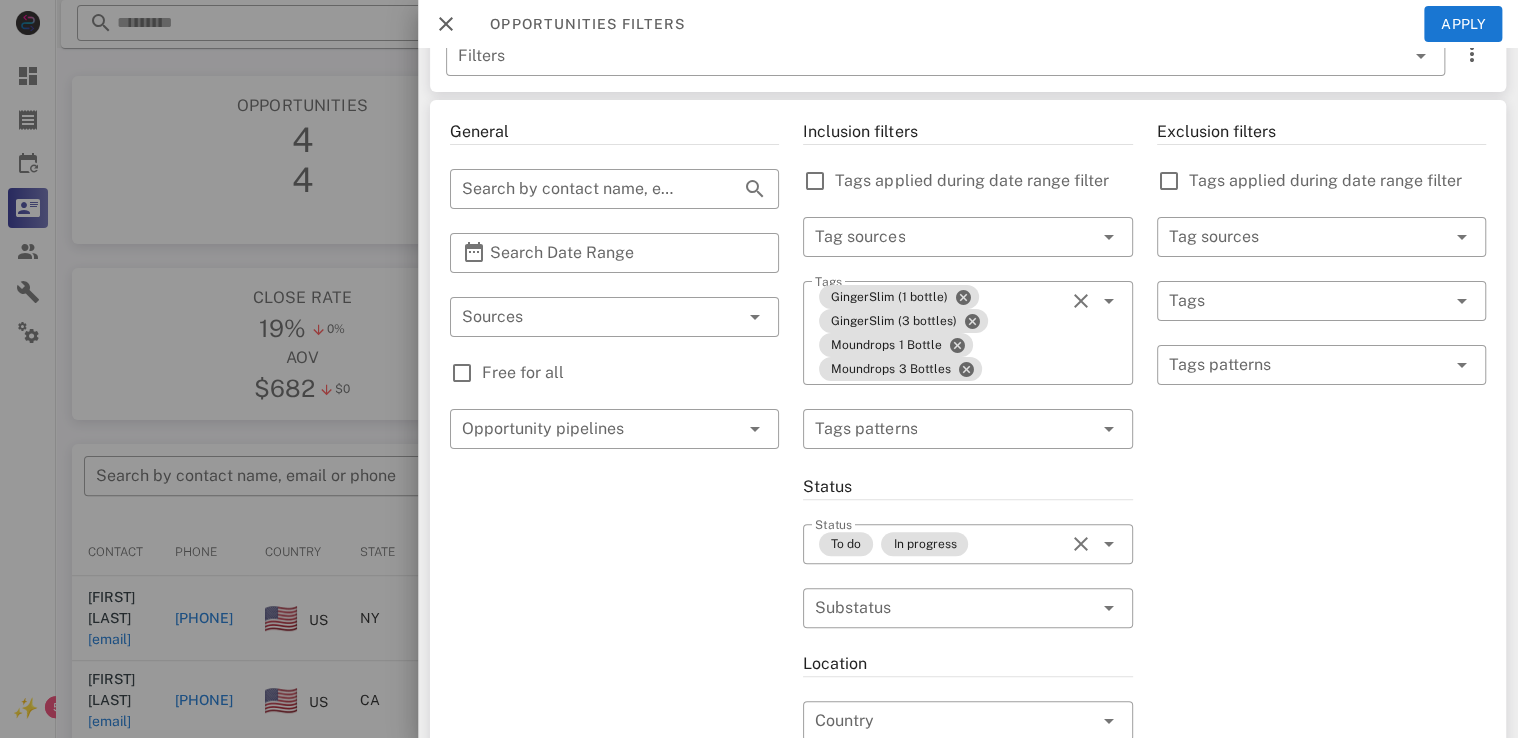 scroll, scrollTop: 0, scrollLeft: 0, axis: both 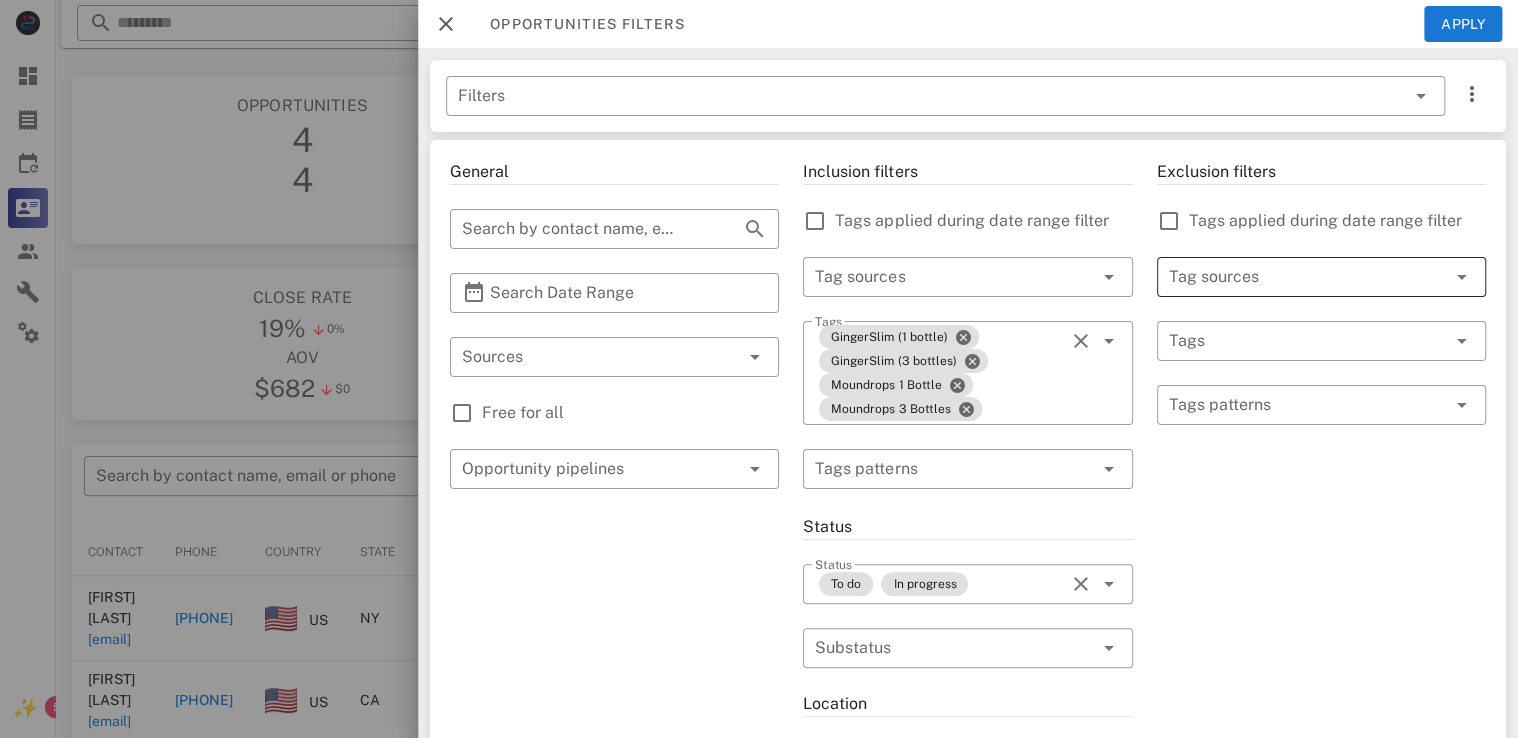 click at bounding box center [1293, 277] 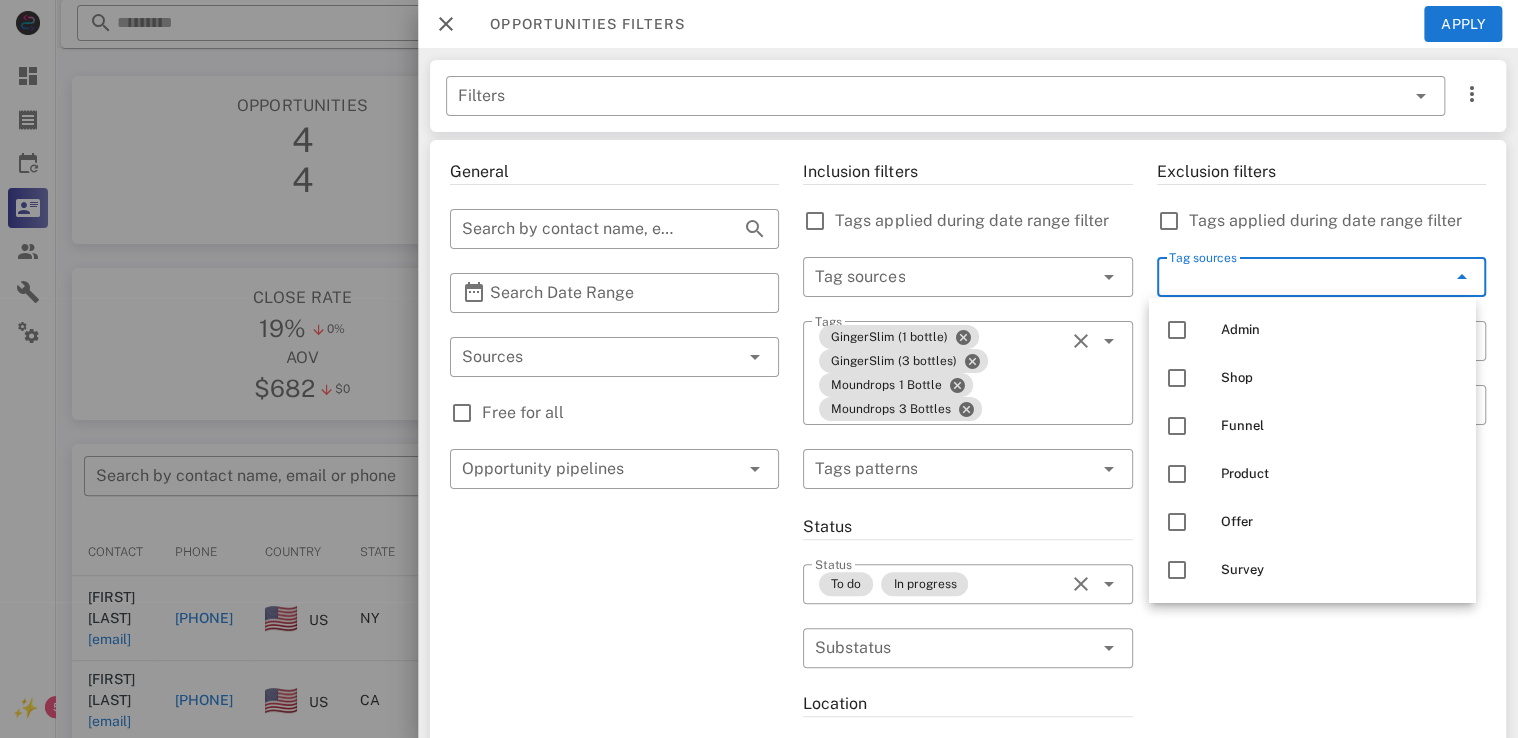 click on "Tag sources" at bounding box center (1293, 277) 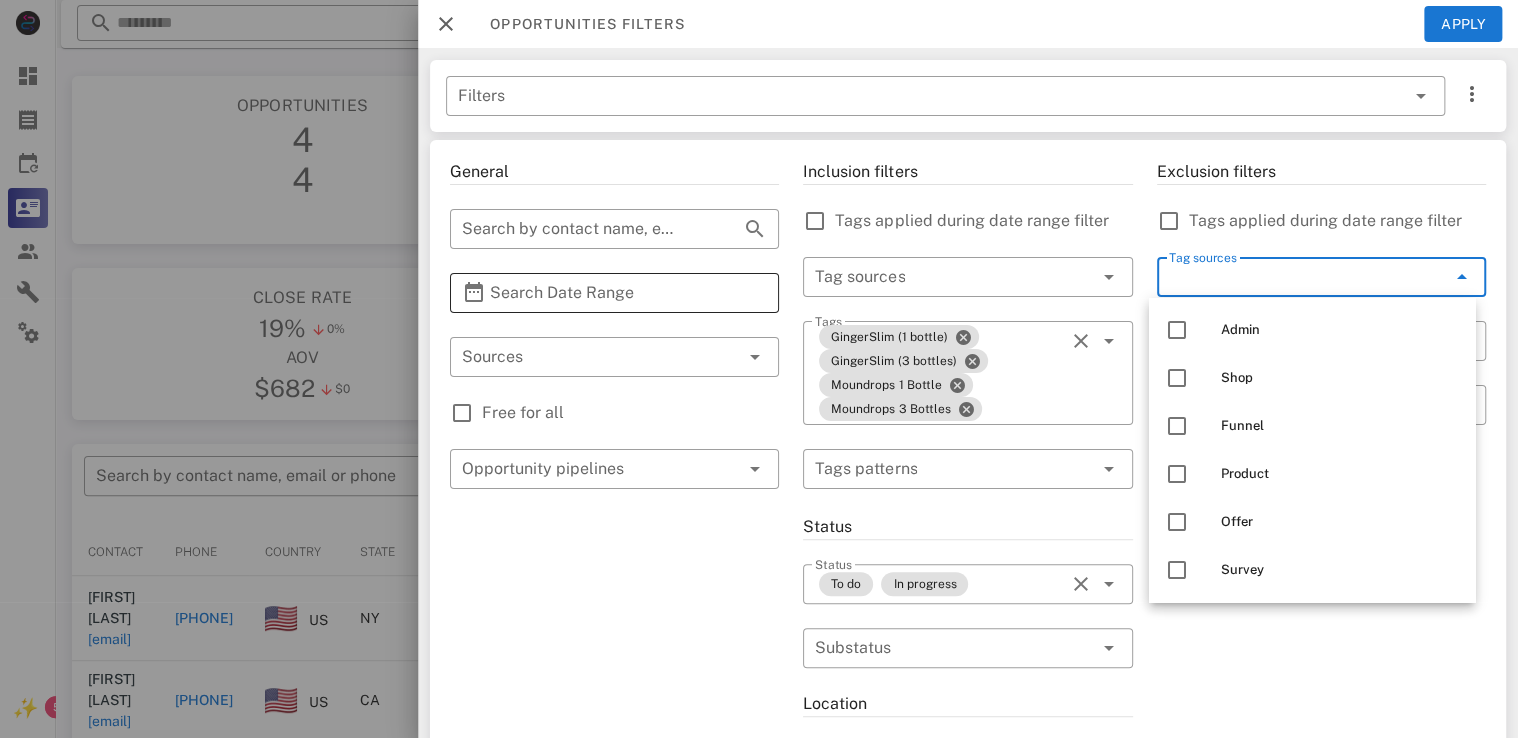 click on "Search Date Range" at bounding box center (614, 293) 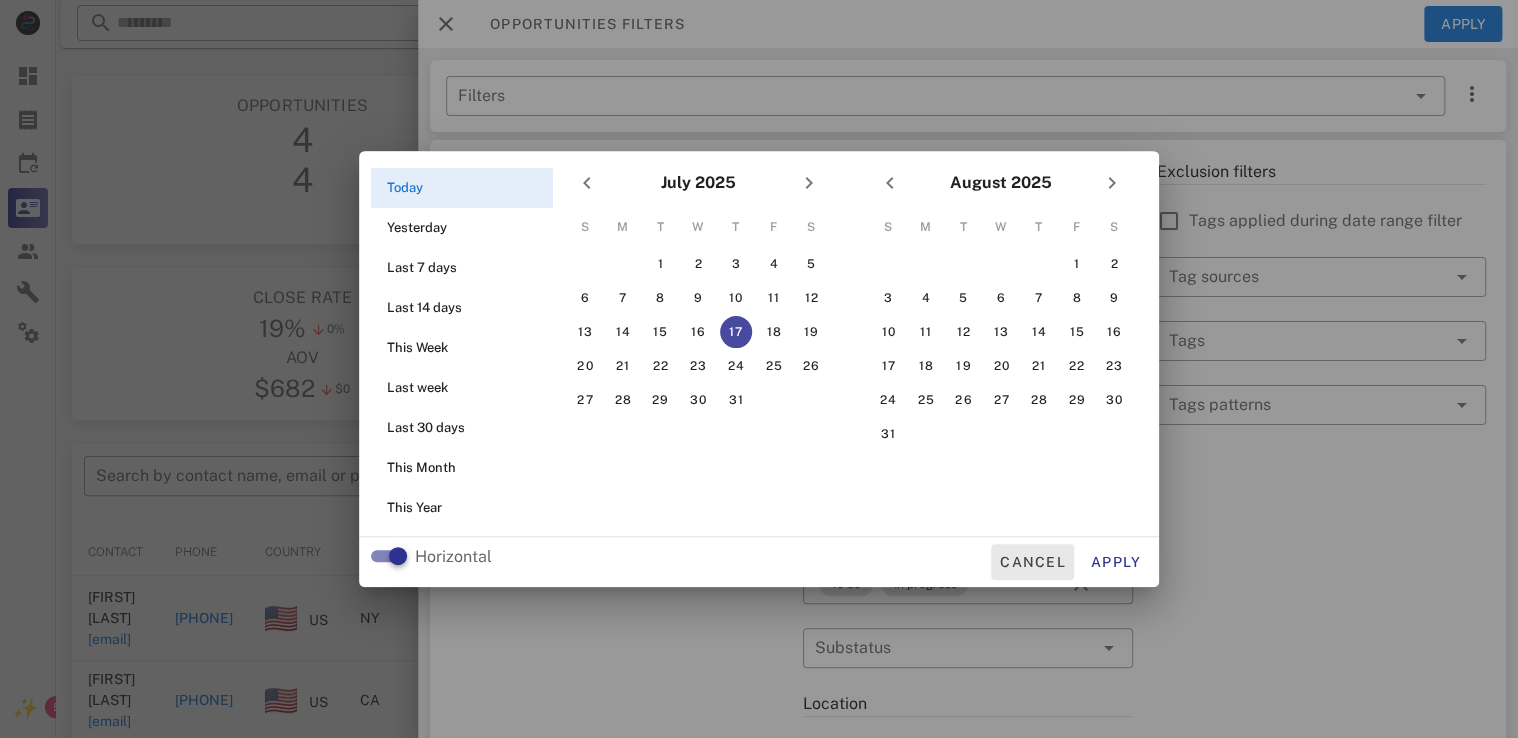 click on "Cancel" at bounding box center [1032, 562] 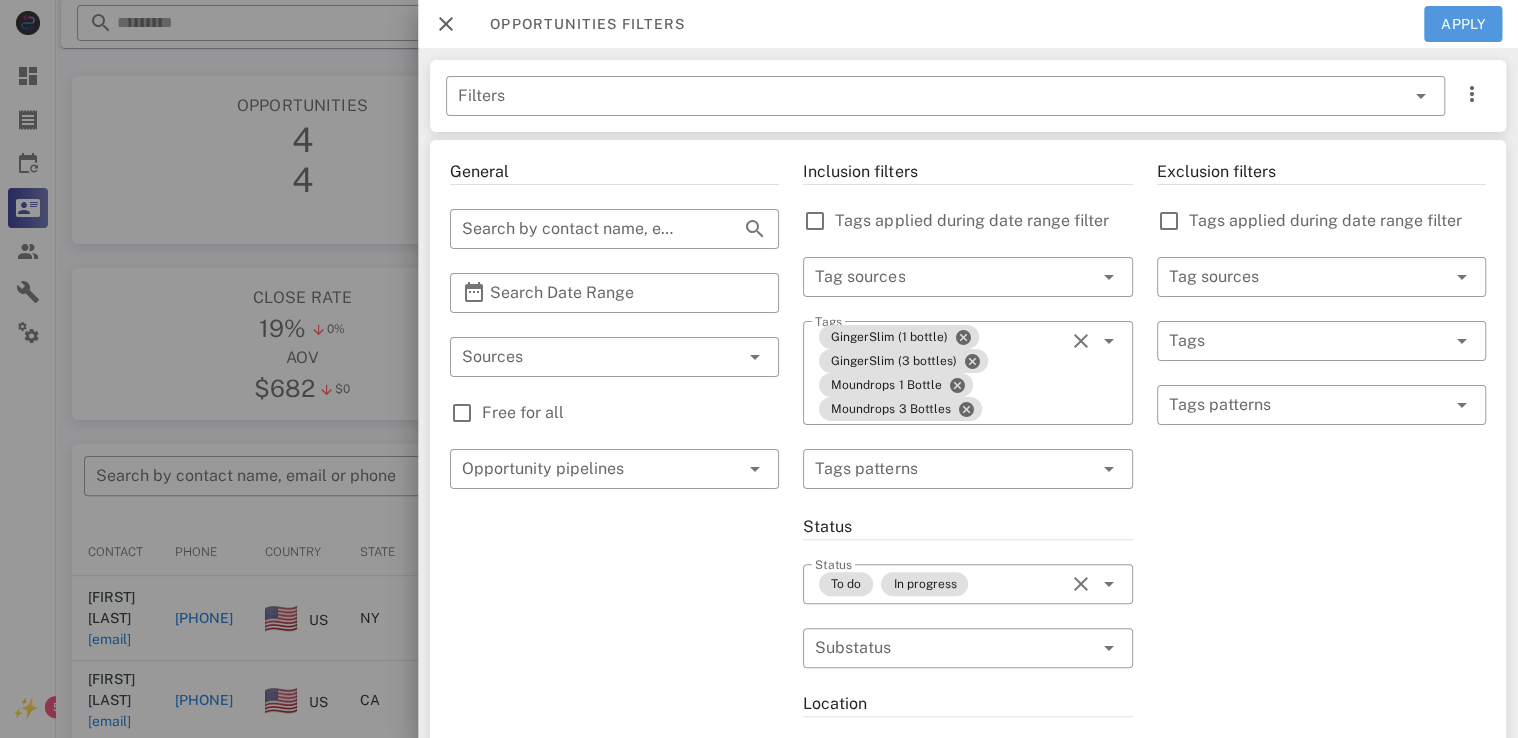 click on "Apply" at bounding box center [1463, 24] 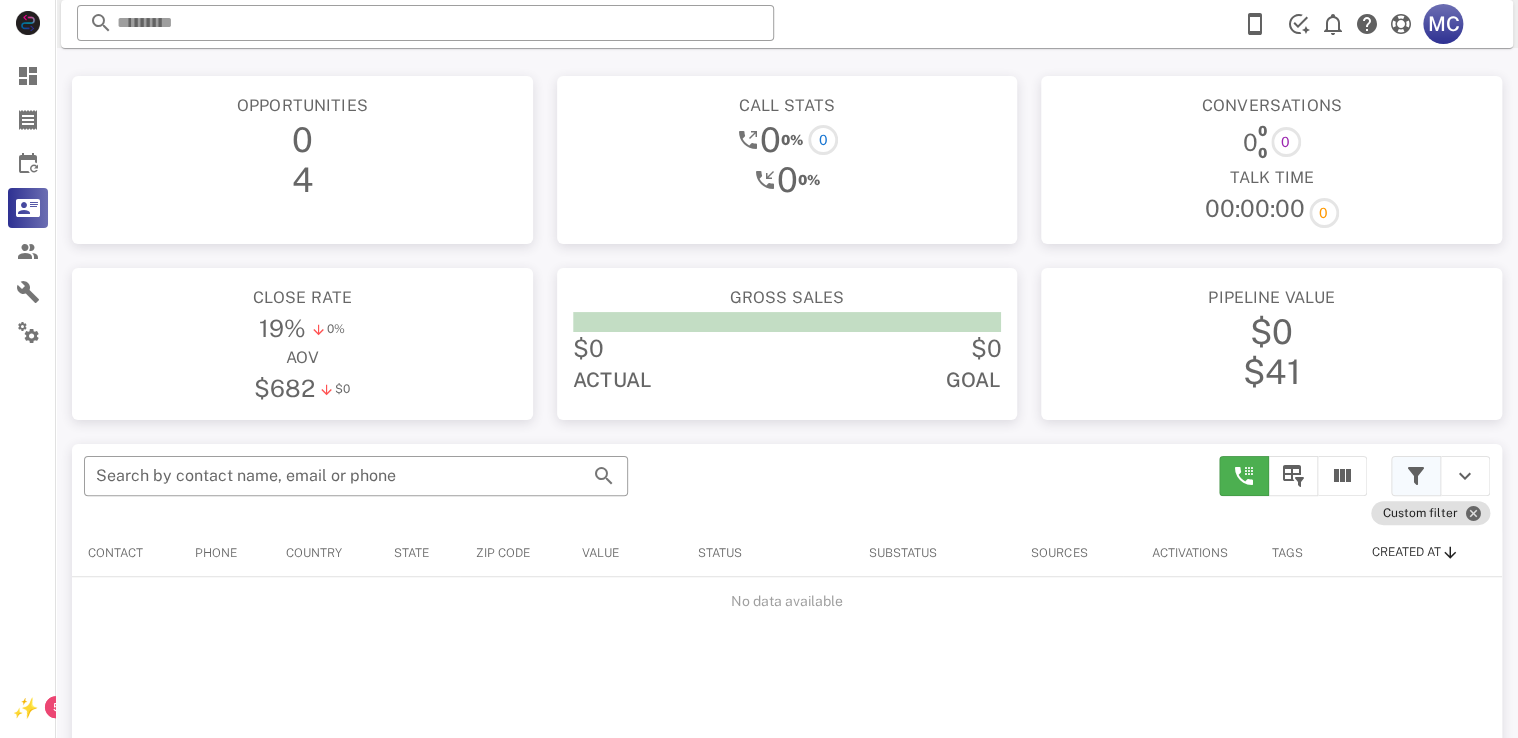 click at bounding box center (1416, 476) 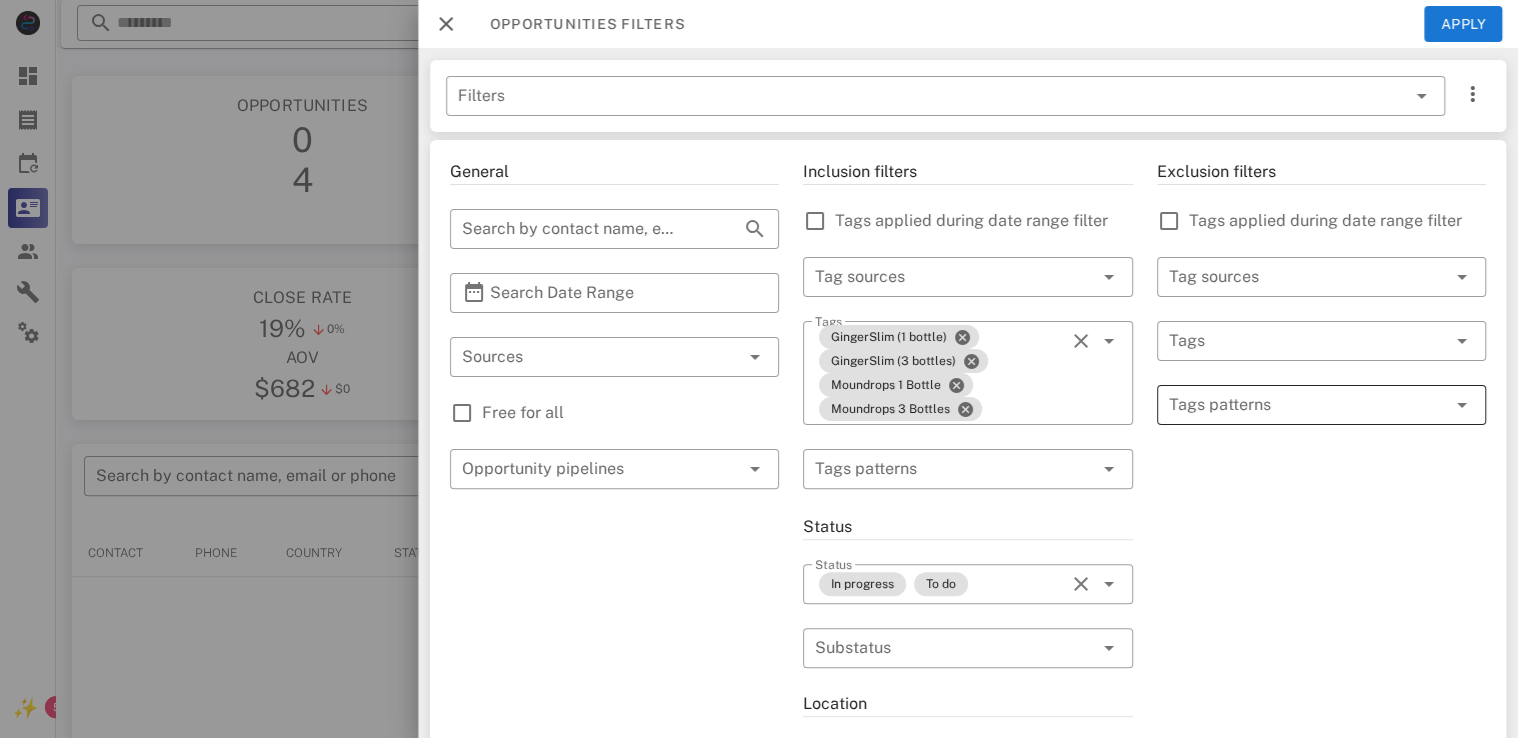 click at bounding box center (1307, 405) 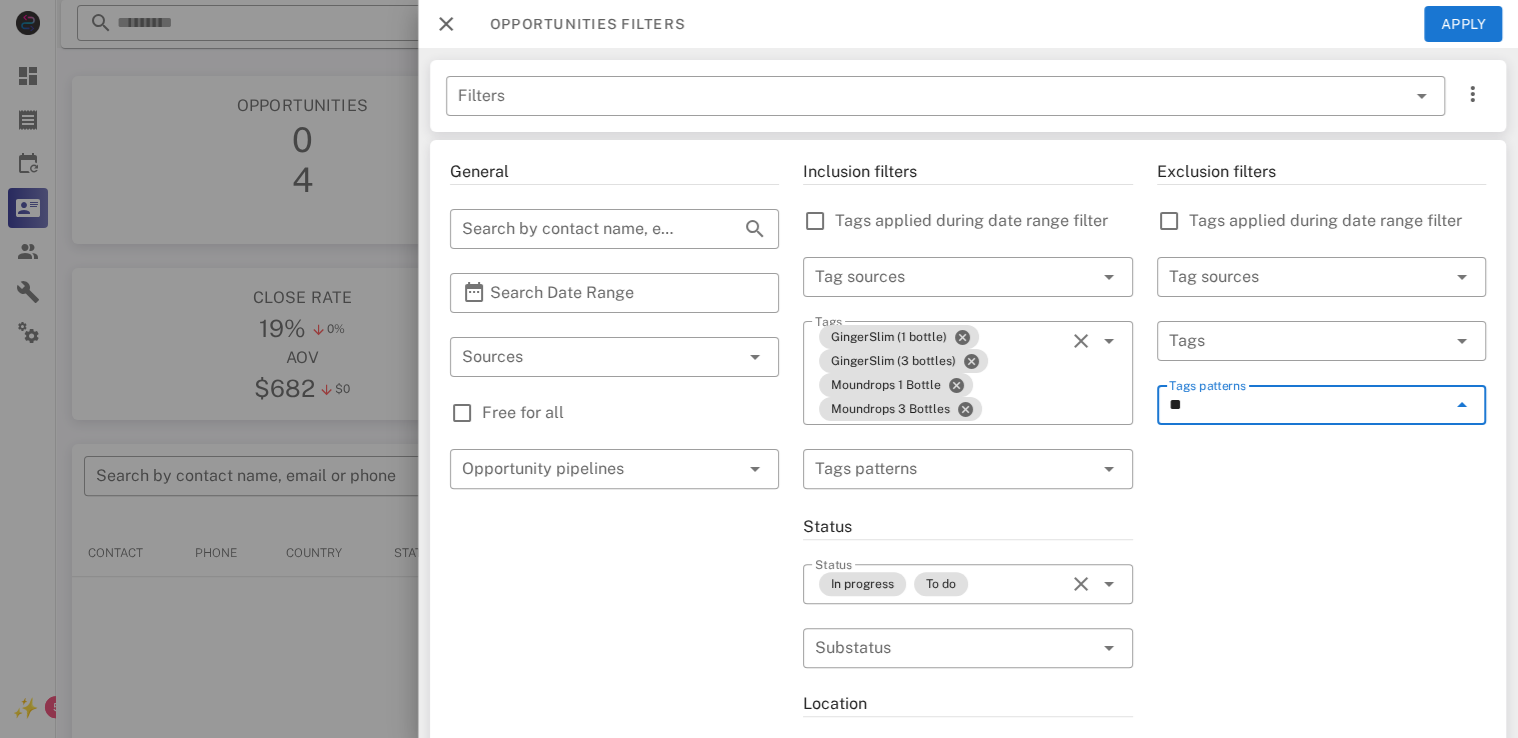 type on "*" 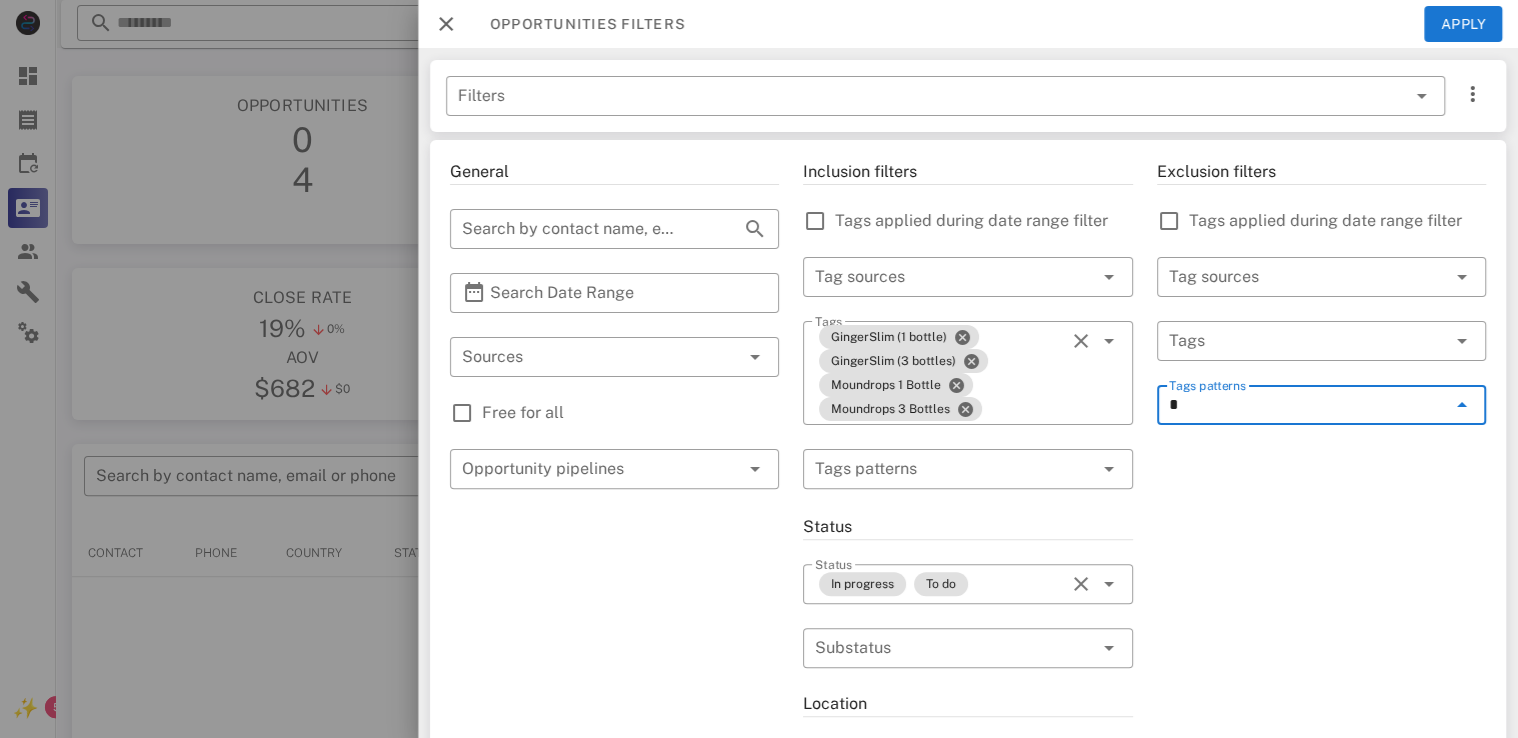 type 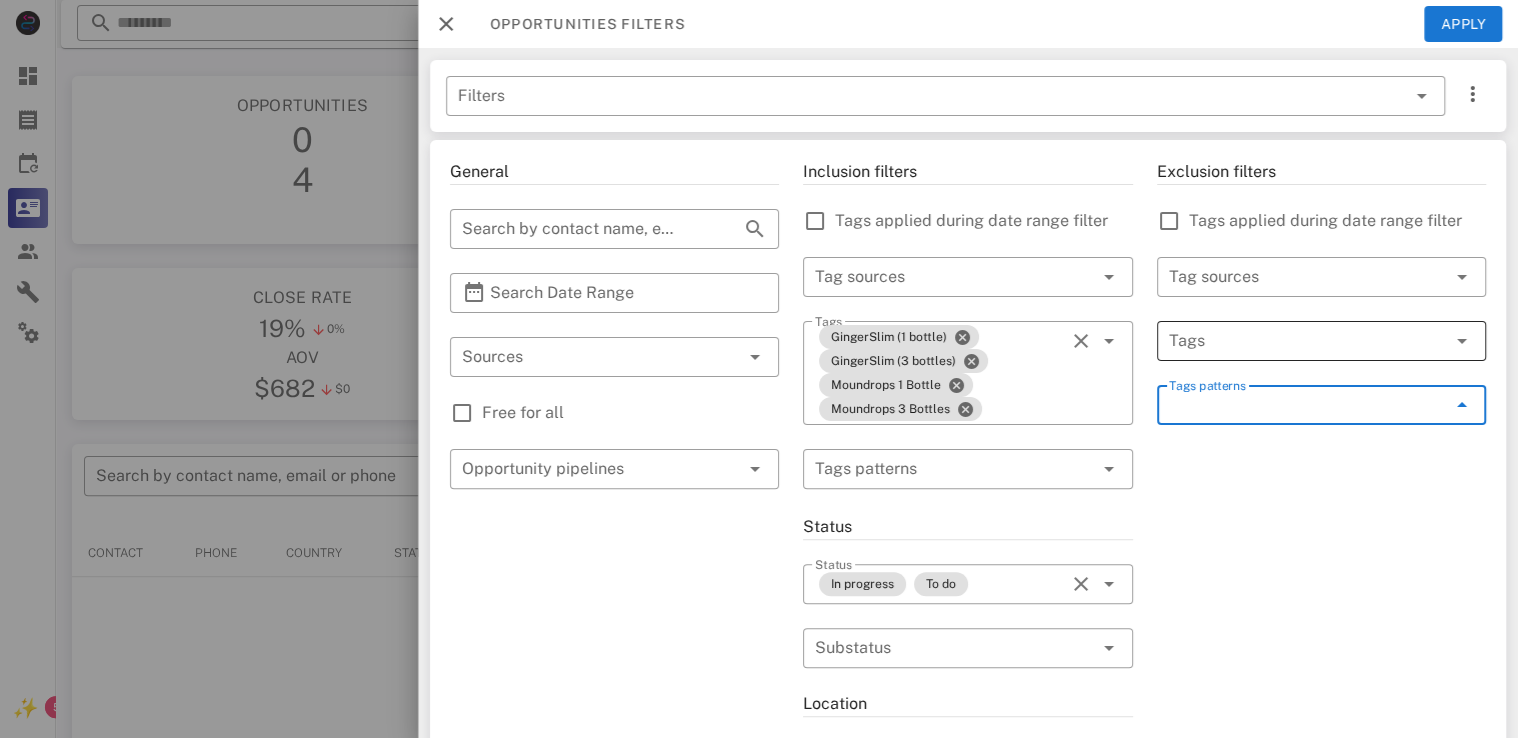 click at bounding box center (1293, 341) 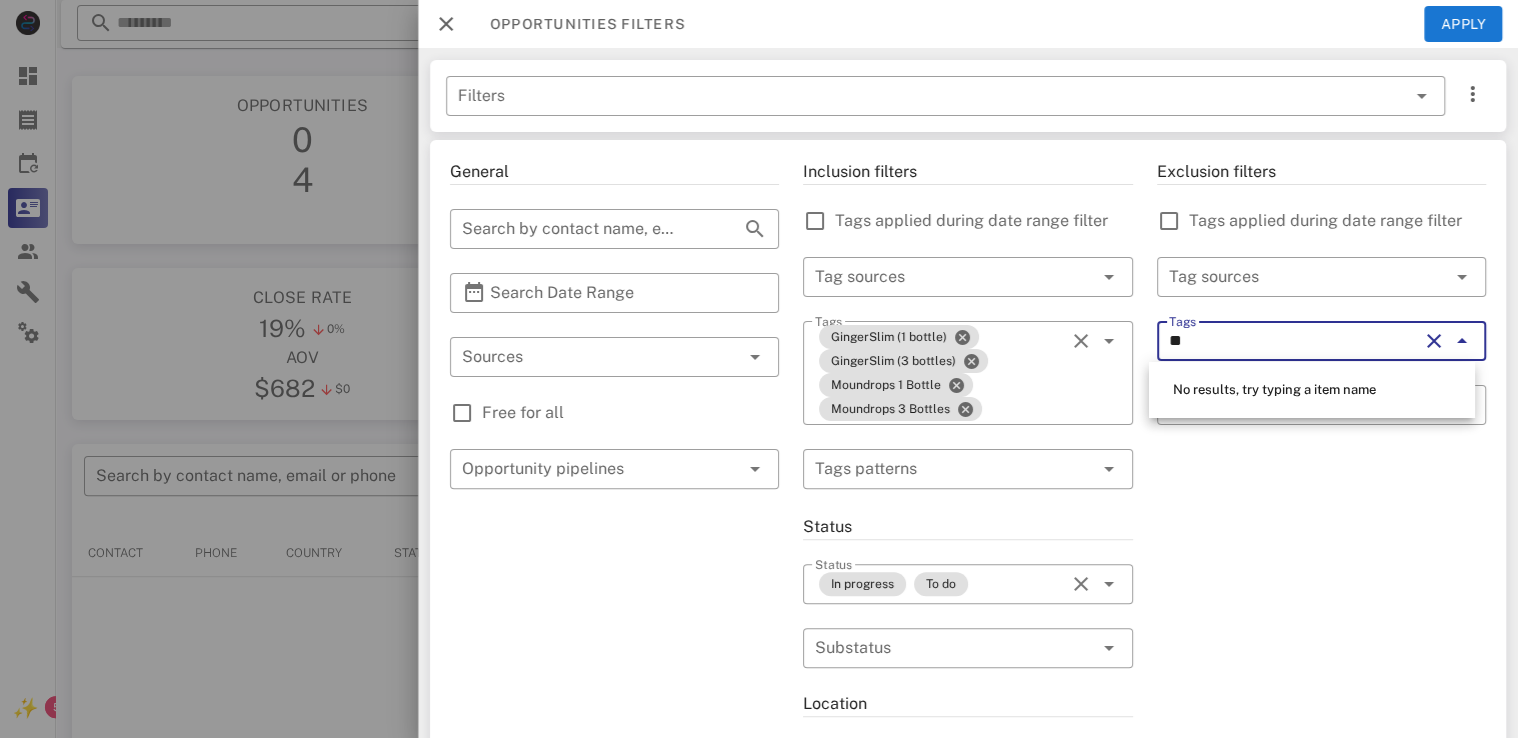 type on "*" 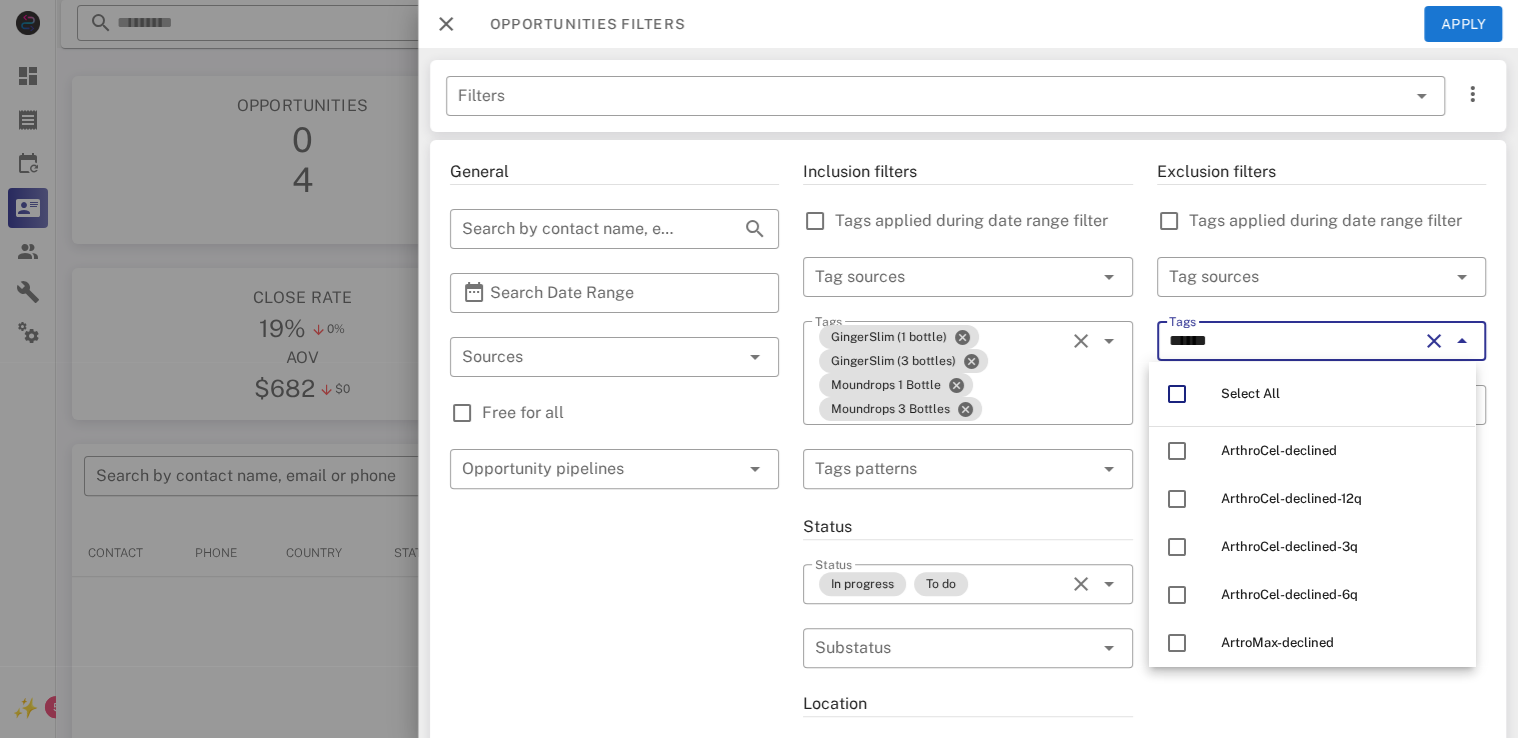 type on "*******" 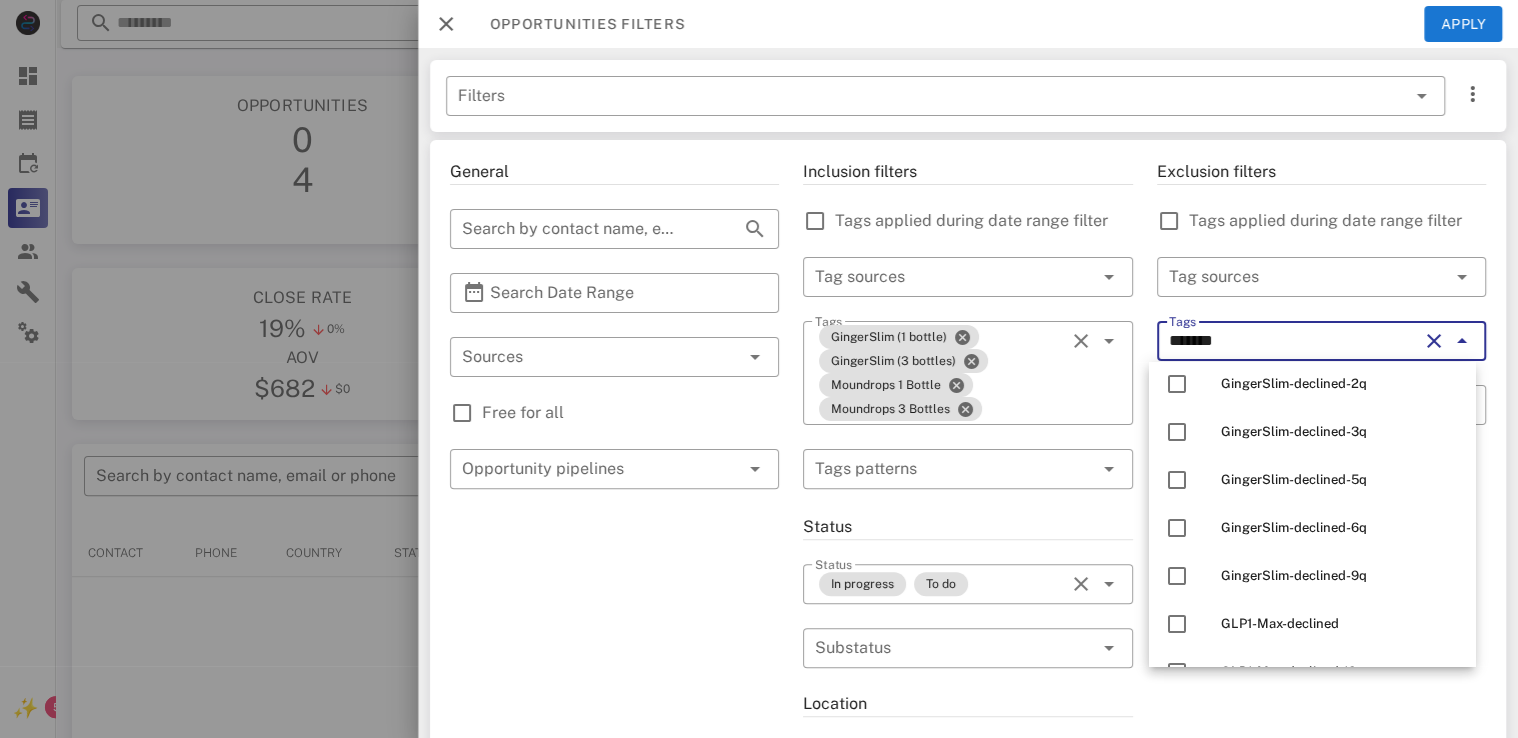 scroll, scrollTop: 2040, scrollLeft: 0, axis: vertical 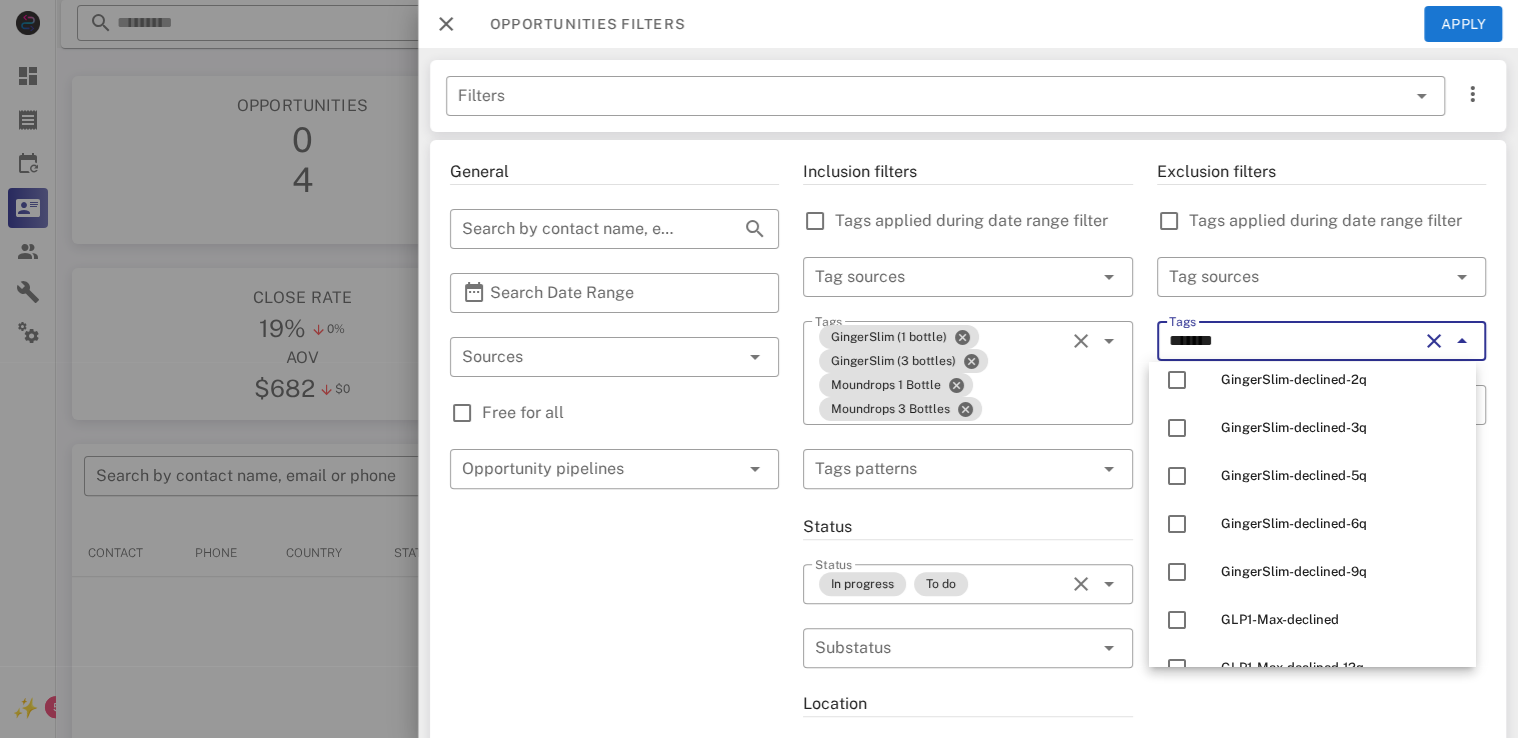 click at bounding box center (1434, 341) 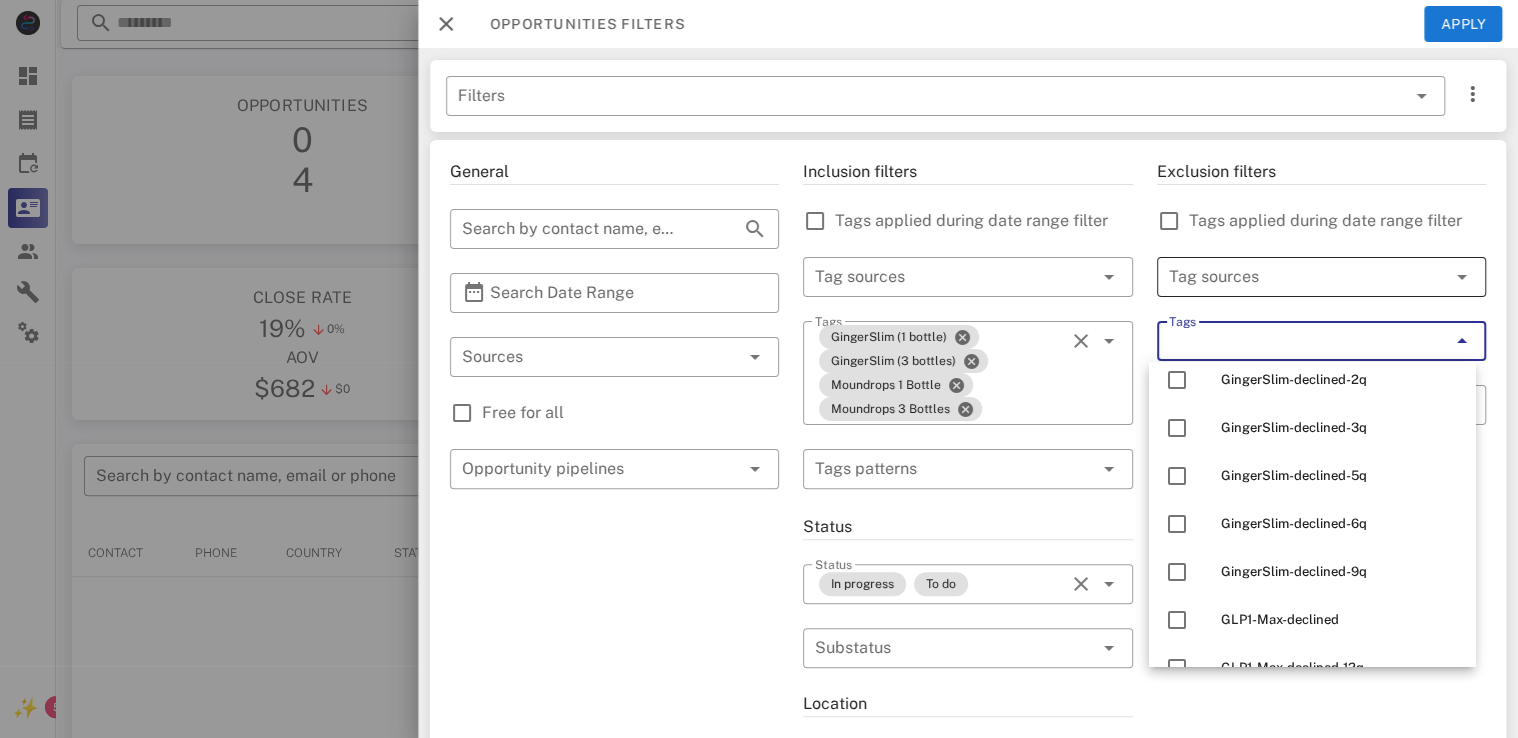 click at bounding box center (1293, 277) 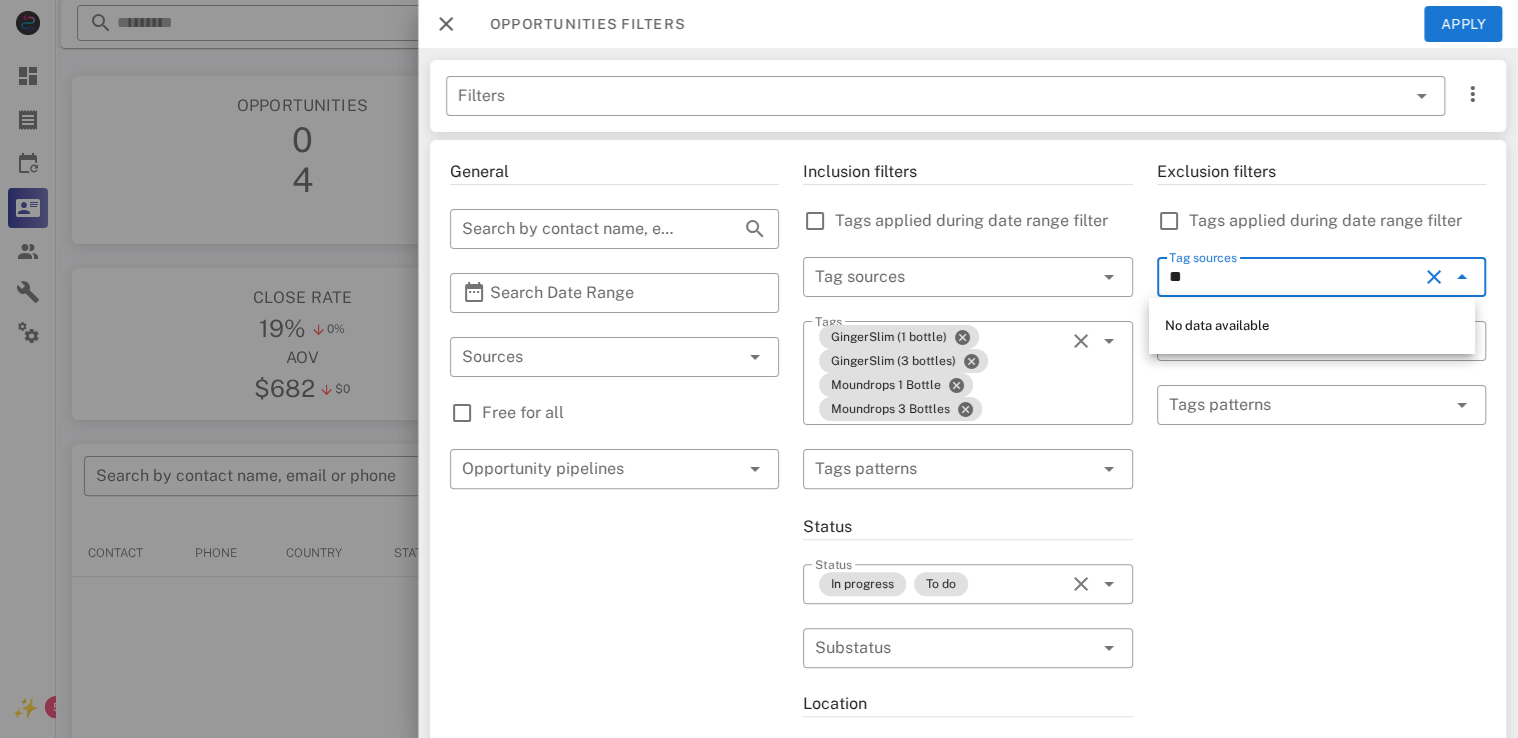 type on "*" 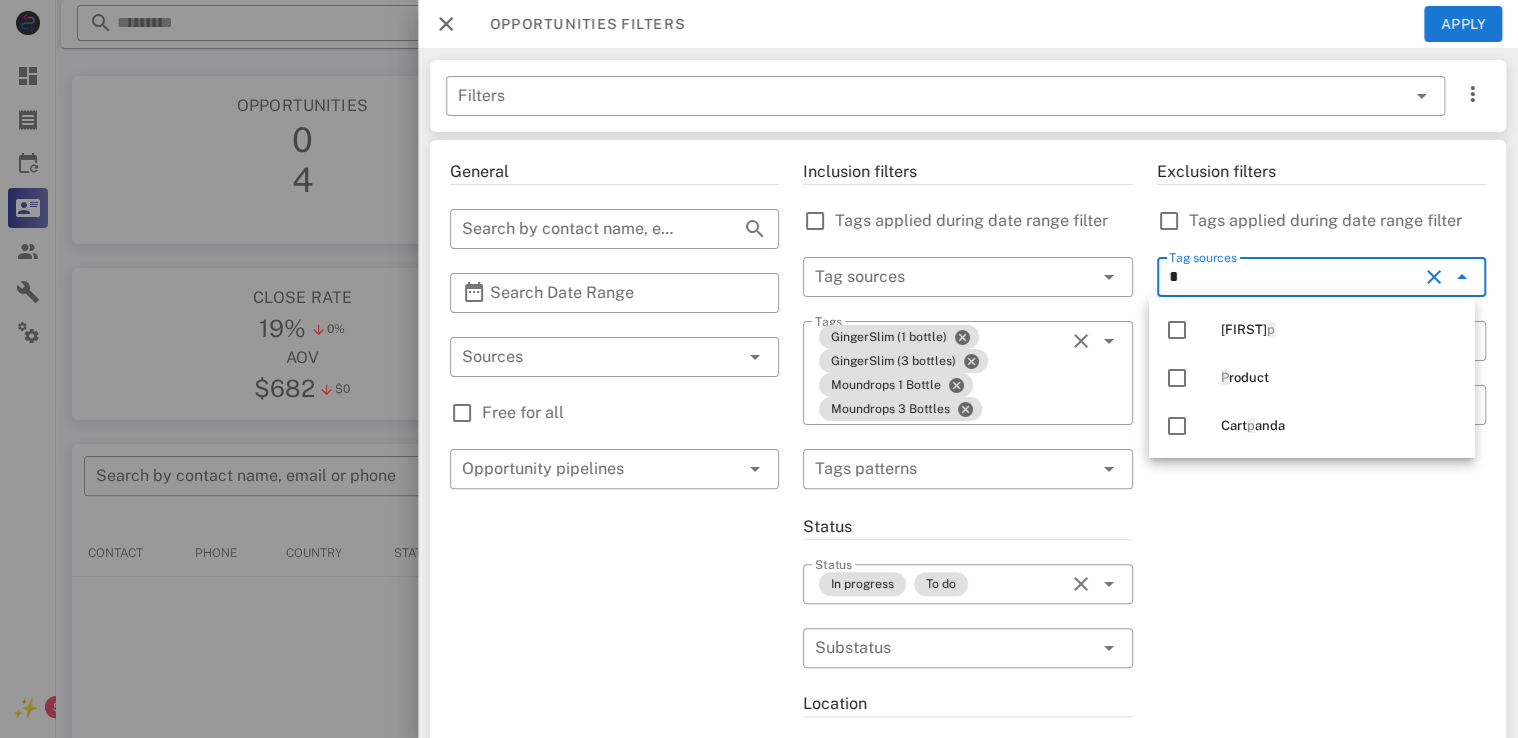 type 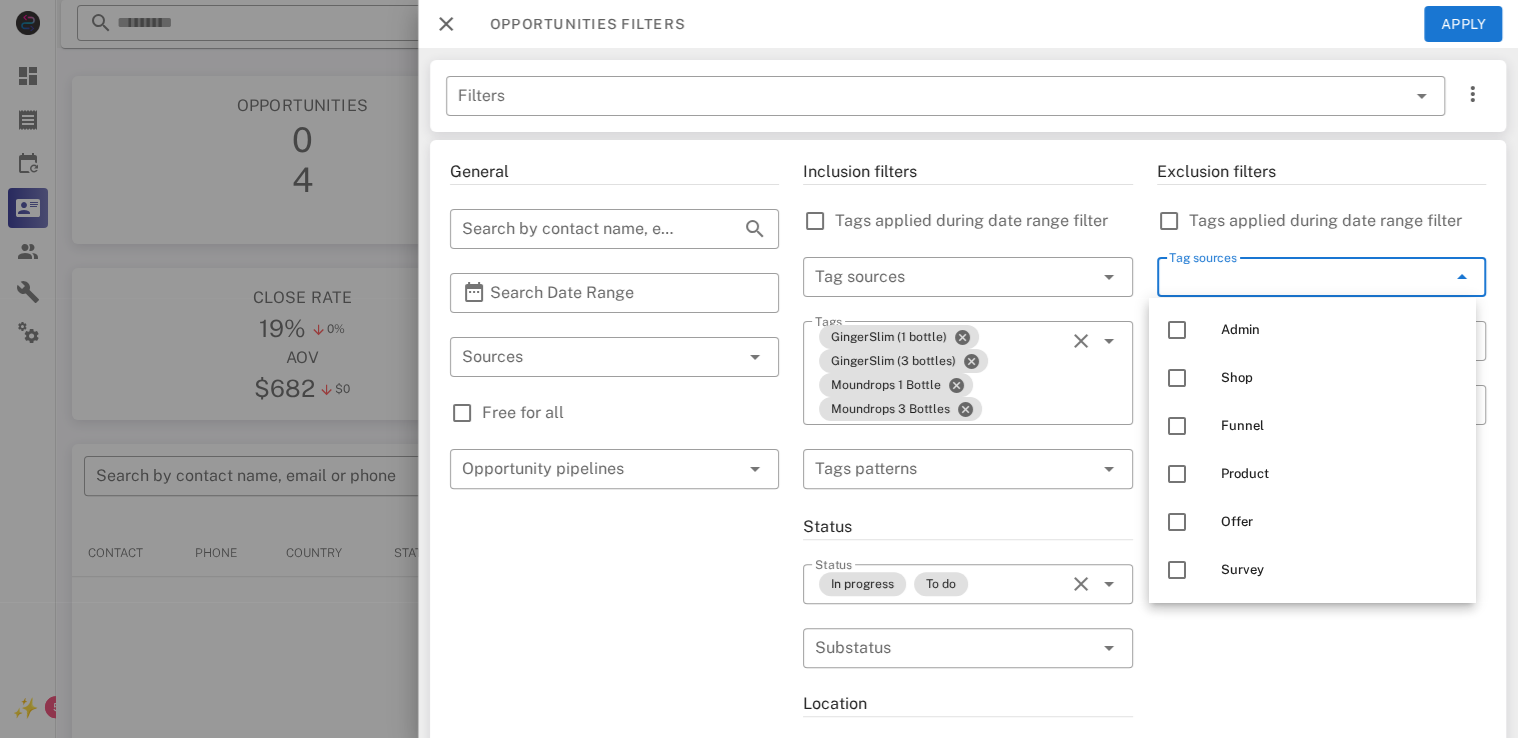 click on "Exclusion filters Tags applied during date range filter ​ Tag sources ​ Tags ​ Tags patterns" at bounding box center (1321, 741) 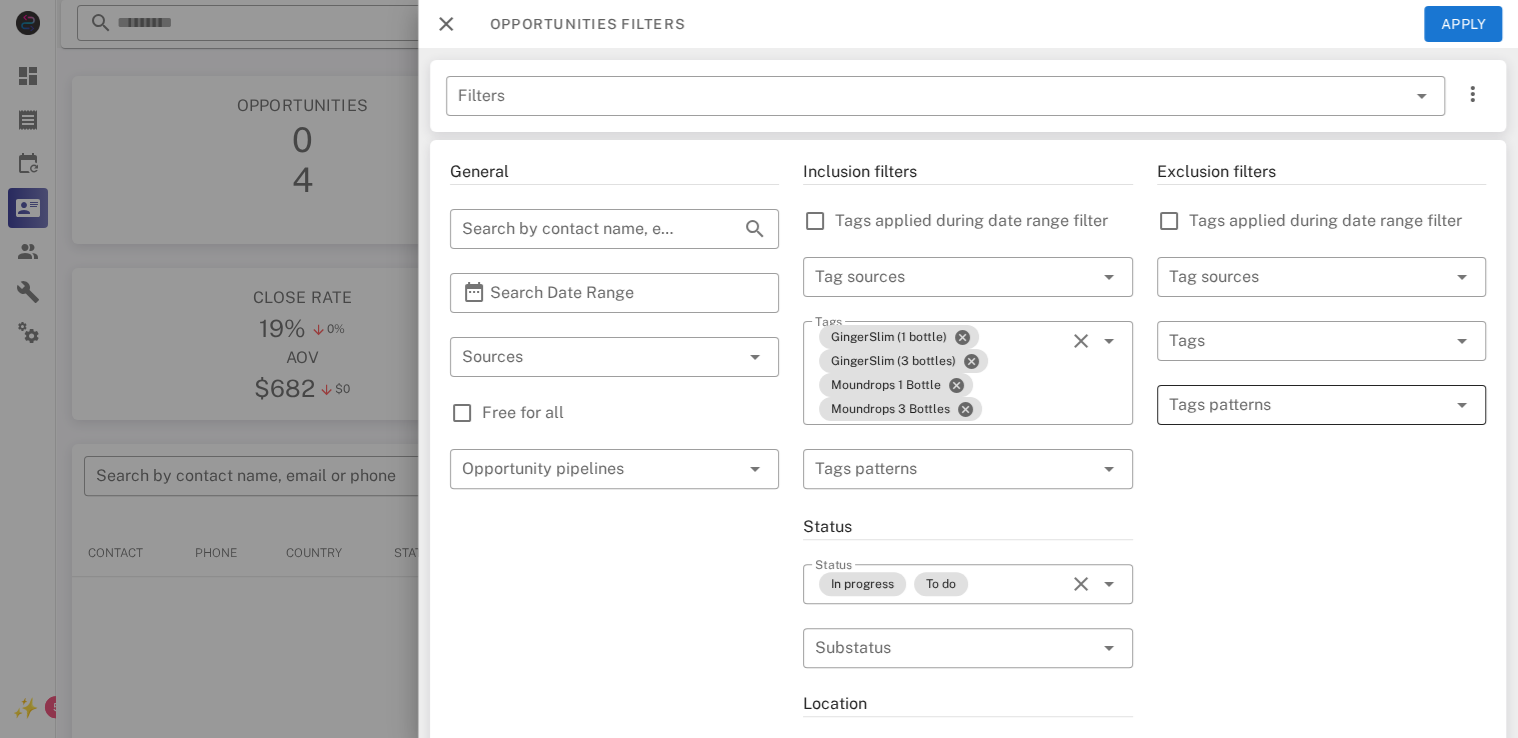 click at bounding box center [1307, 405] 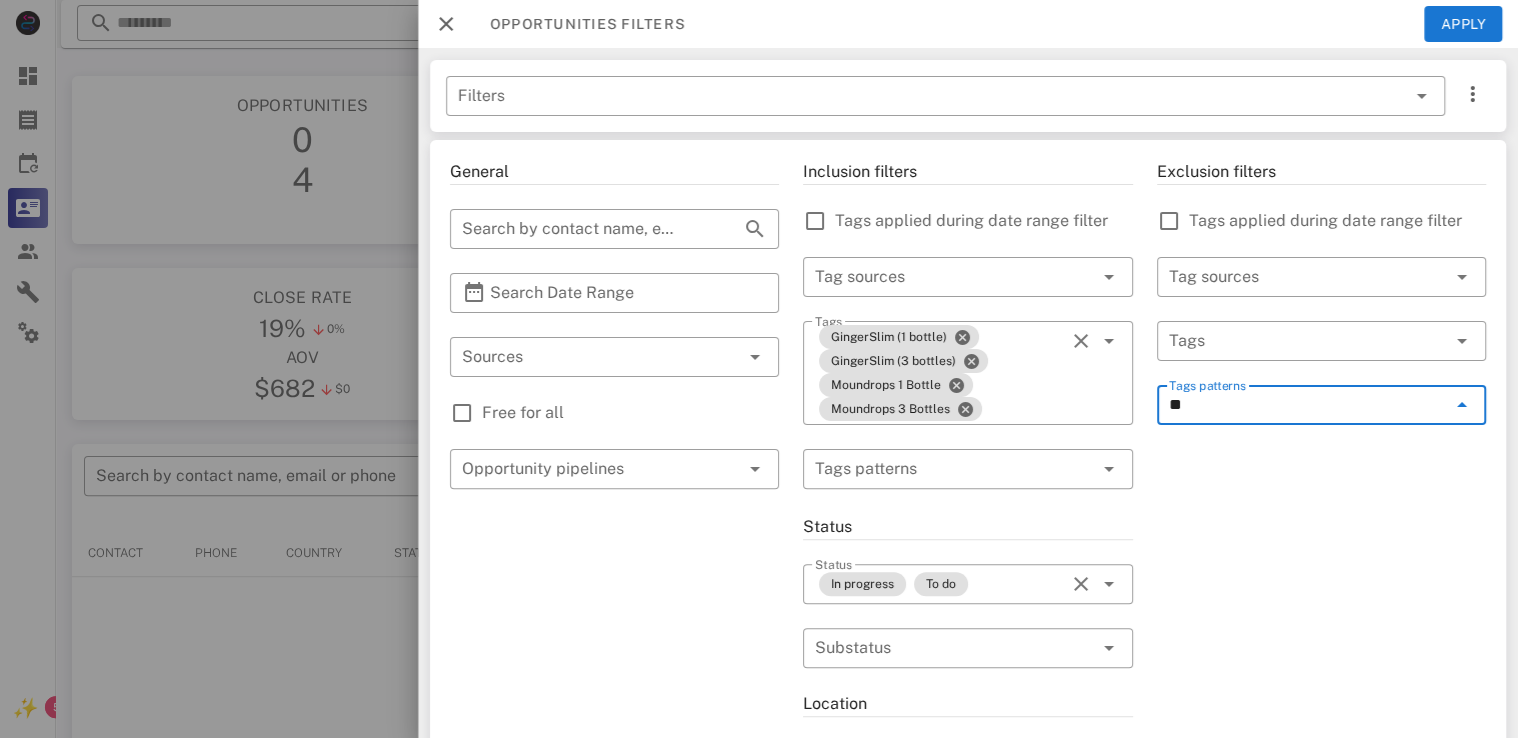 type on "*" 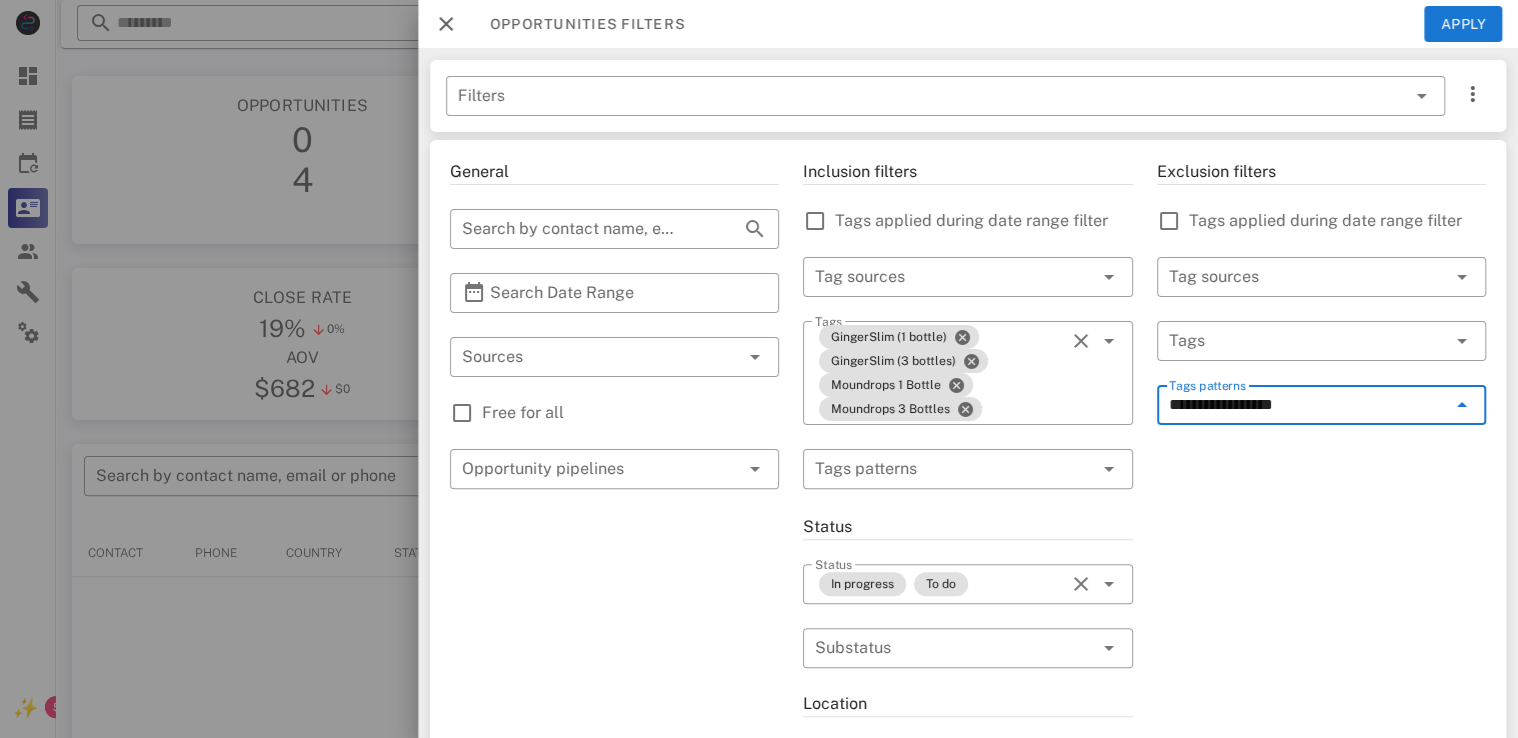 click on "**********" at bounding box center [1321, 405] 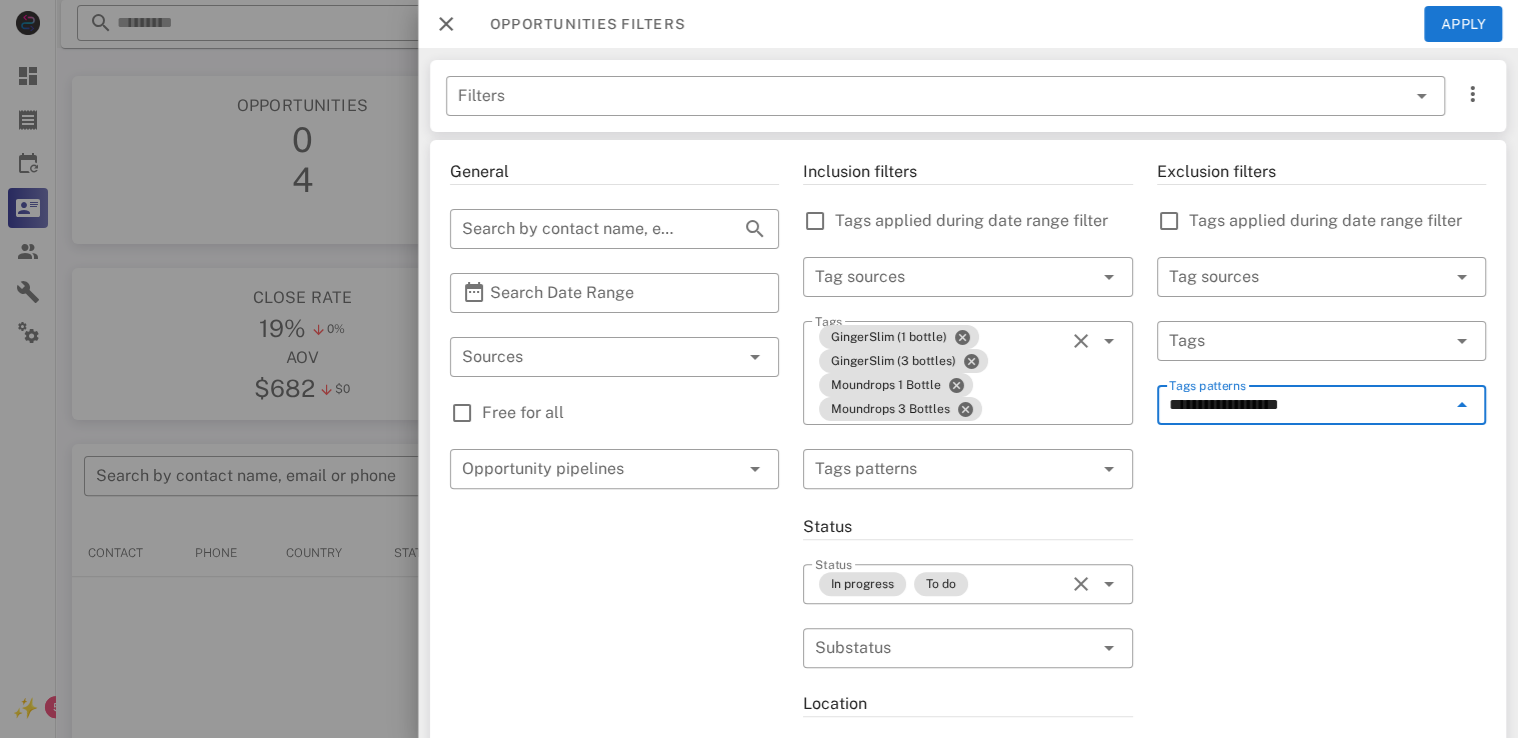 type on "**********" 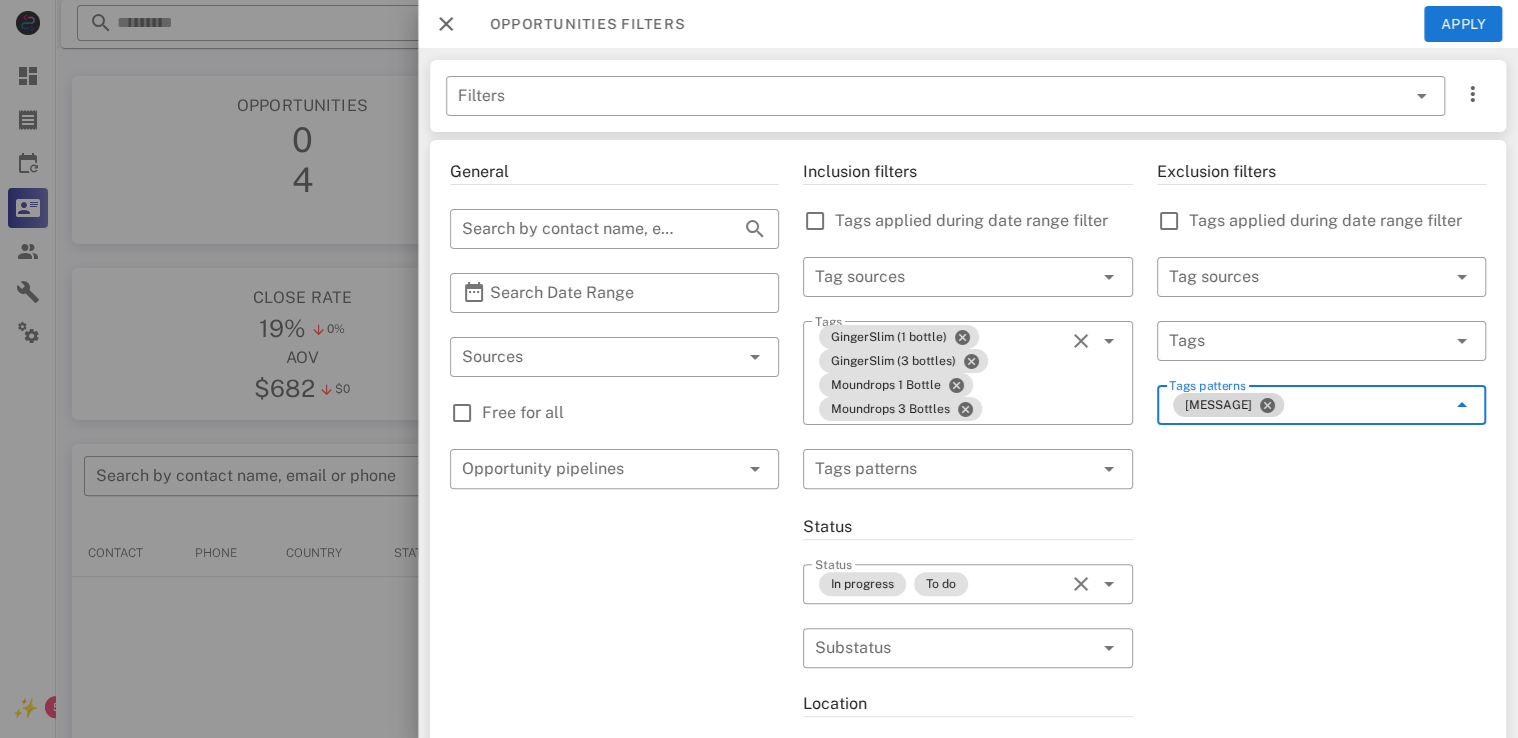 click on "[MESSAGE]" at bounding box center (1228, 405) 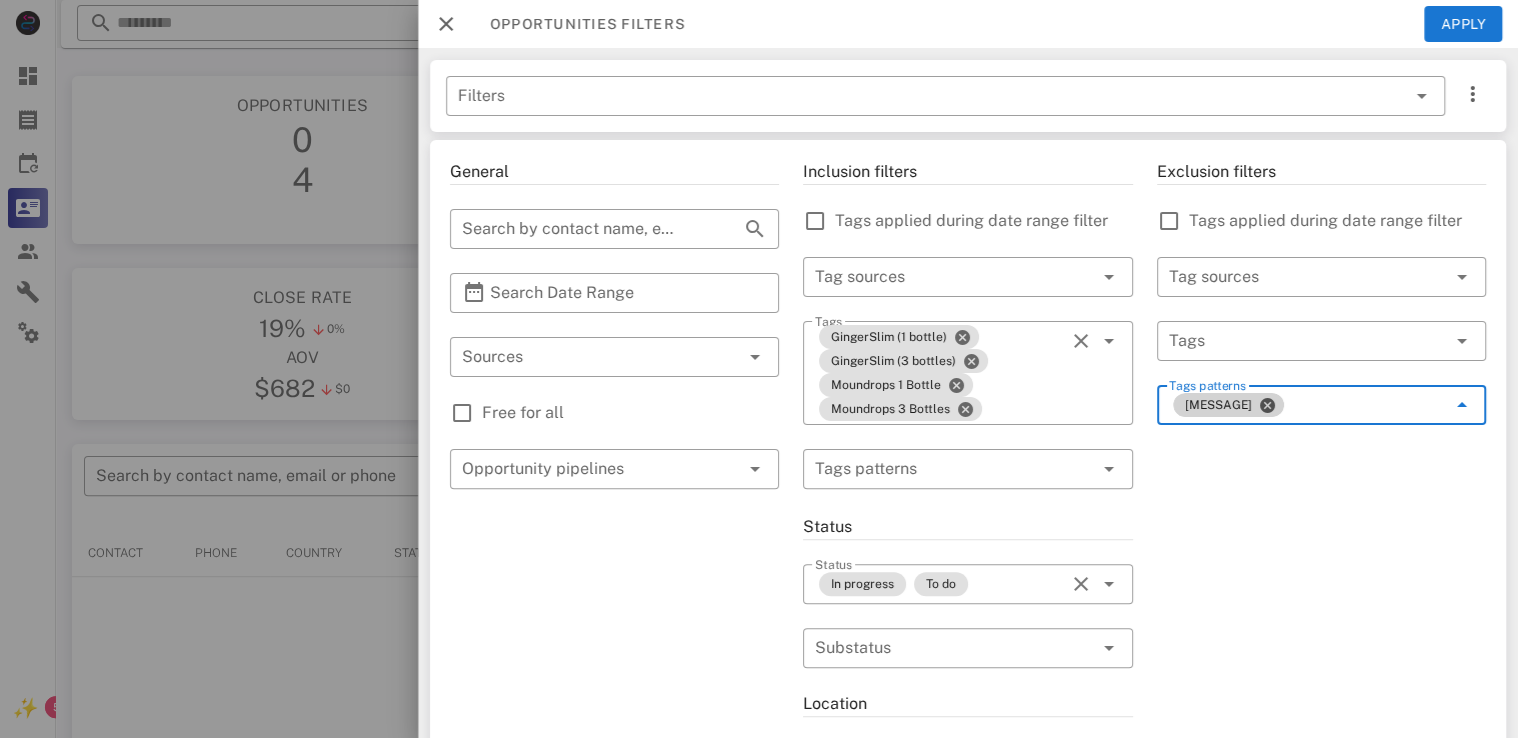 click at bounding box center (1267, 405) 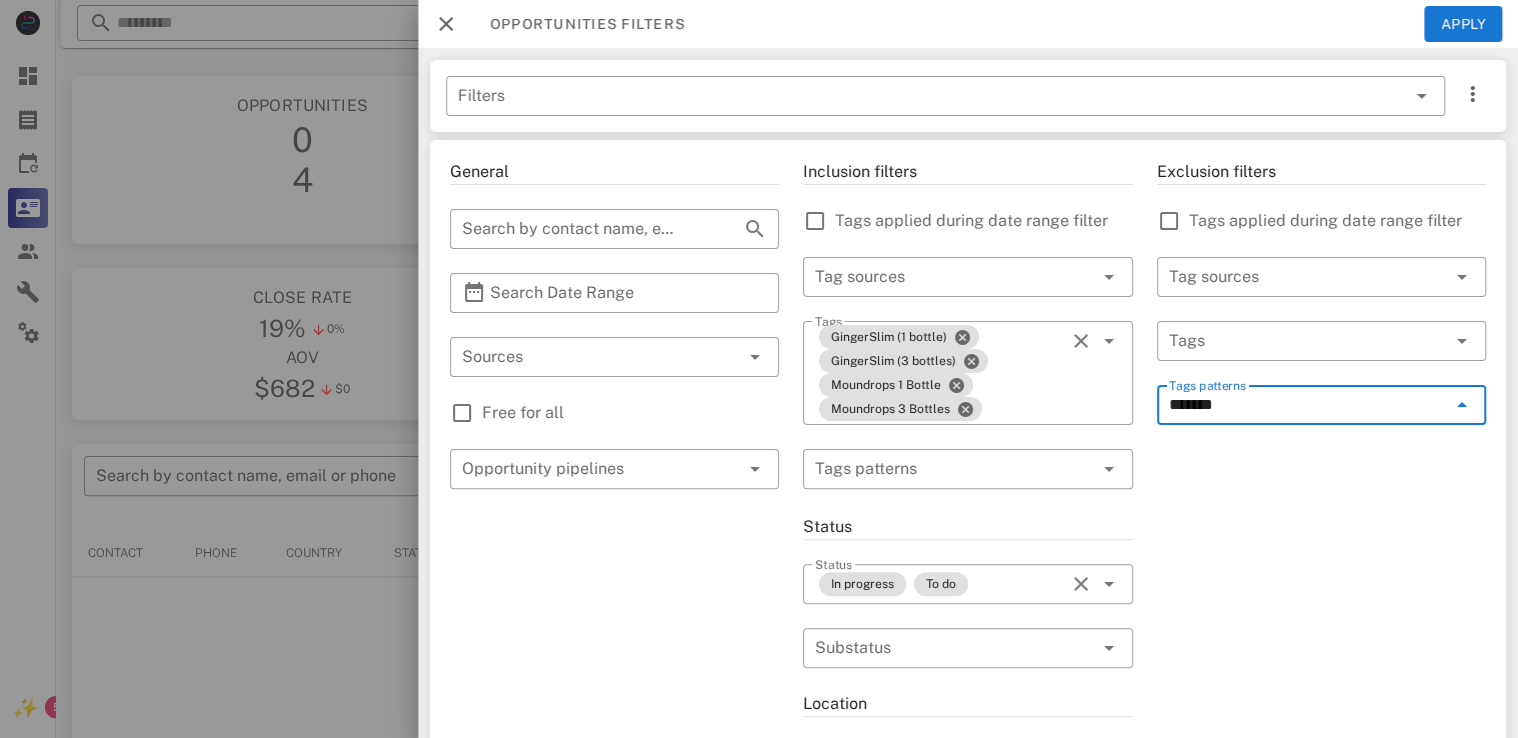 type on "********" 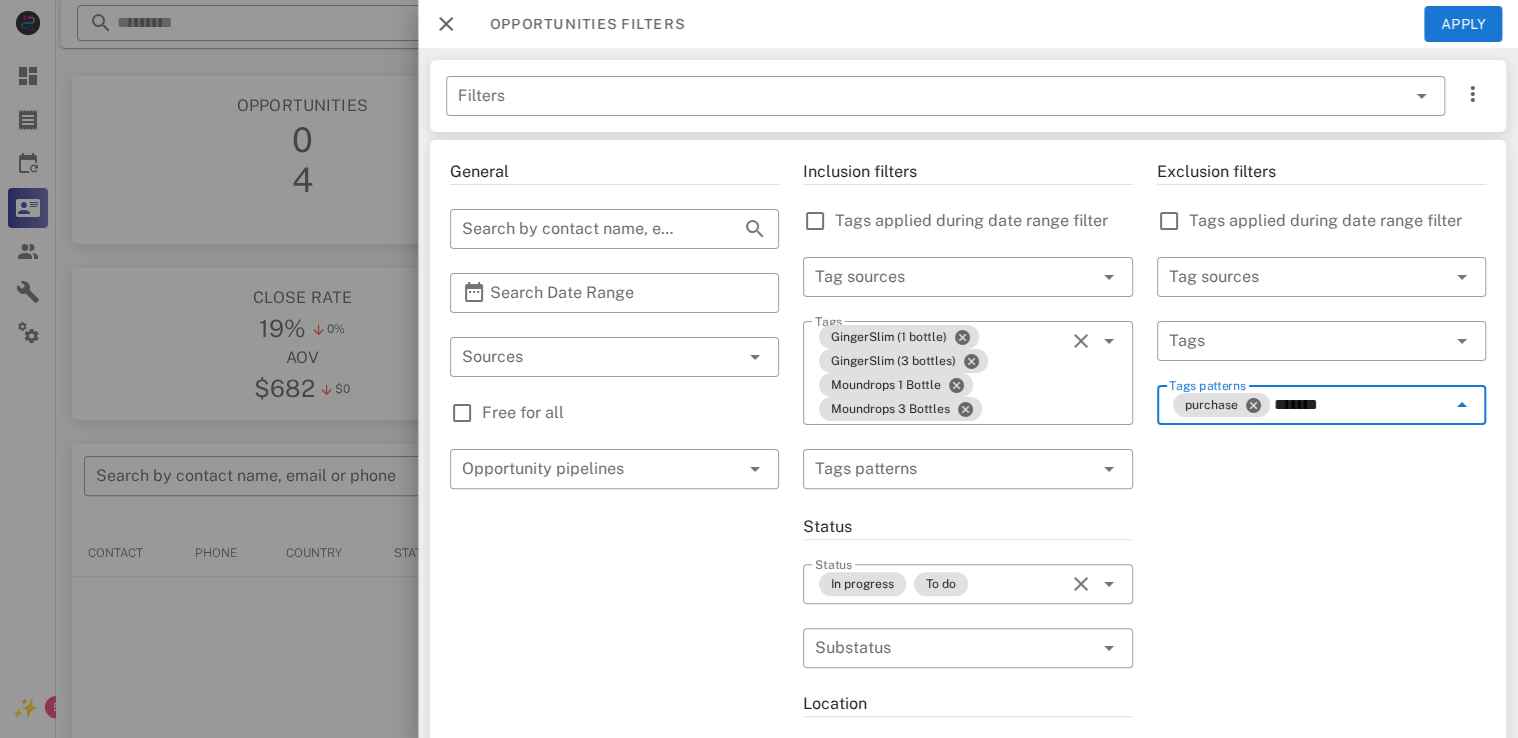 type on "*******" 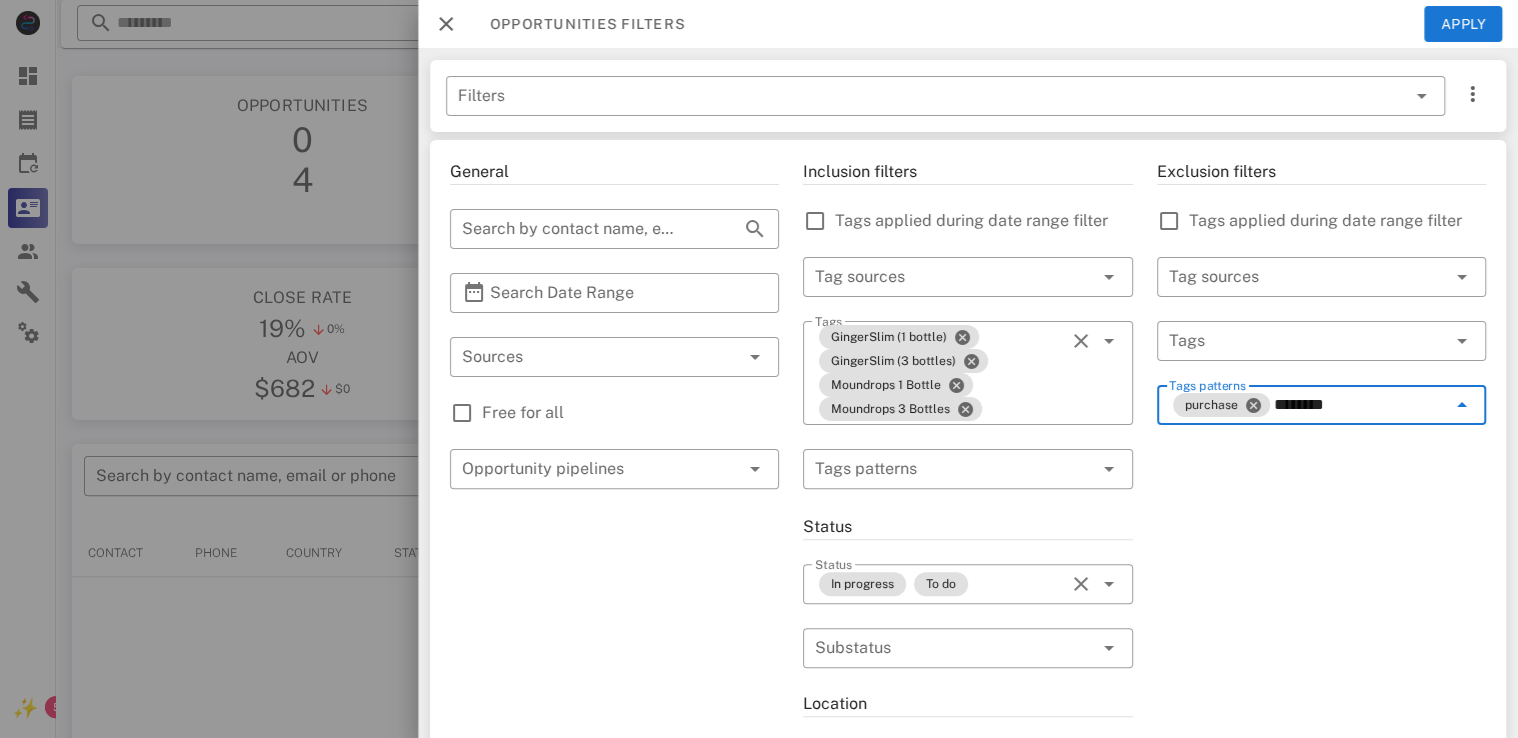 type 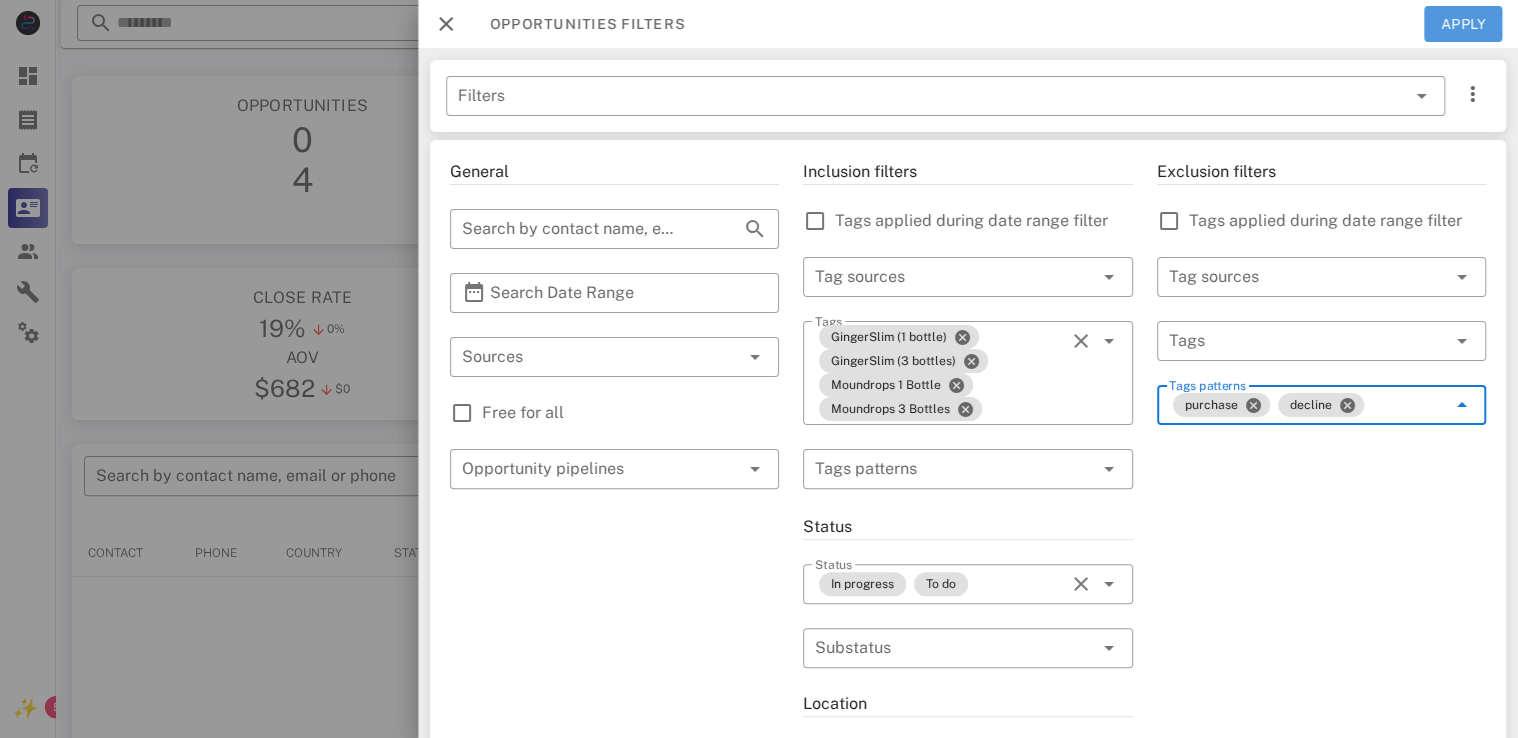 click on "Apply" at bounding box center [1463, 24] 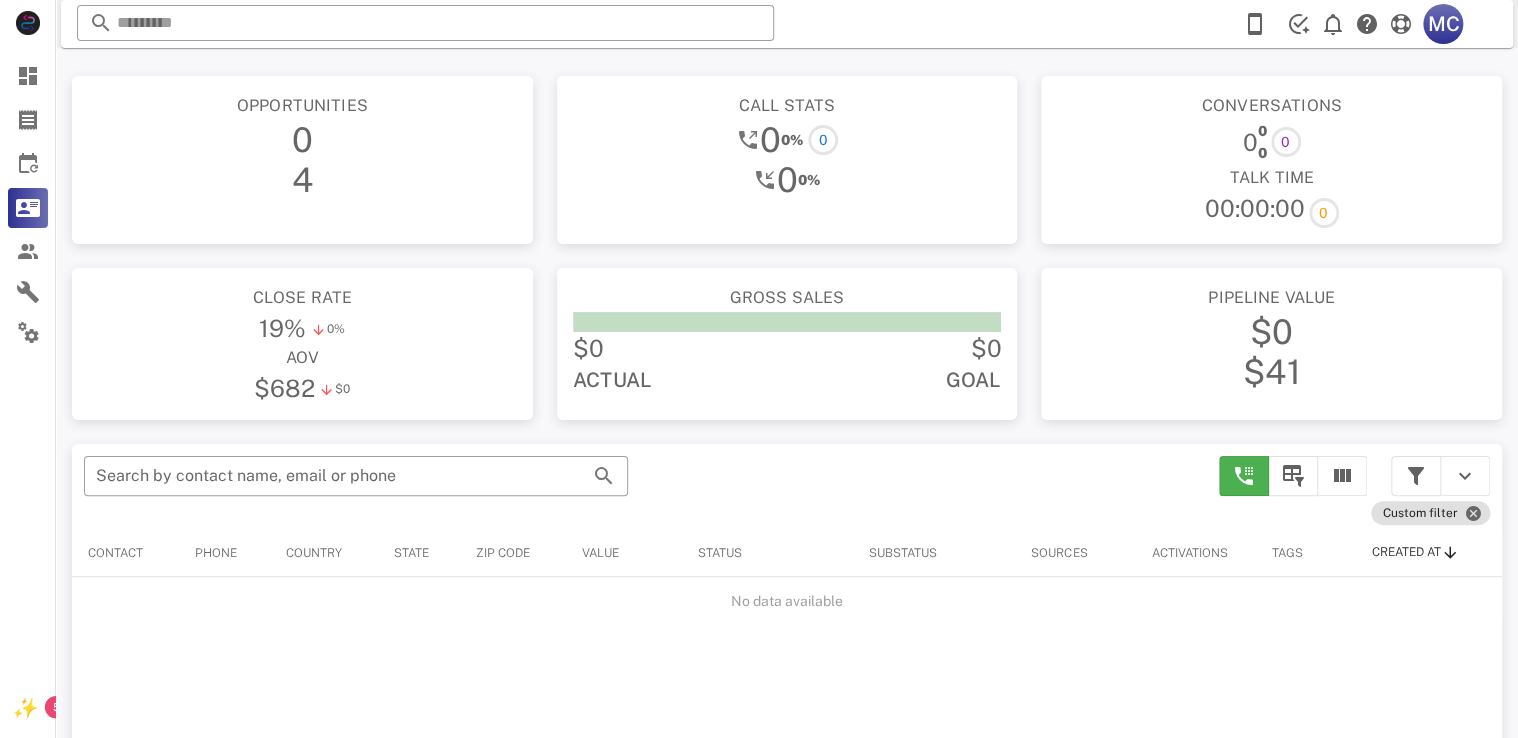 click on "​ Search by contact name, email or phone" at bounding box center (639, 486) 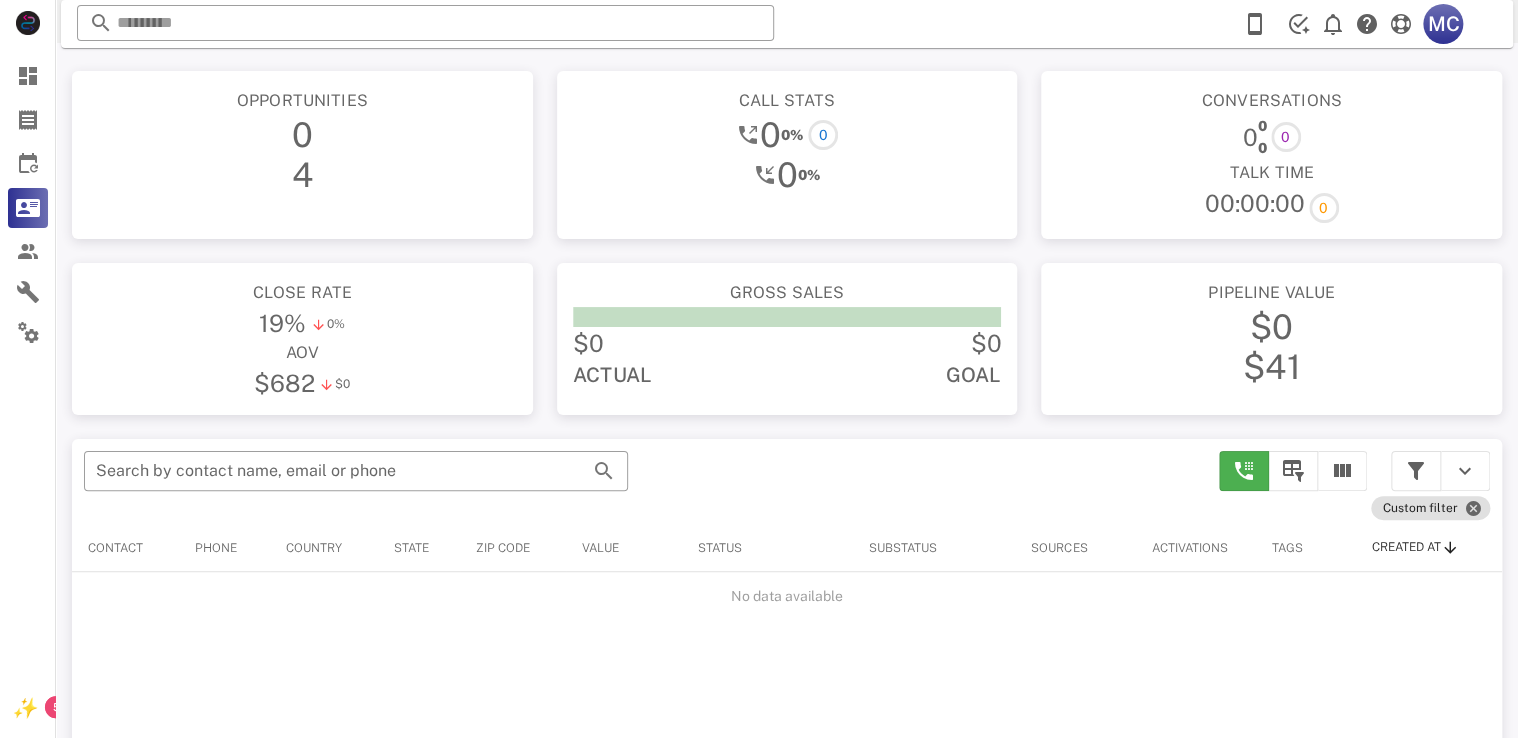 scroll, scrollTop: 0, scrollLeft: 0, axis: both 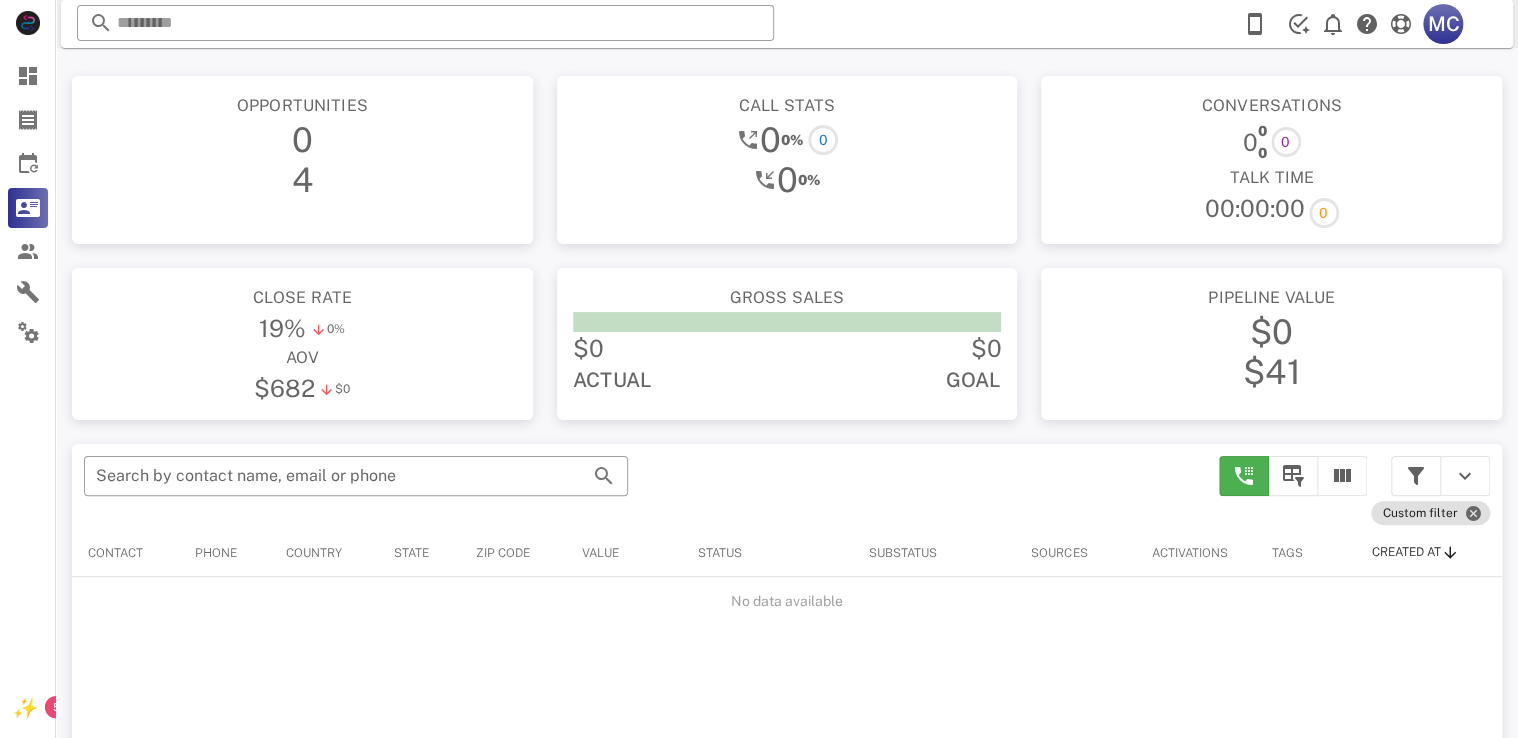 click on "4" at bounding box center (302, 180) 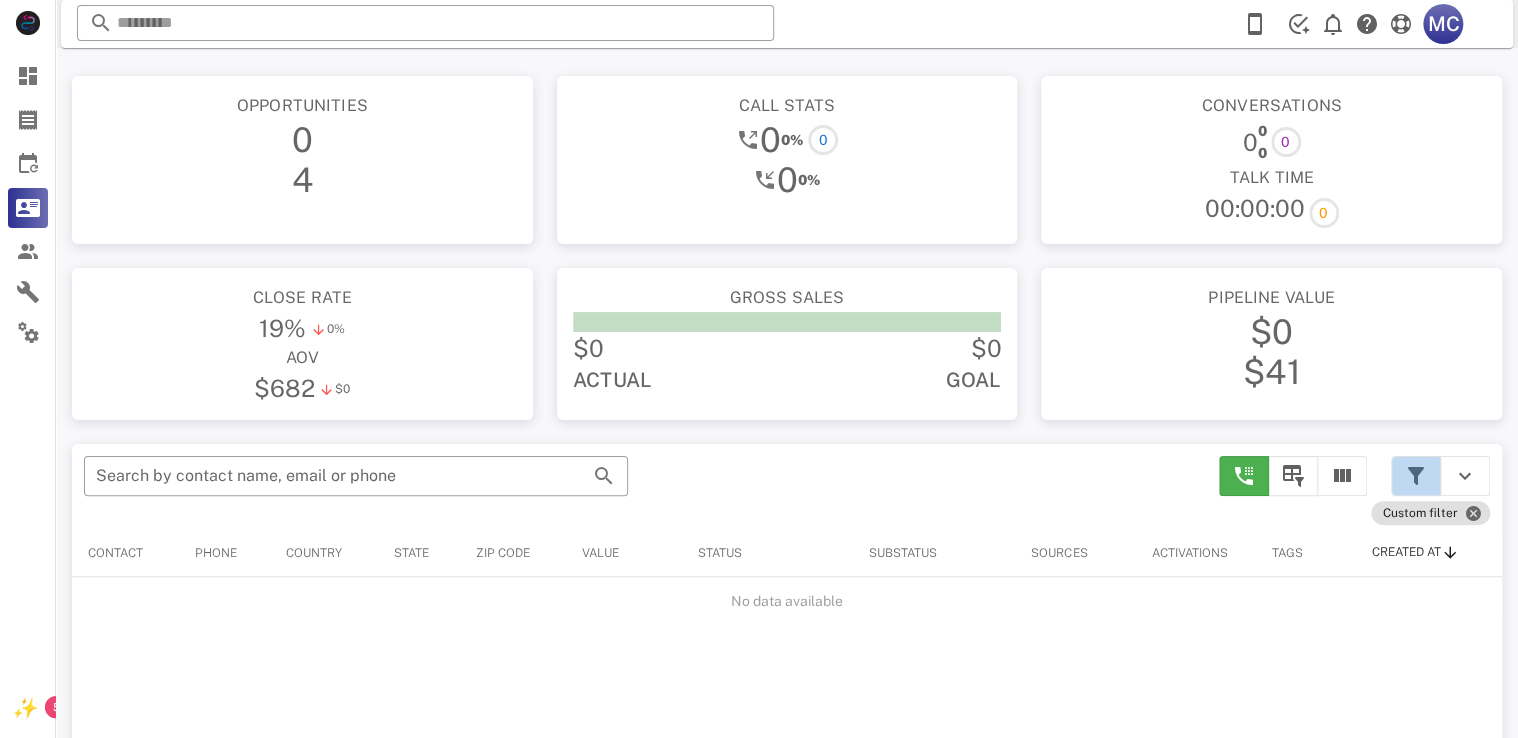 click at bounding box center (1416, 476) 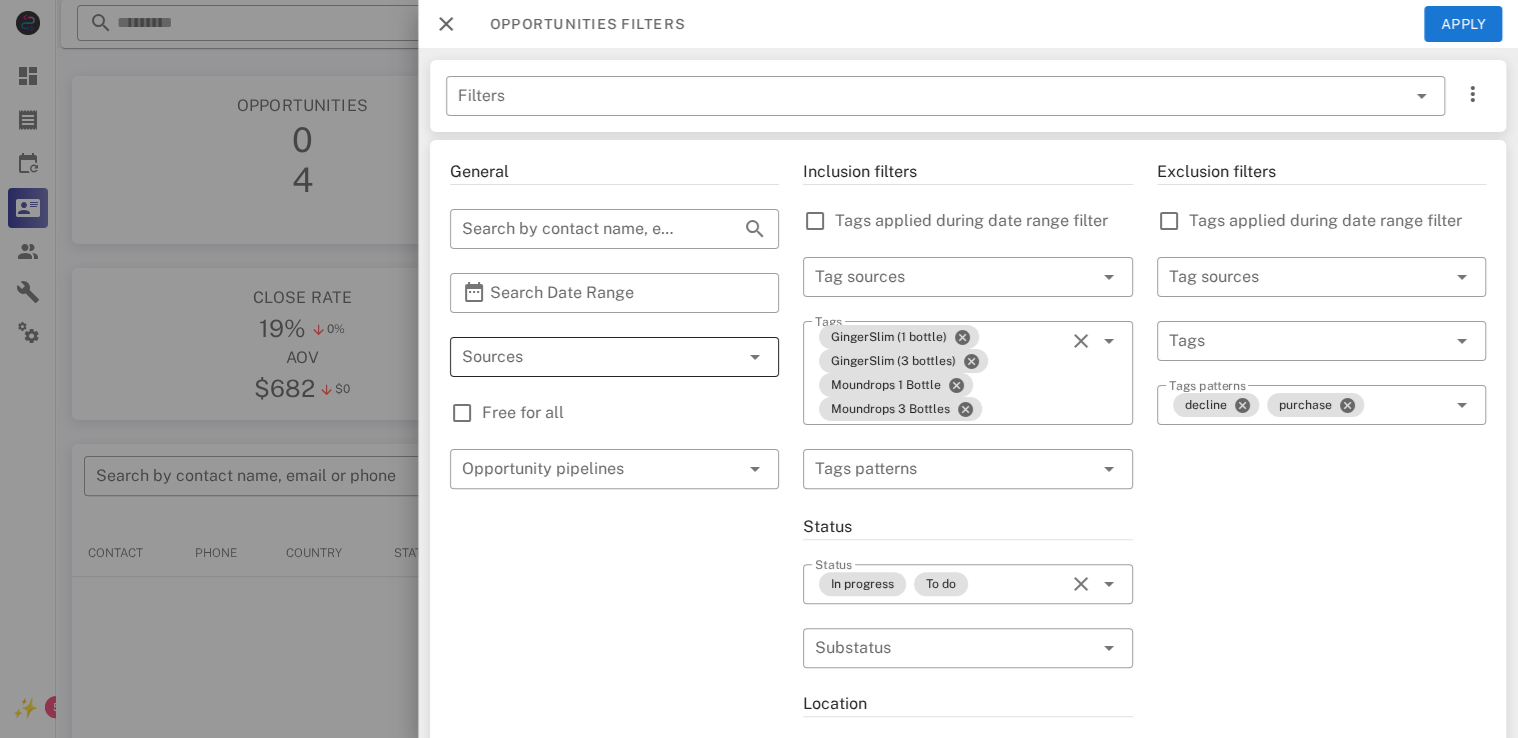 click at bounding box center [586, 357] 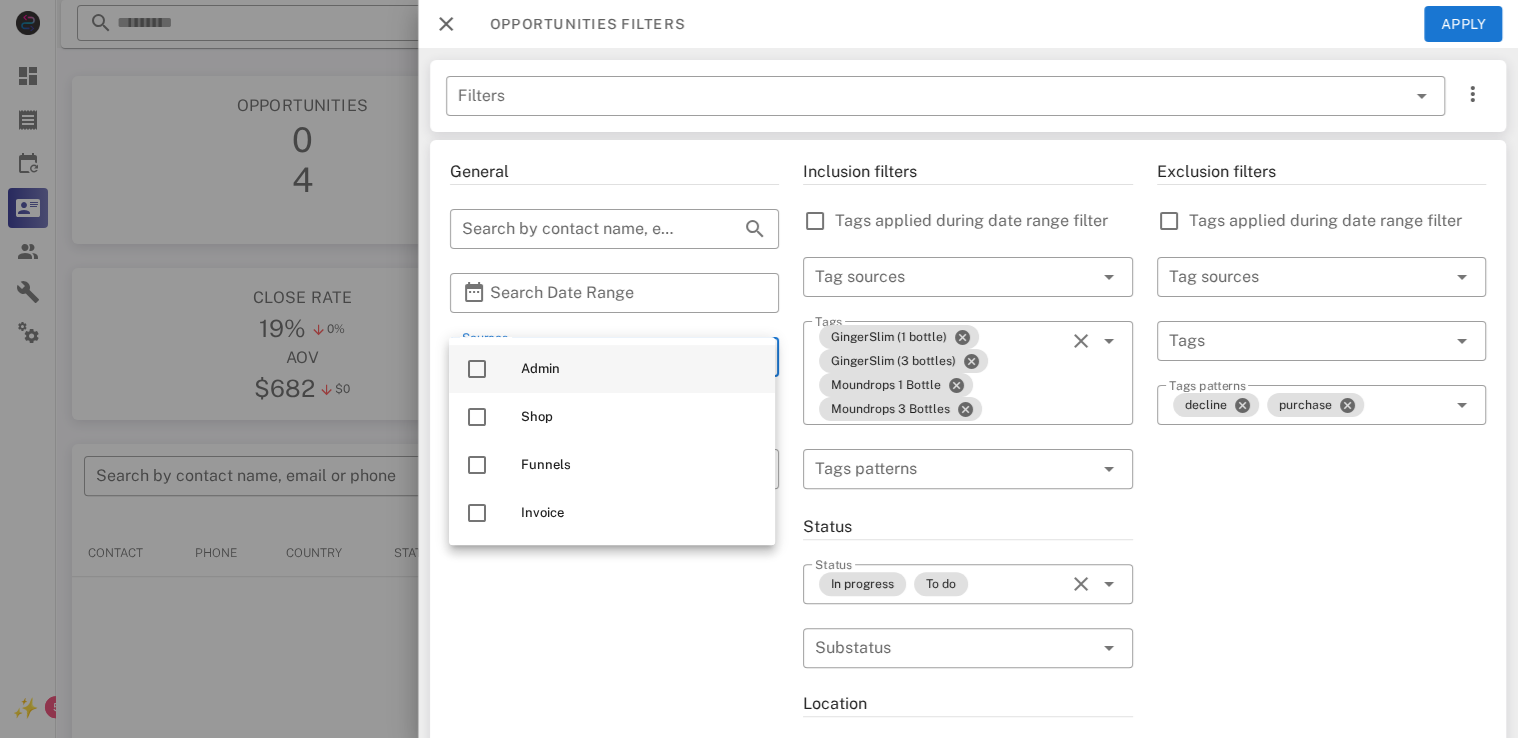click on "Admin" at bounding box center [612, 369] 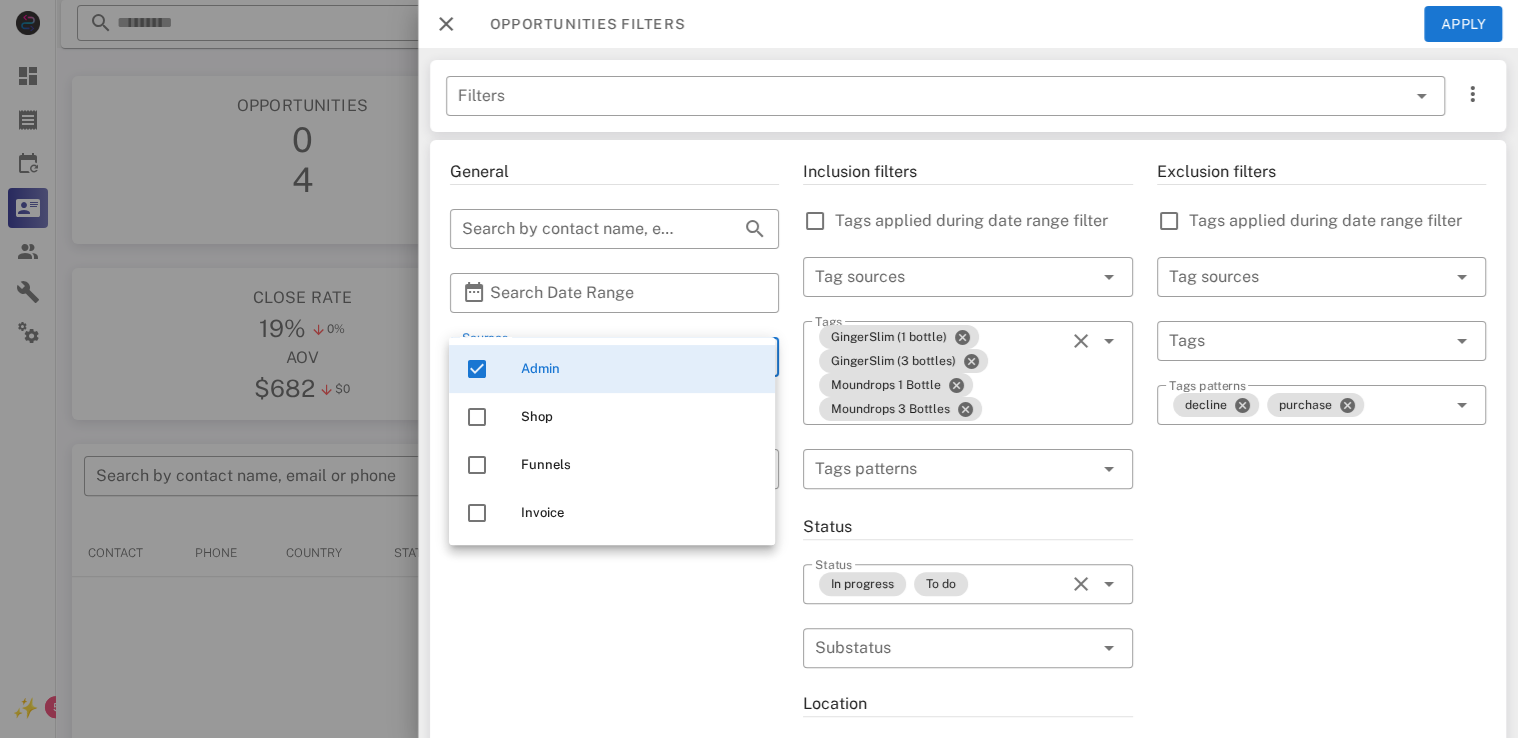 click on "Admin" at bounding box center [612, 369] 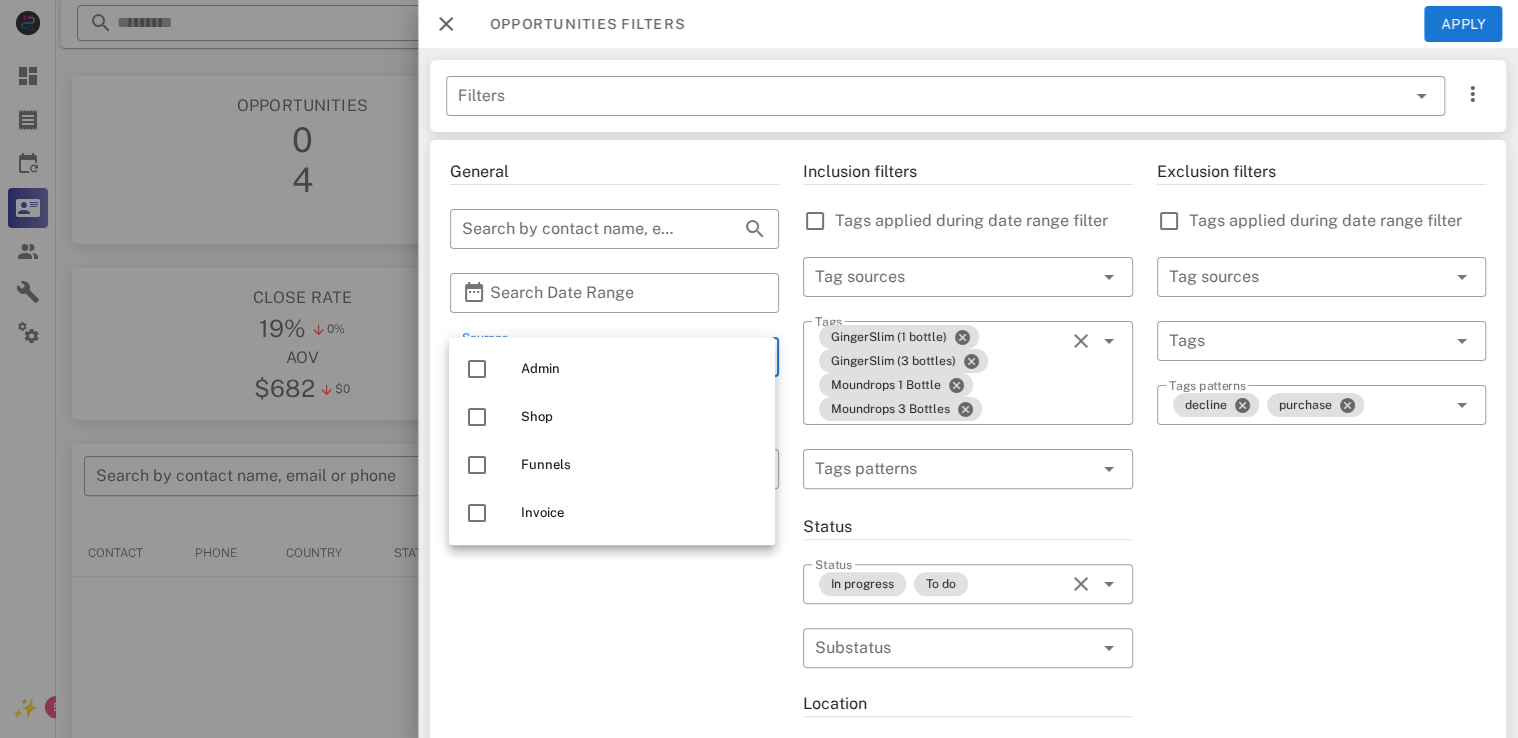 click on "General ​ Search by contact name, email or phone ​ Search Date Range ​ Sources Free for all ​ Opportunity pipelines" at bounding box center [614, 741] 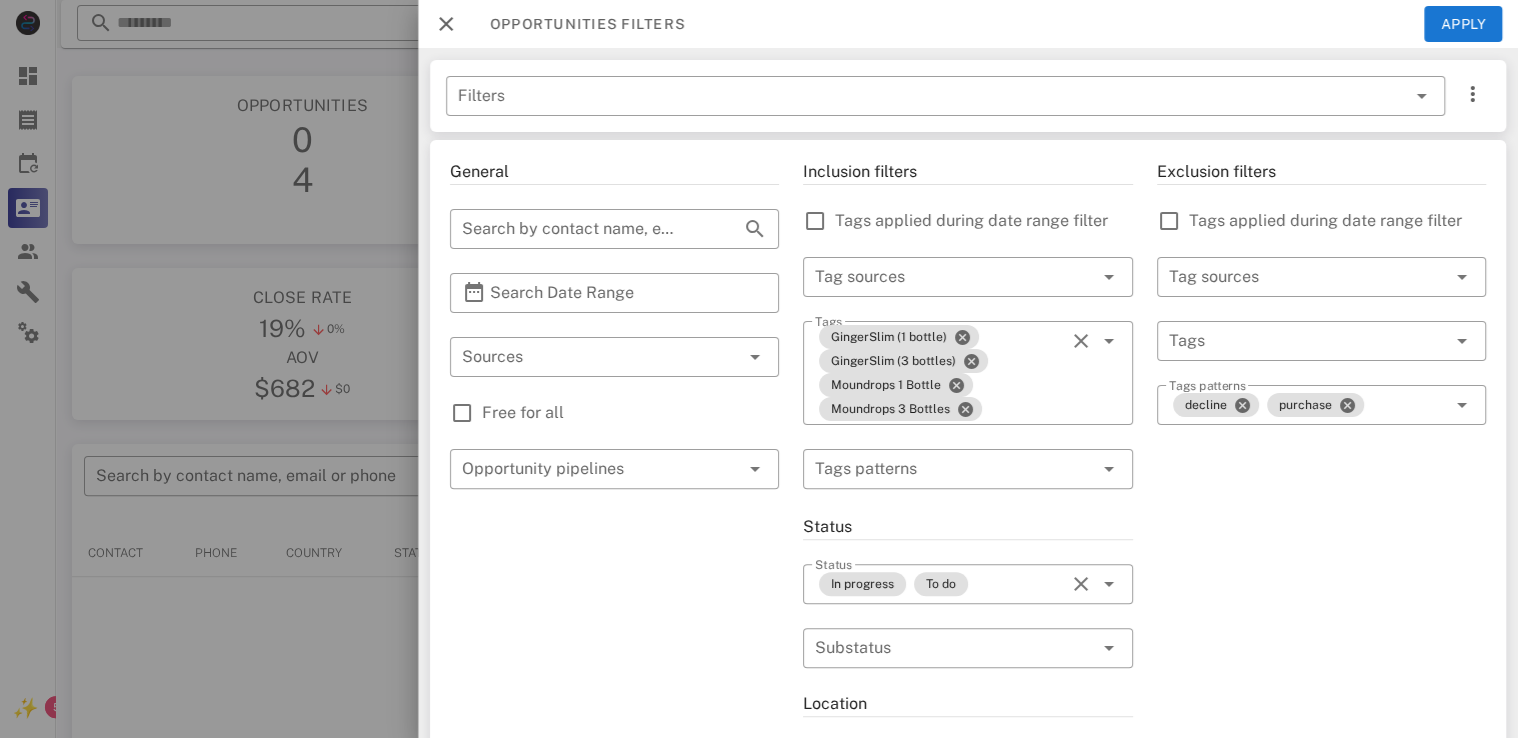 click on "Free for all" at bounding box center [614, 413] 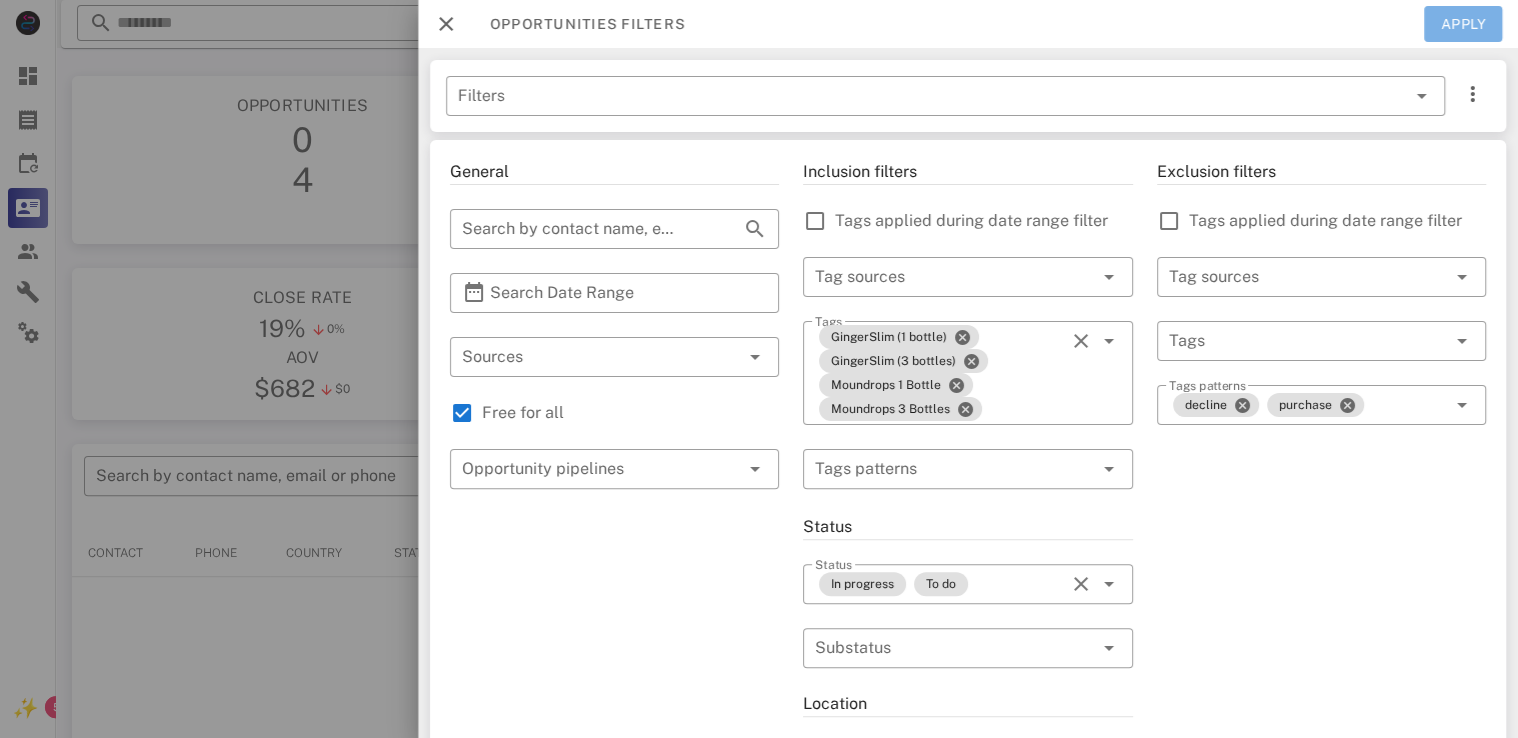 click on "Apply" at bounding box center [1463, 24] 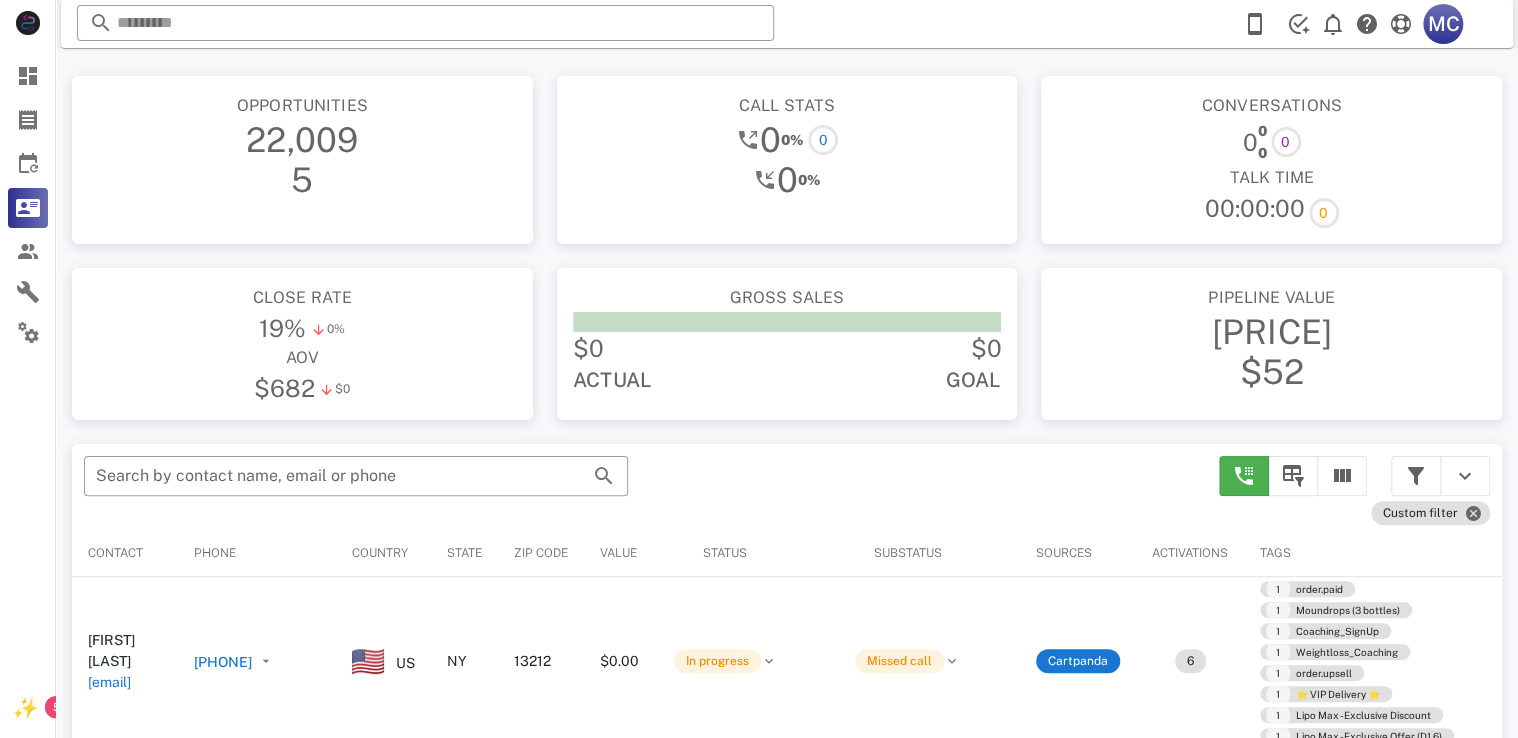 click on "Contact" at bounding box center [125, 553] 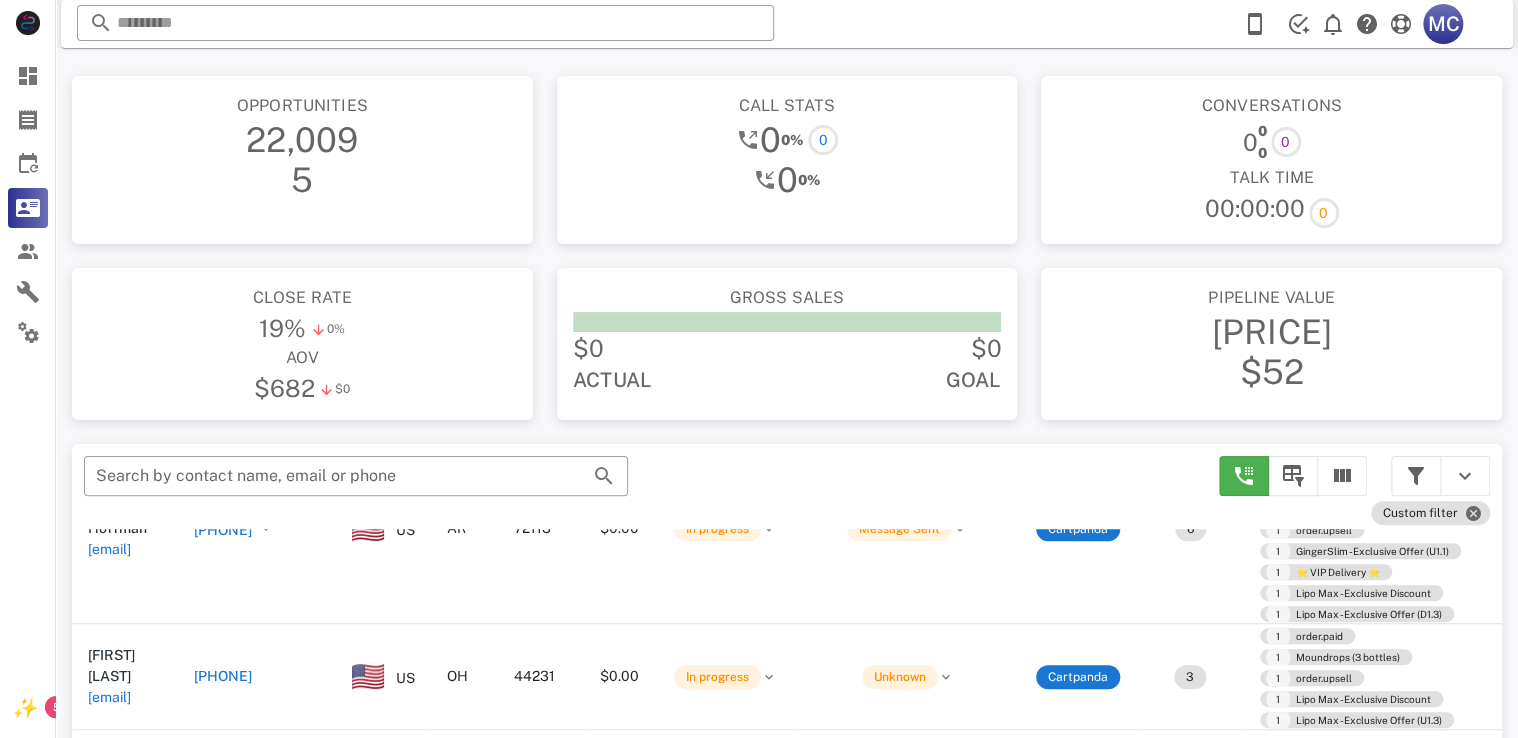 scroll, scrollTop: 1280, scrollLeft: 0, axis: vertical 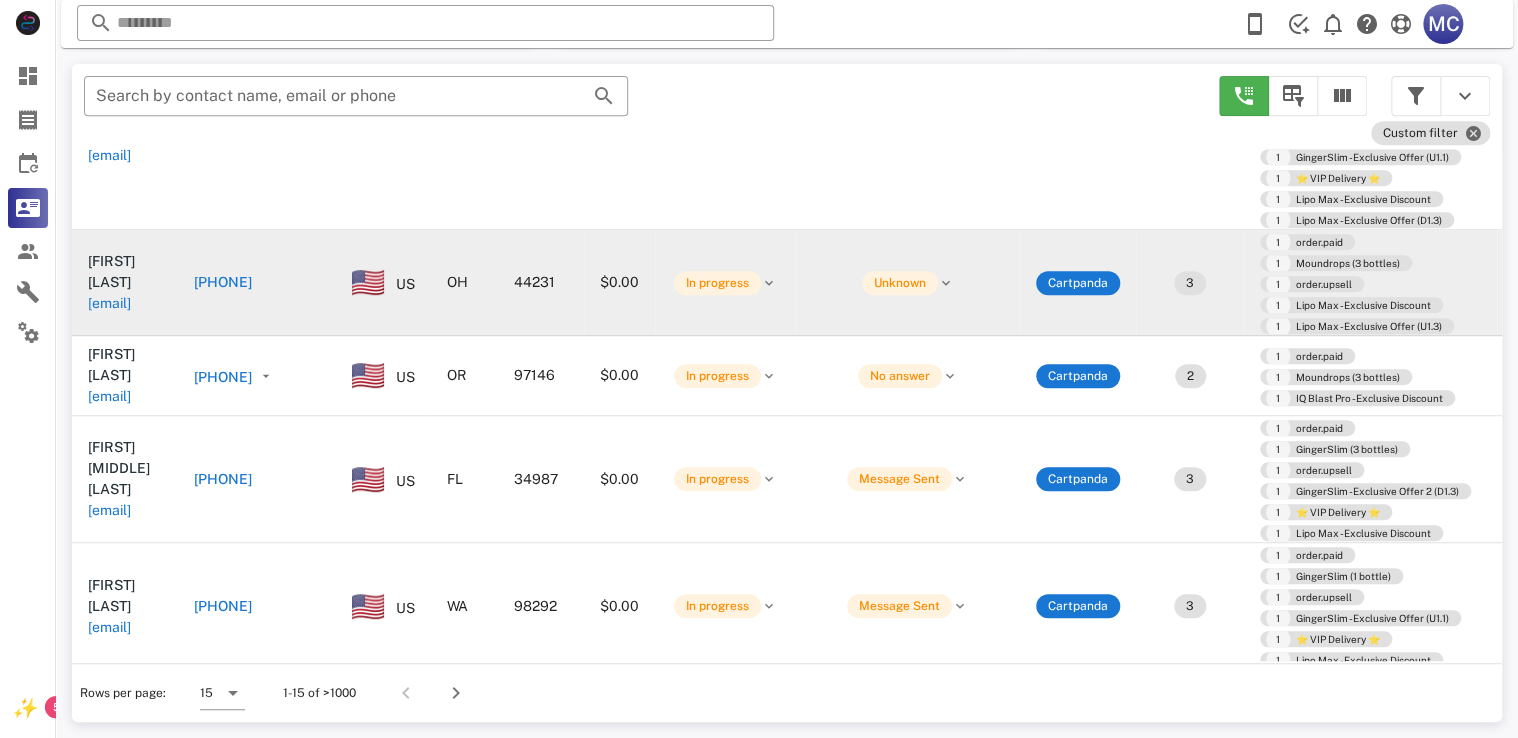 click on "$0.00" at bounding box center (619, 283) 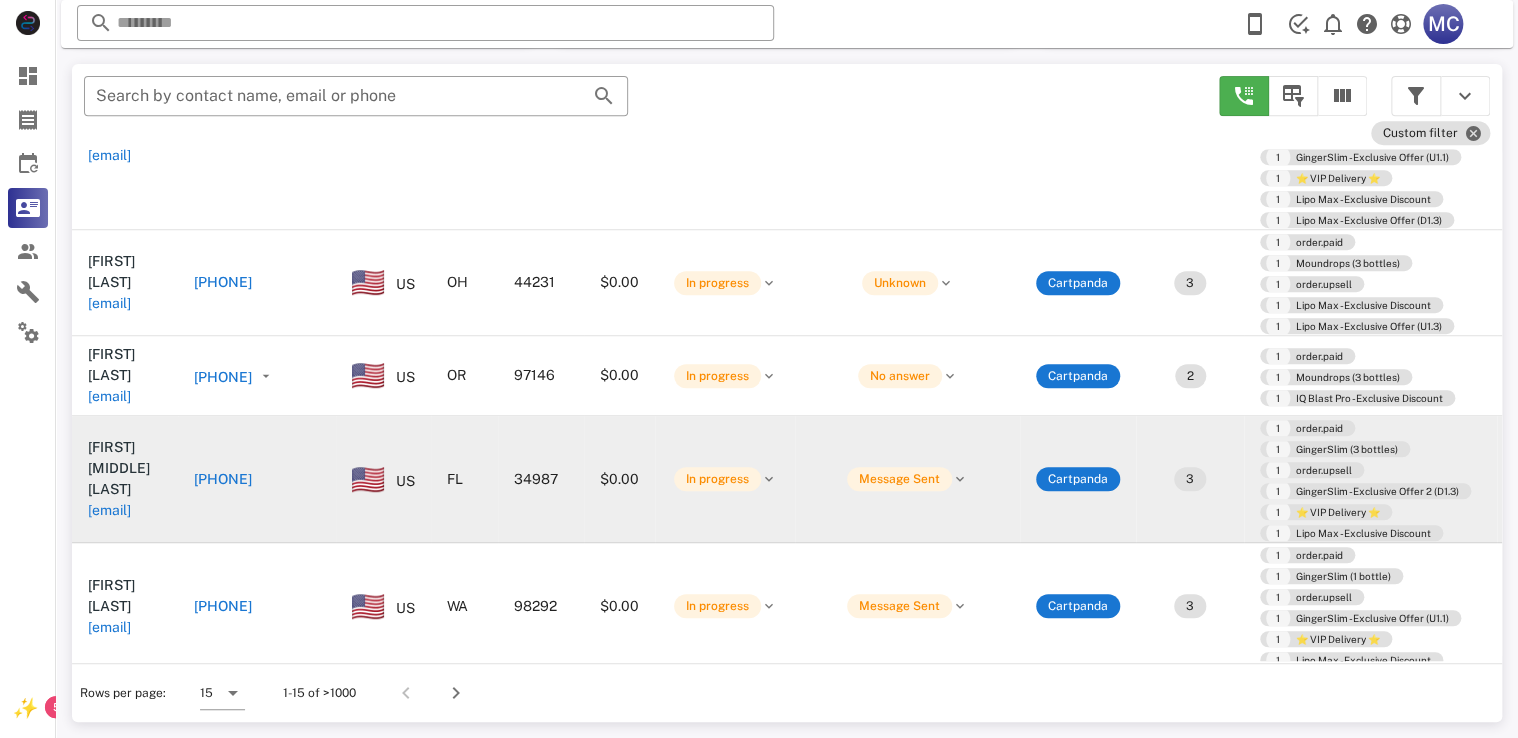 click on "FL" at bounding box center [464, 479] 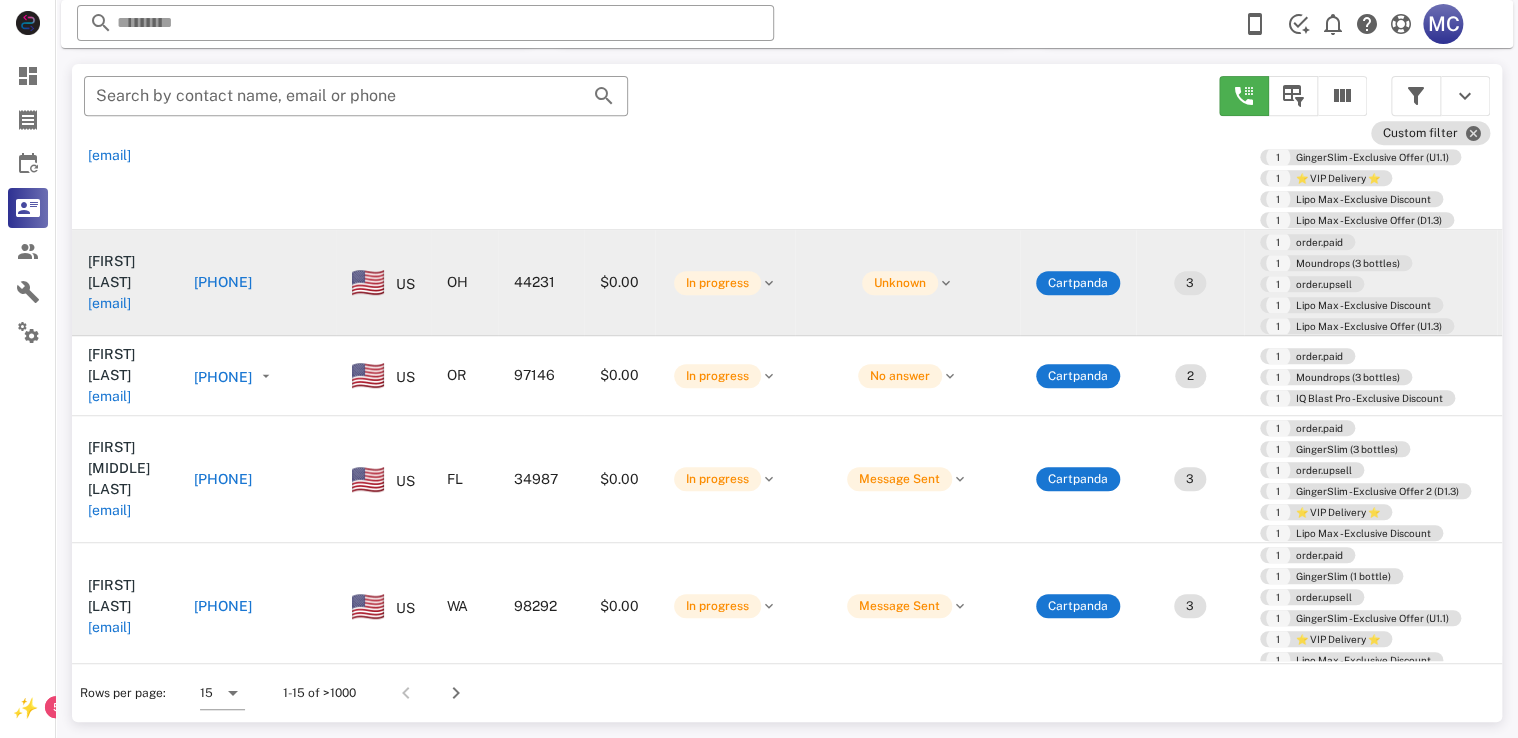 click on "US" at bounding box center (383, 283) 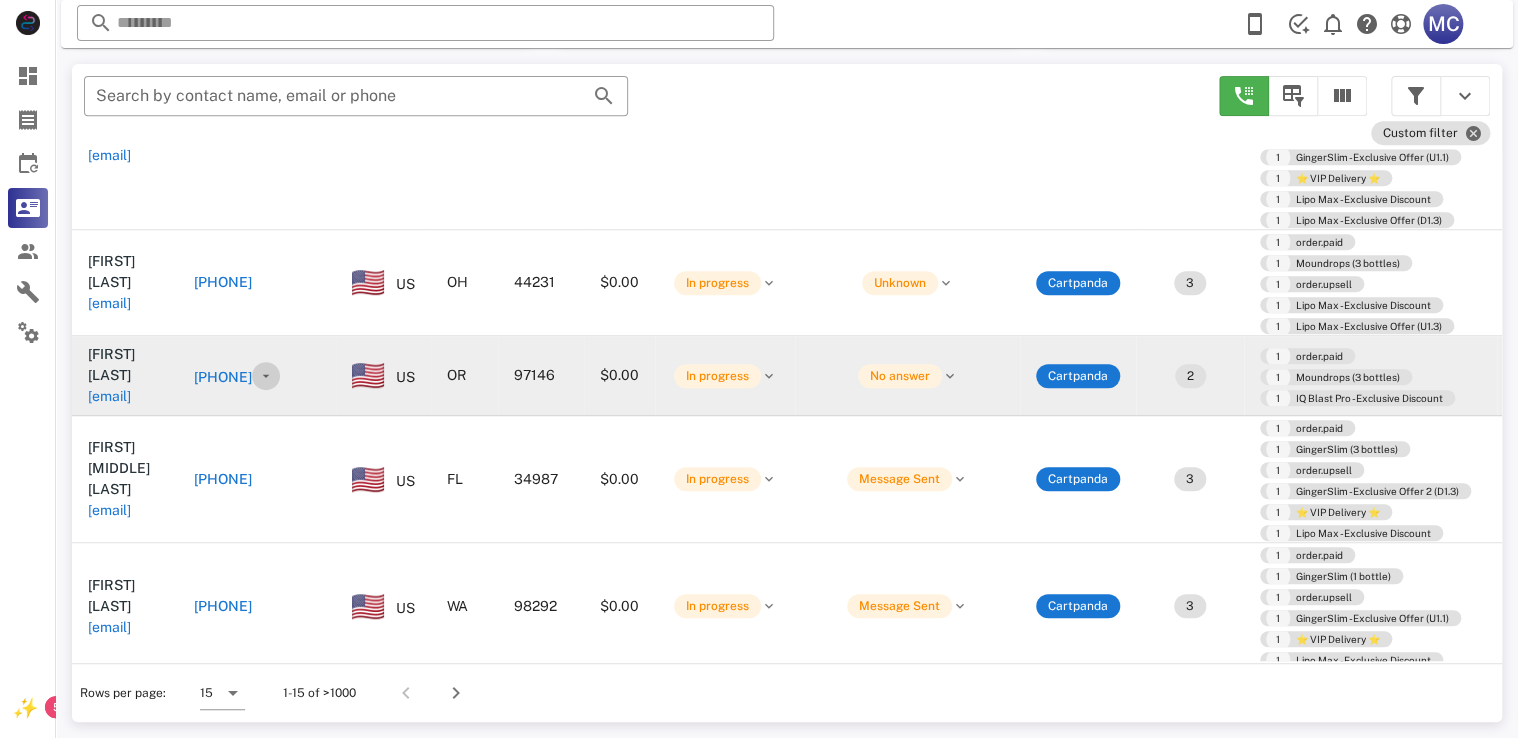 click at bounding box center [266, 376] 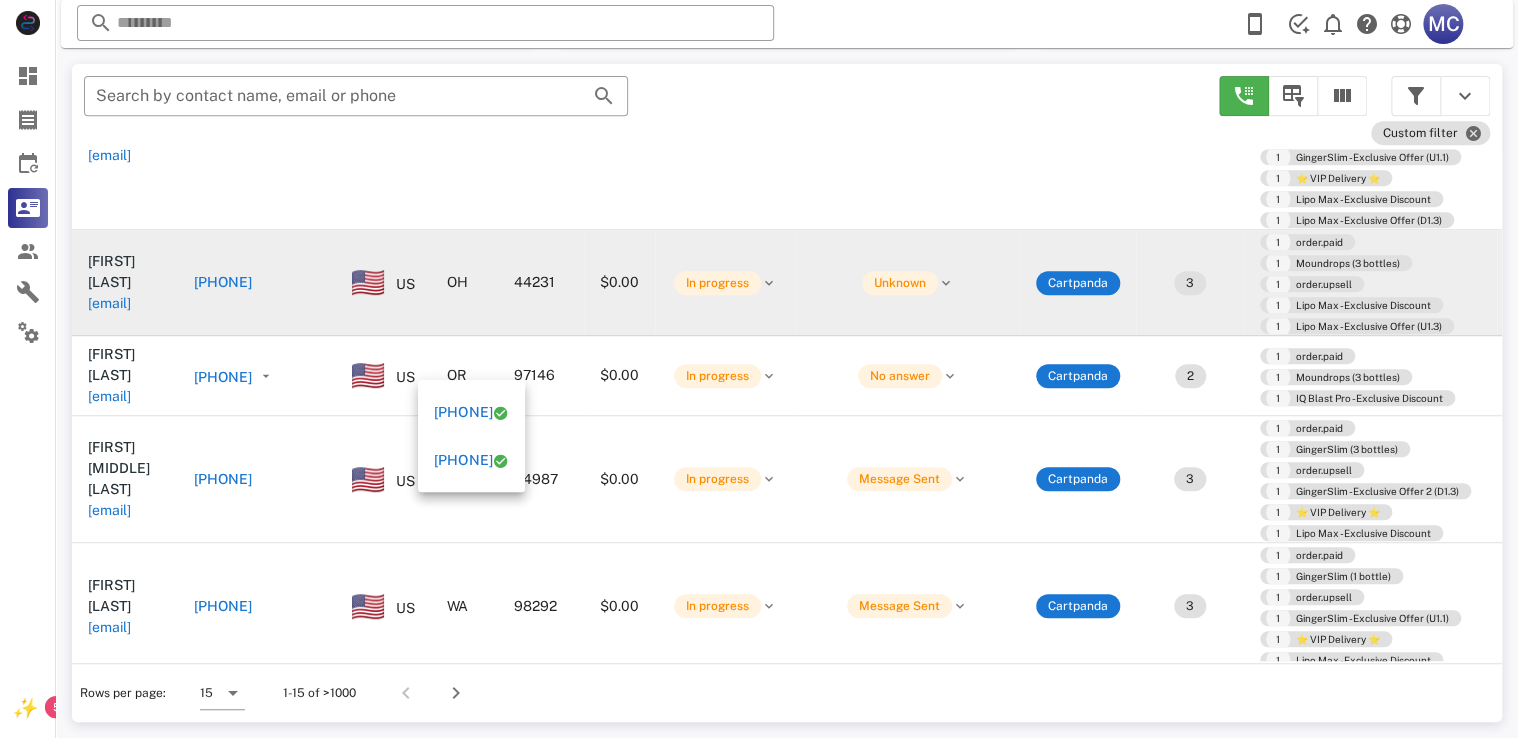 click on "[PHONE]" at bounding box center [257, 282] 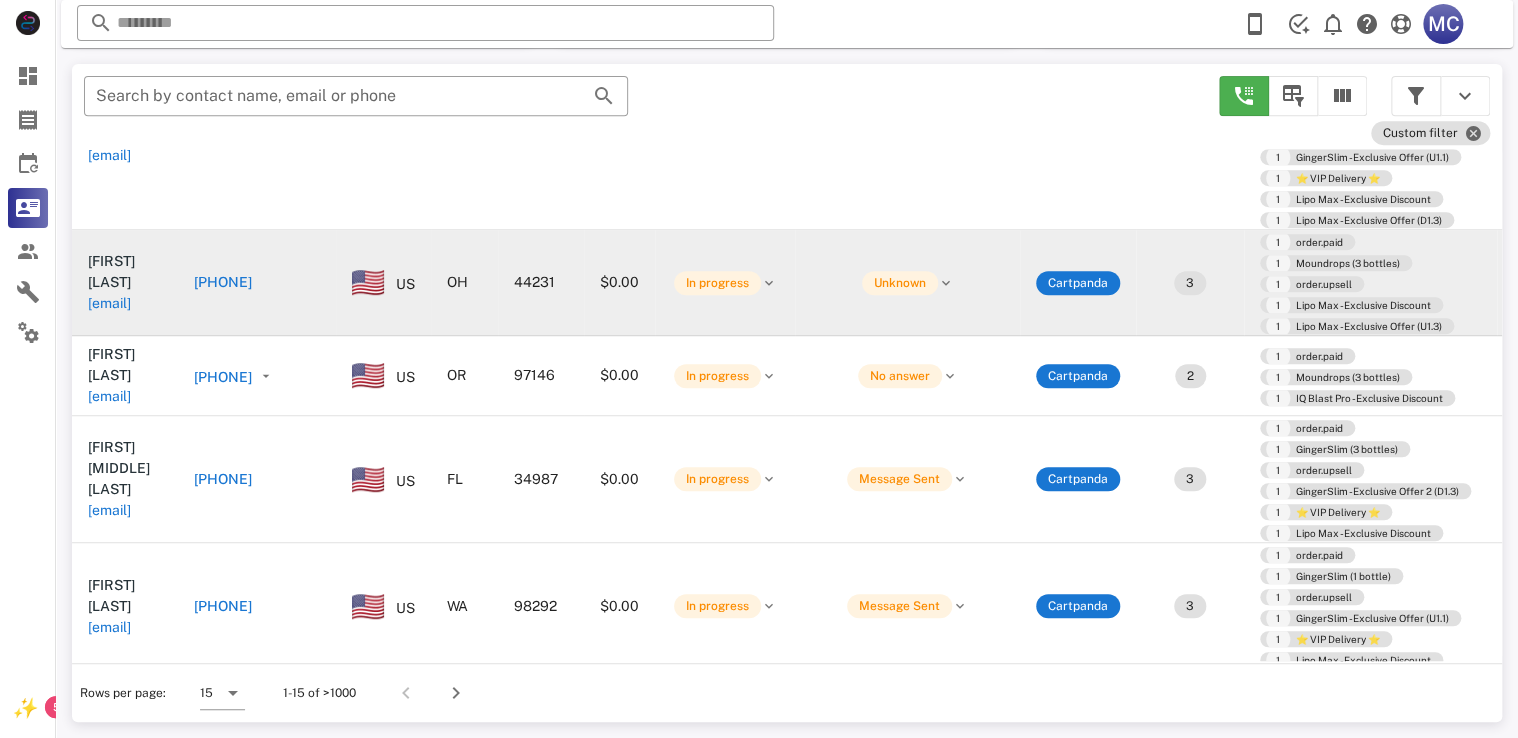 click on "[PHONE]" at bounding box center (223, 282) 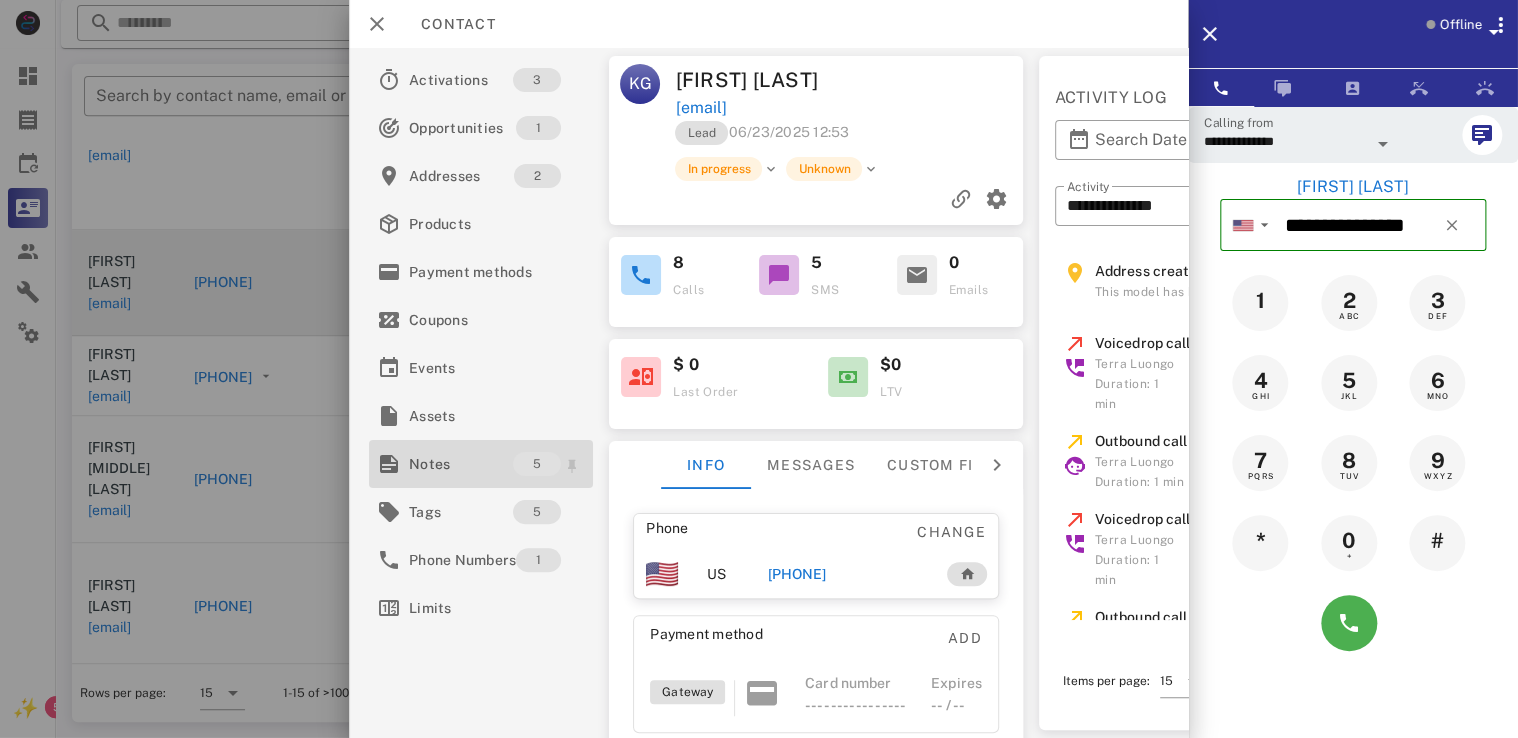 click on "Notes" at bounding box center (461, 464) 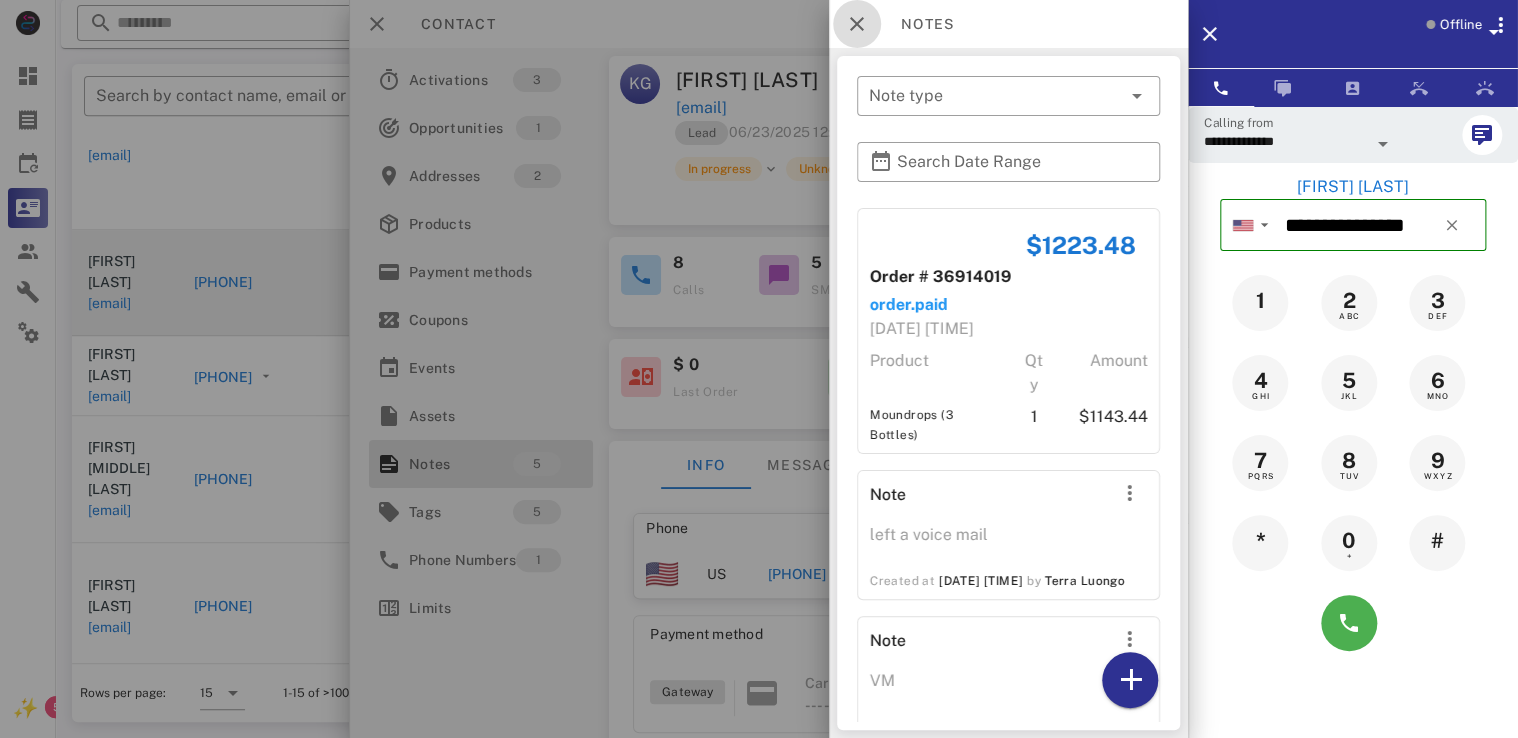 click at bounding box center (857, 24) 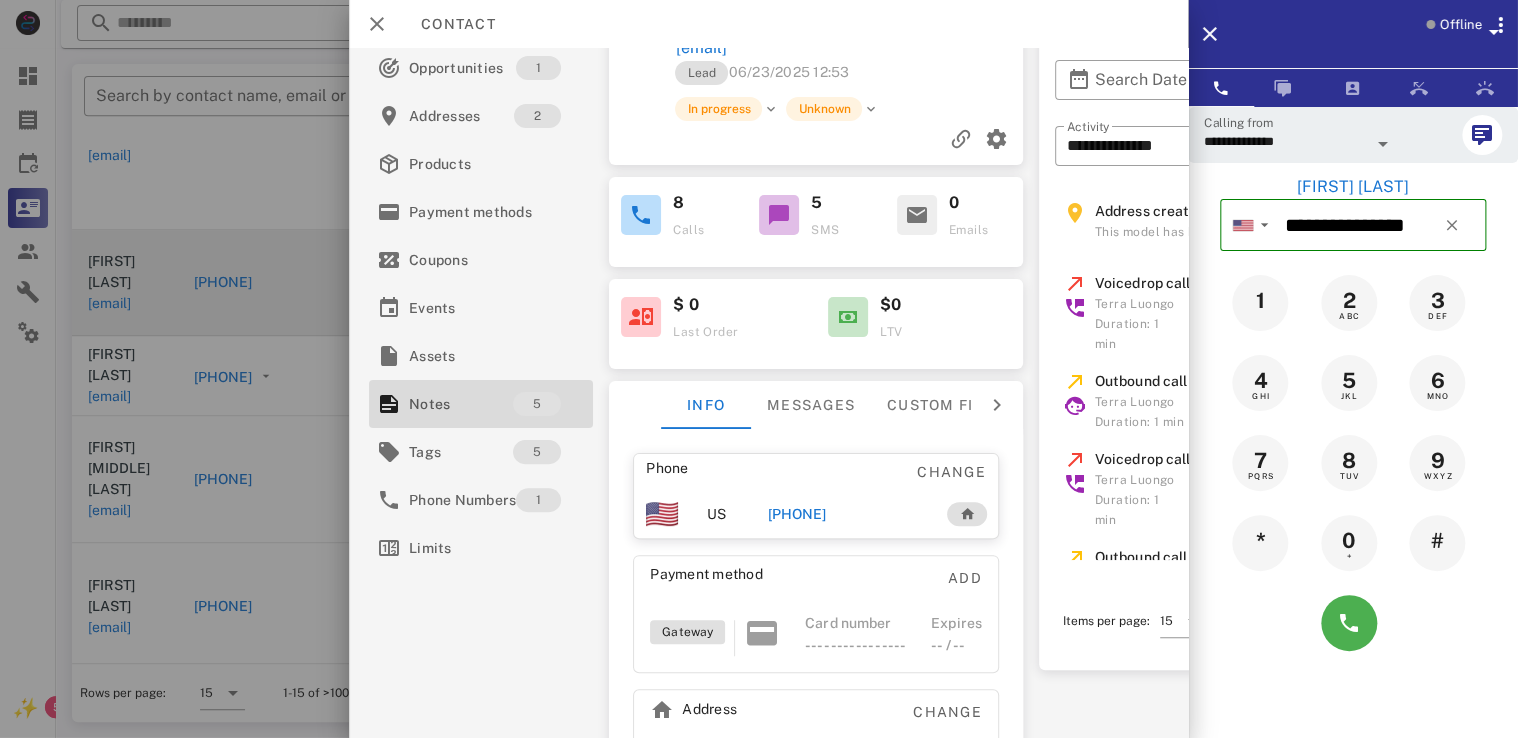 scroll, scrollTop: 172, scrollLeft: 0, axis: vertical 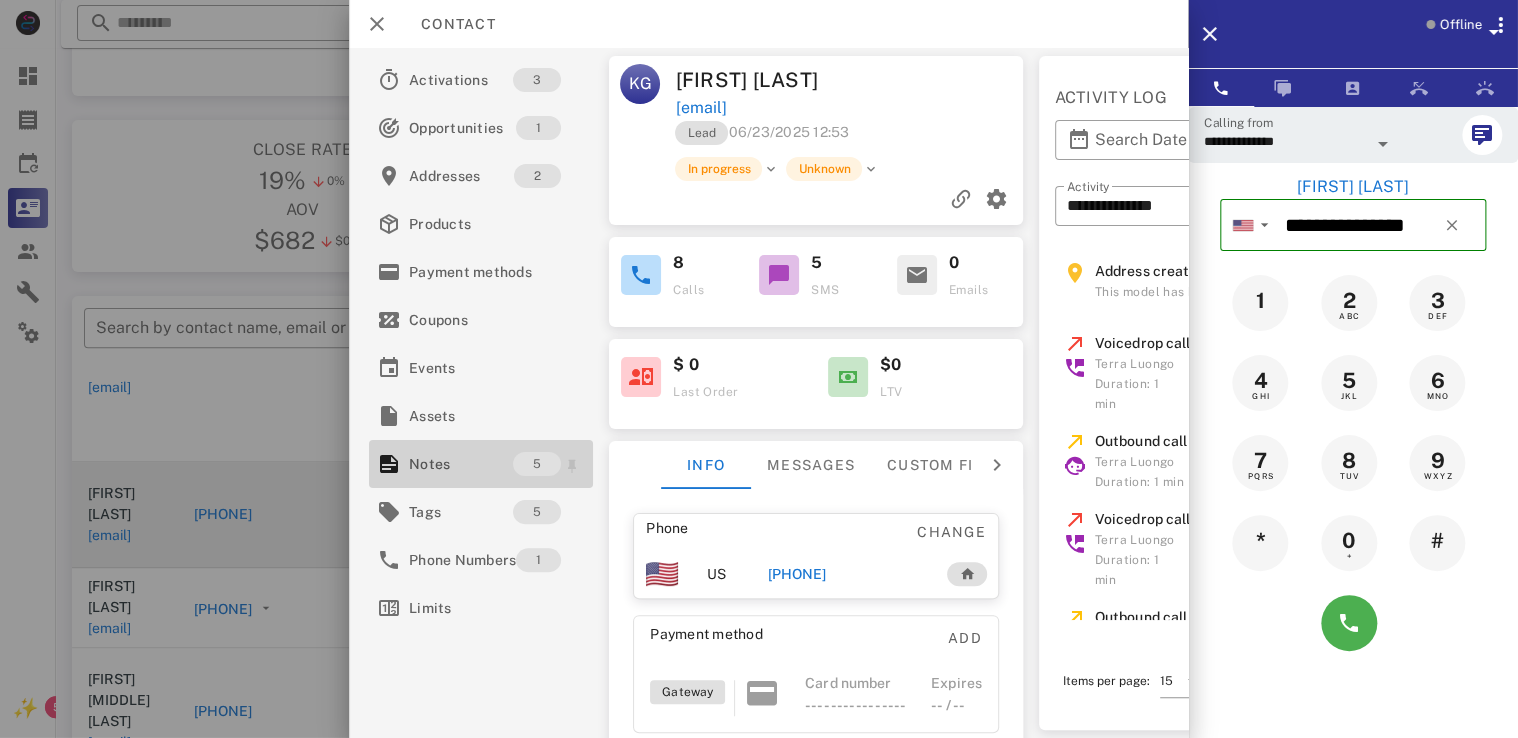 click on "Notes" at bounding box center [461, 464] 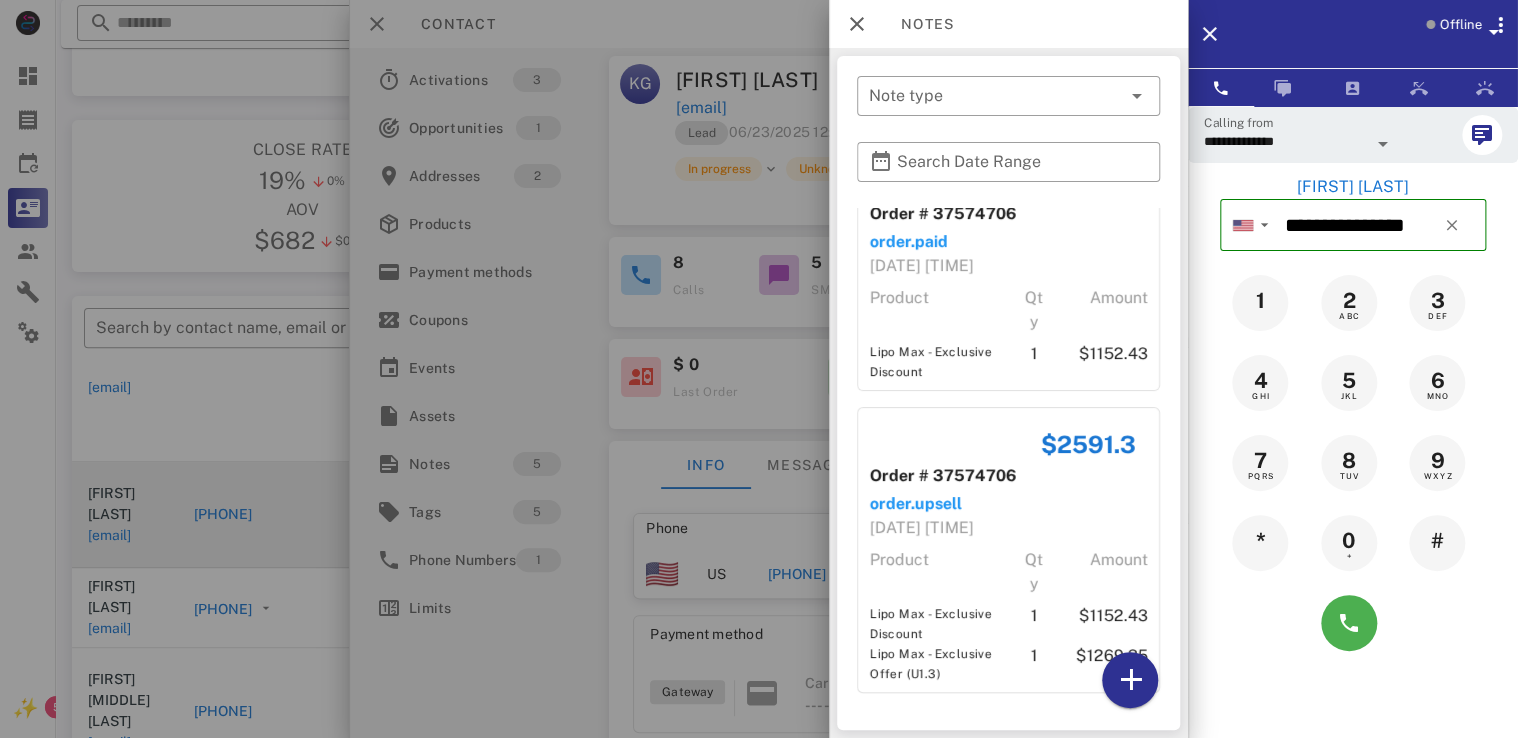 scroll, scrollTop: 654, scrollLeft: 0, axis: vertical 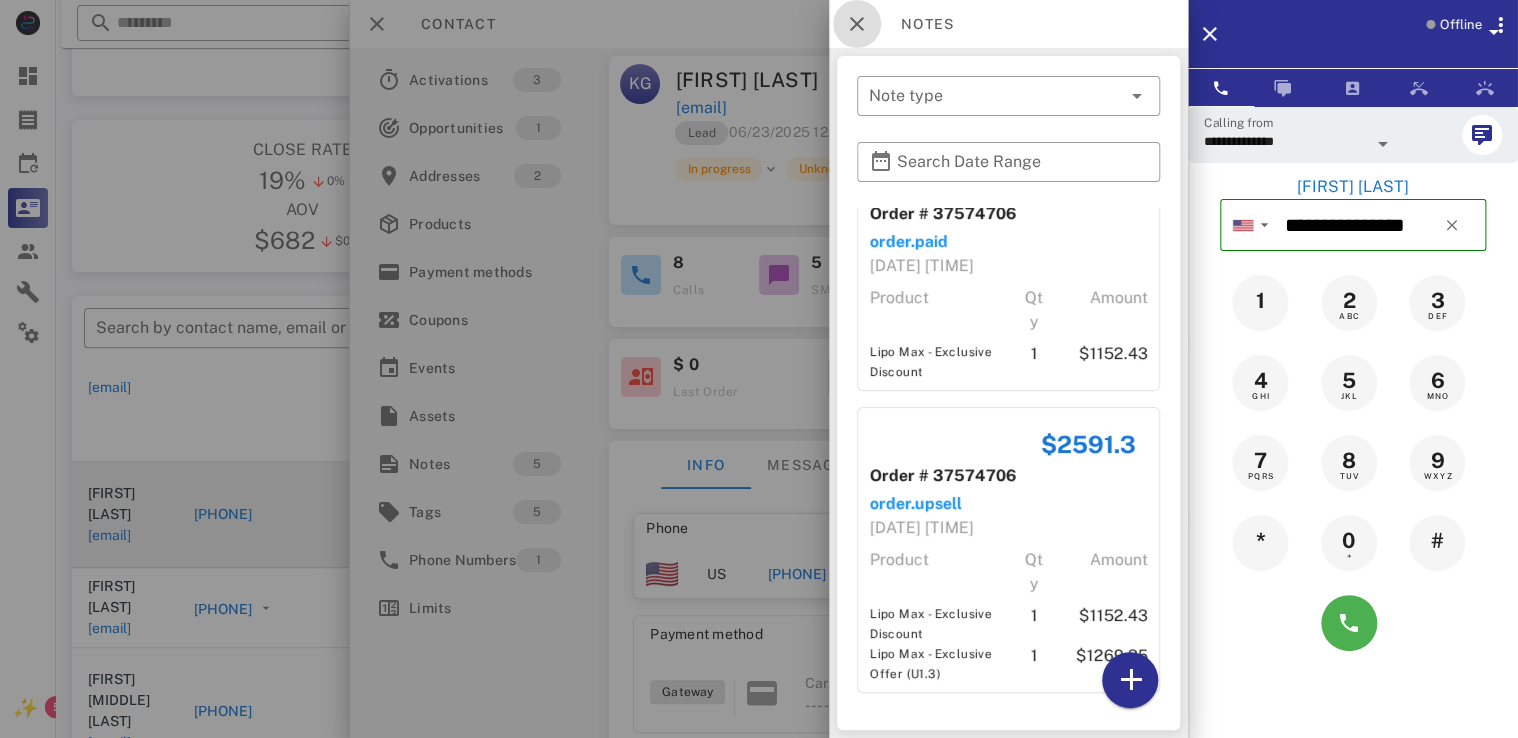 click at bounding box center (857, 24) 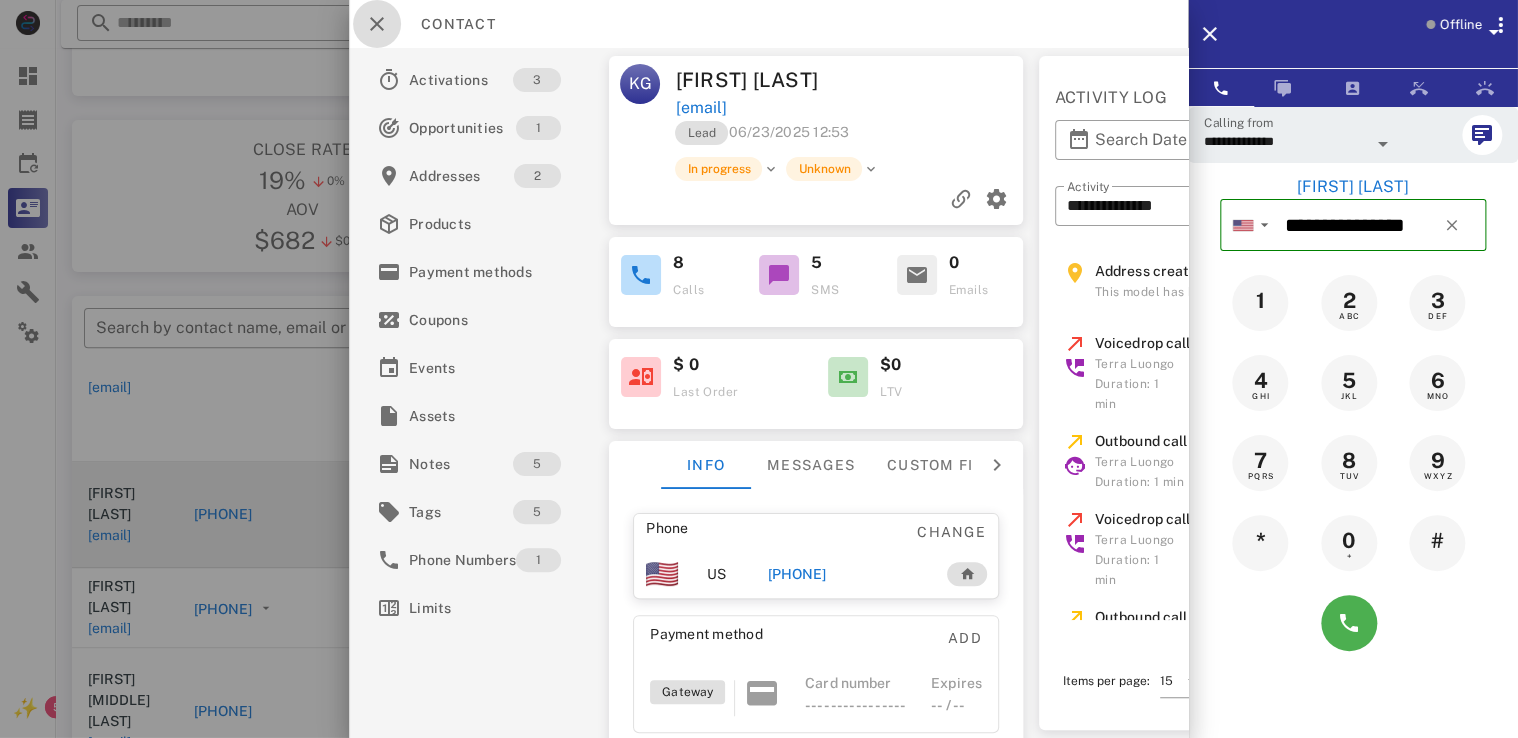 click at bounding box center [377, 24] 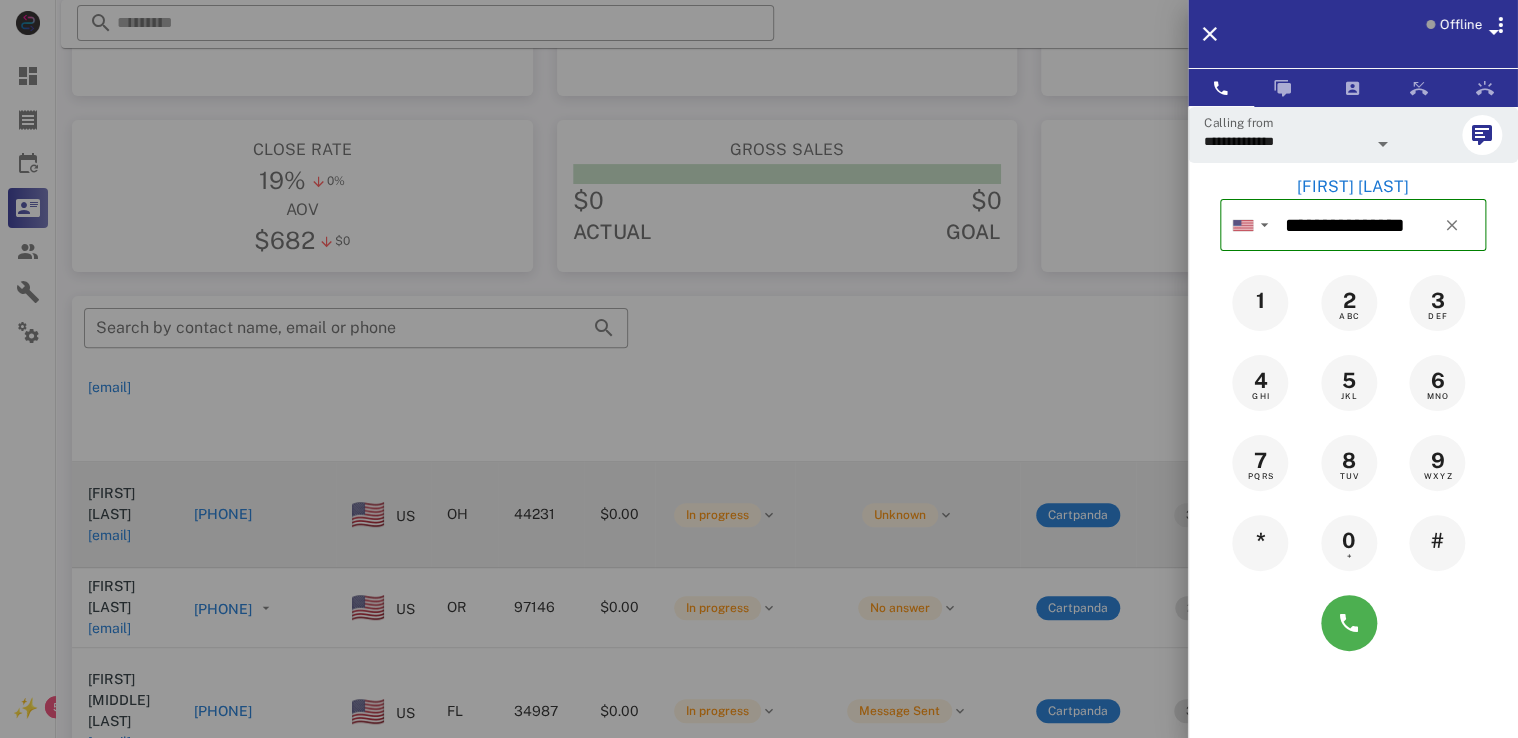 click at bounding box center (759, 369) 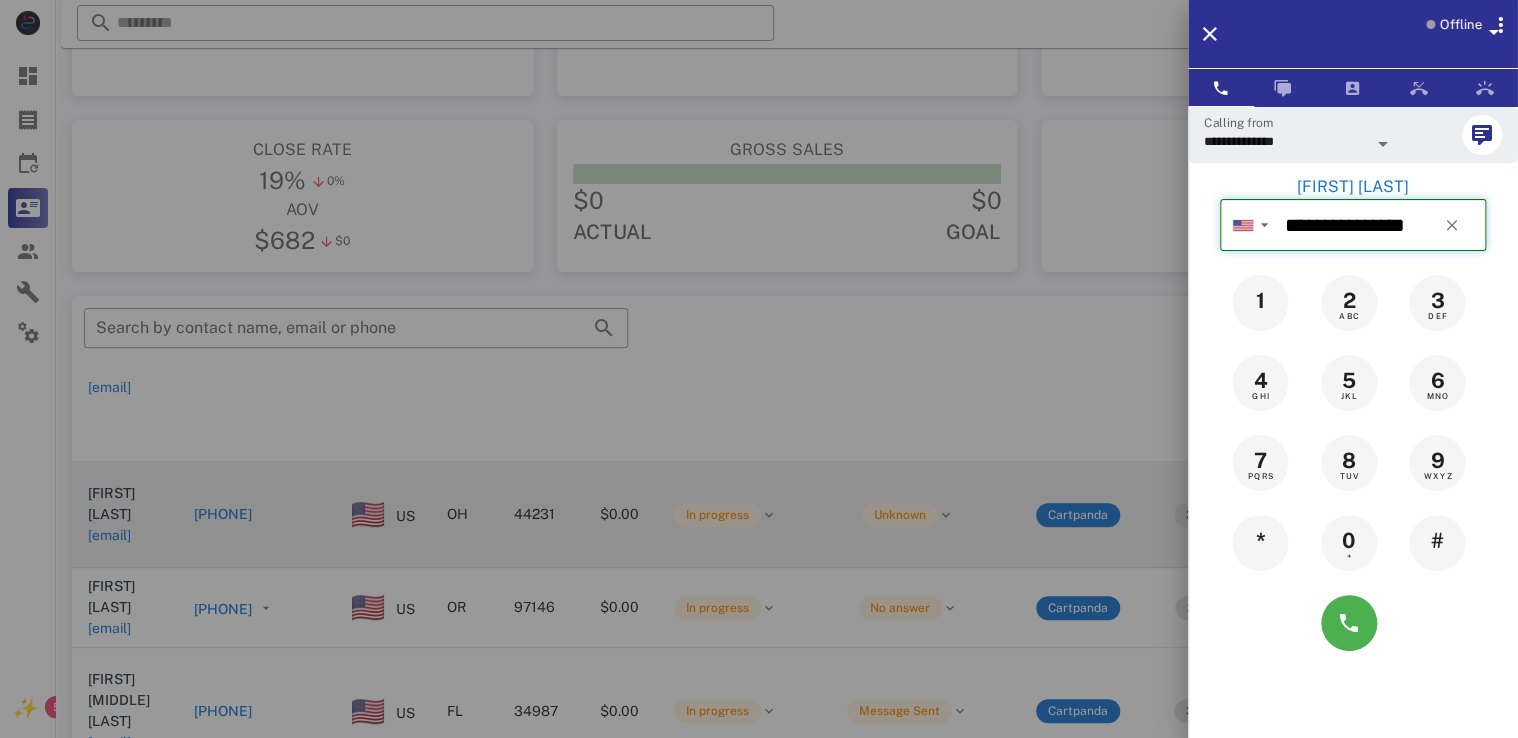 type 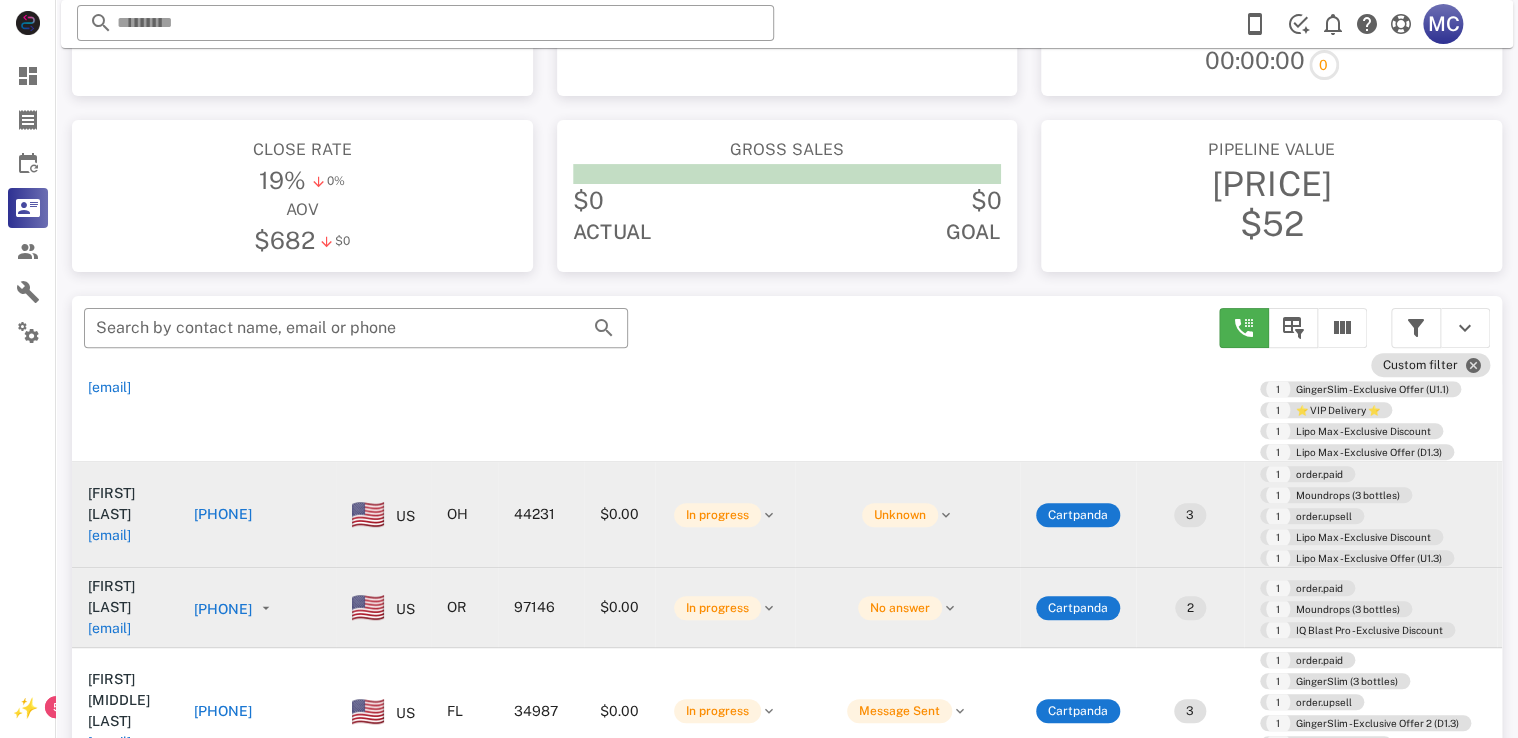 click on "[PHONE]" at bounding box center [223, 609] 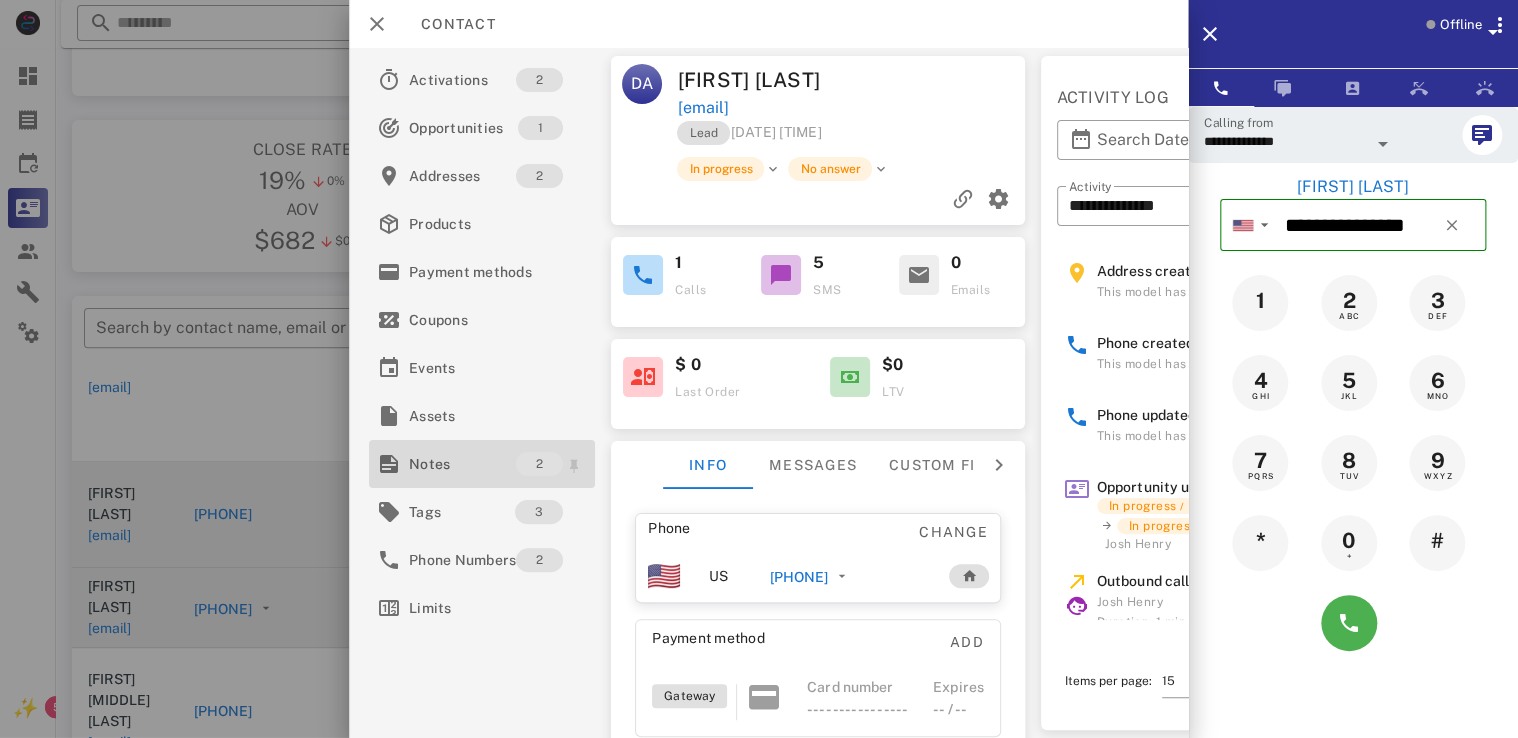 click on "Notes" at bounding box center [462, 464] 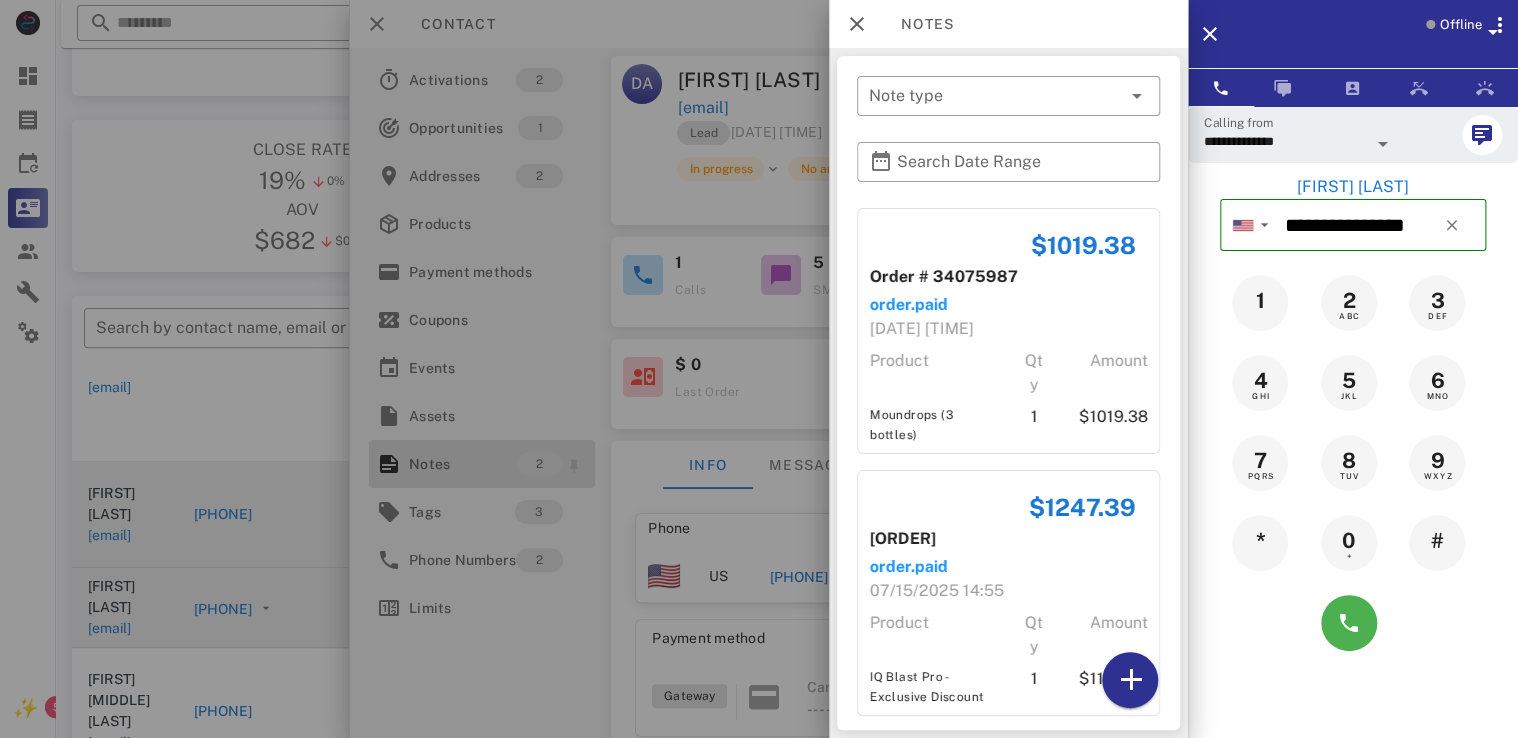 scroll, scrollTop: 21, scrollLeft: 0, axis: vertical 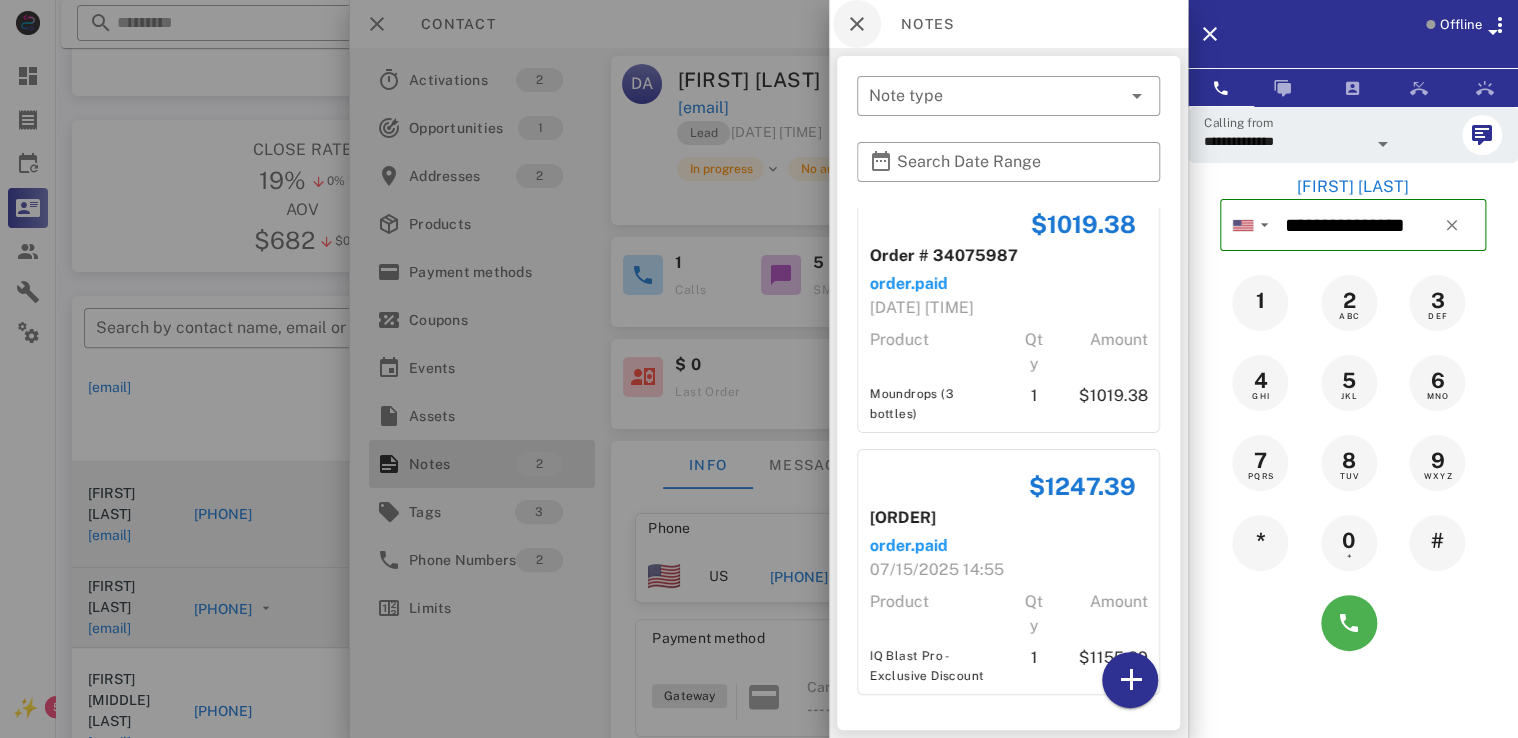 click at bounding box center (857, 24) 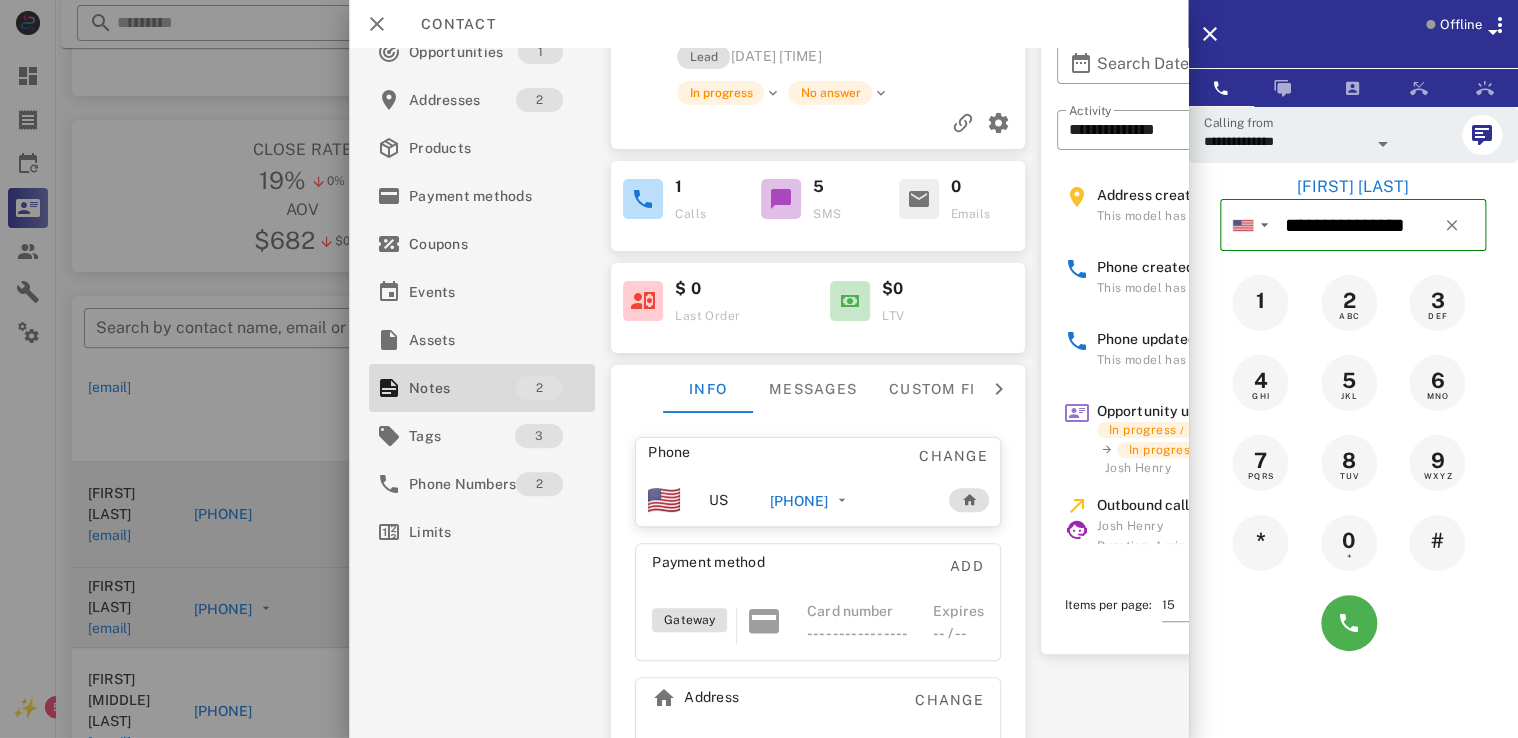 scroll, scrollTop: 0, scrollLeft: 0, axis: both 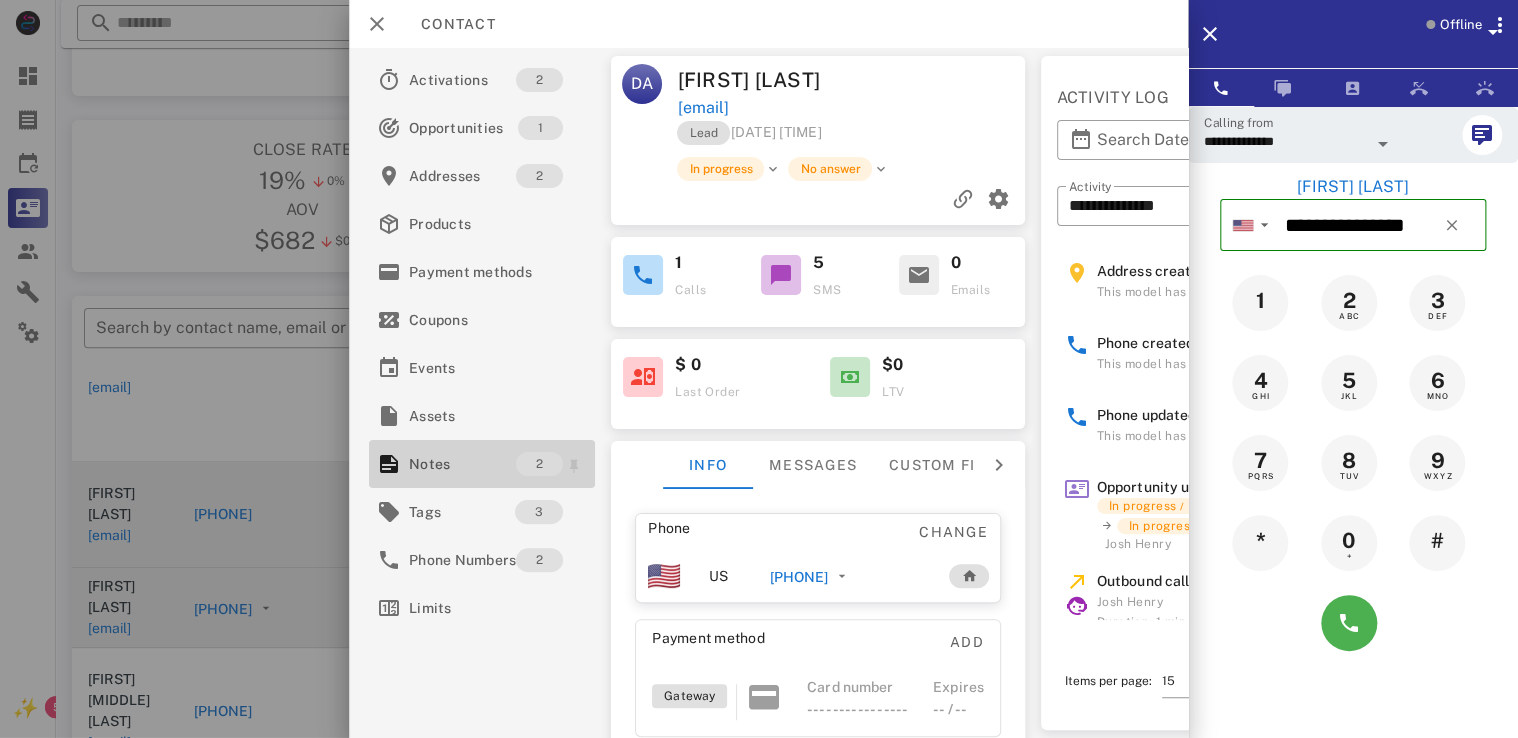 click on "2" at bounding box center [540, 464] 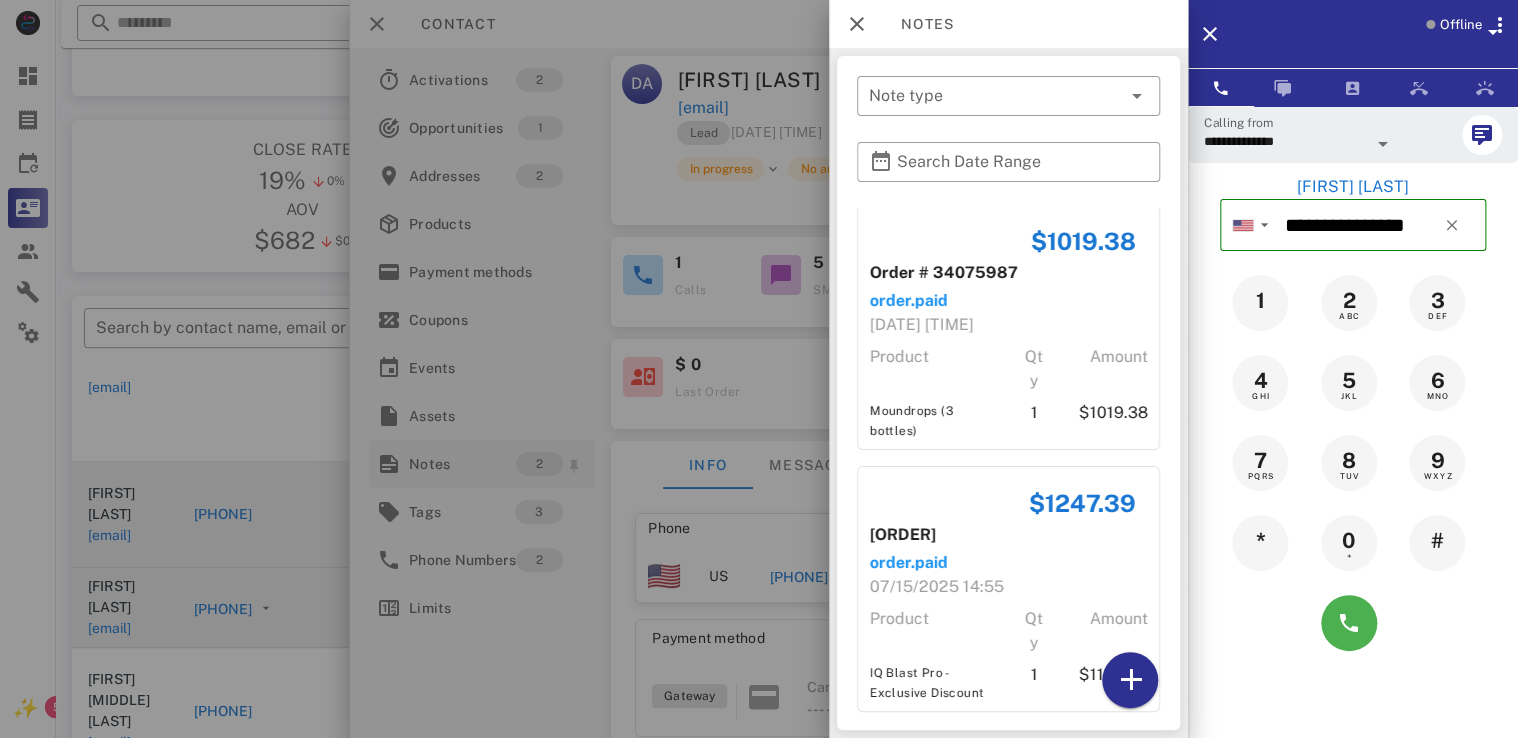 scroll, scrollTop: 0, scrollLeft: 0, axis: both 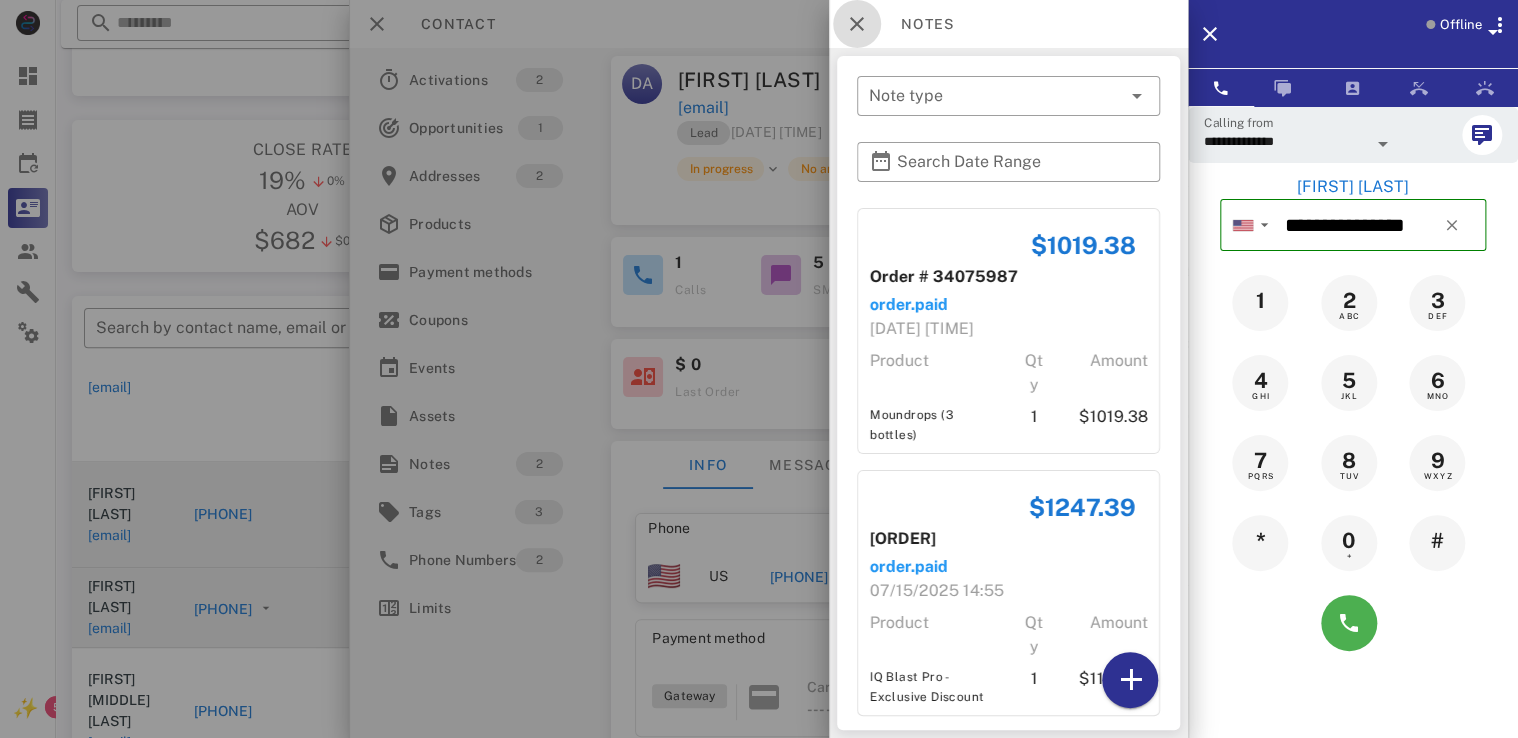 click at bounding box center [857, 24] 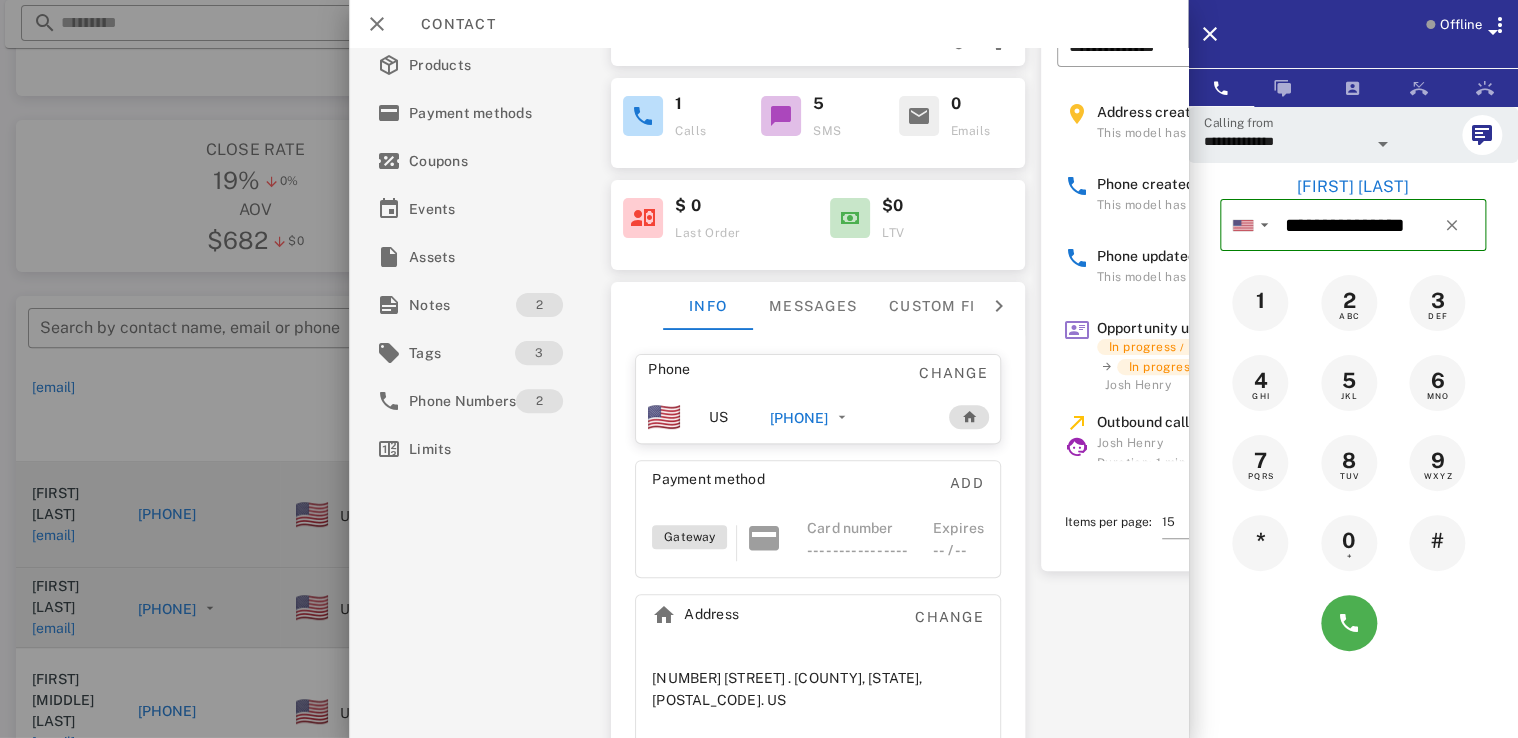 scroll, scrollTop: 159, scrollLeft: 0, axis: vertical 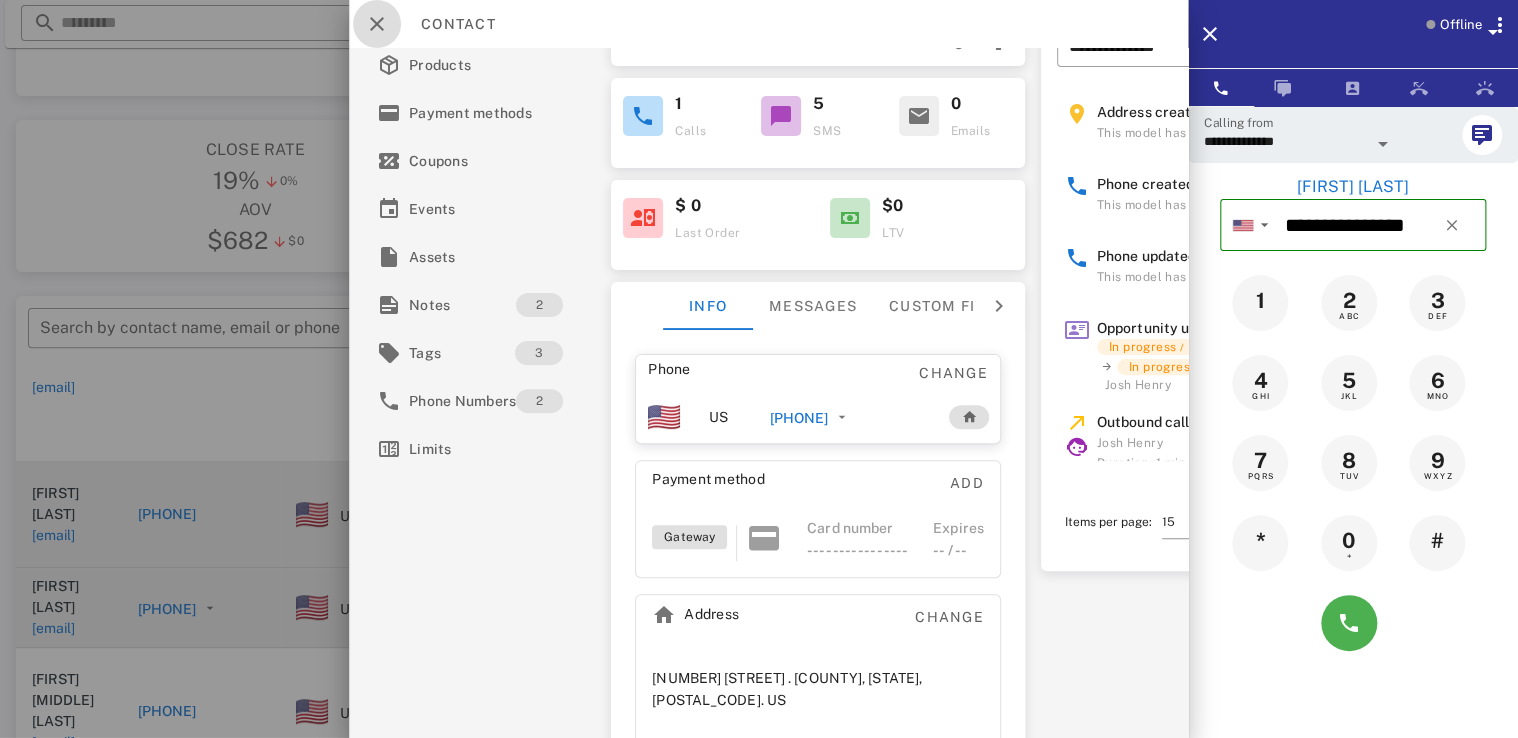 click at bounding box center [377, 24] 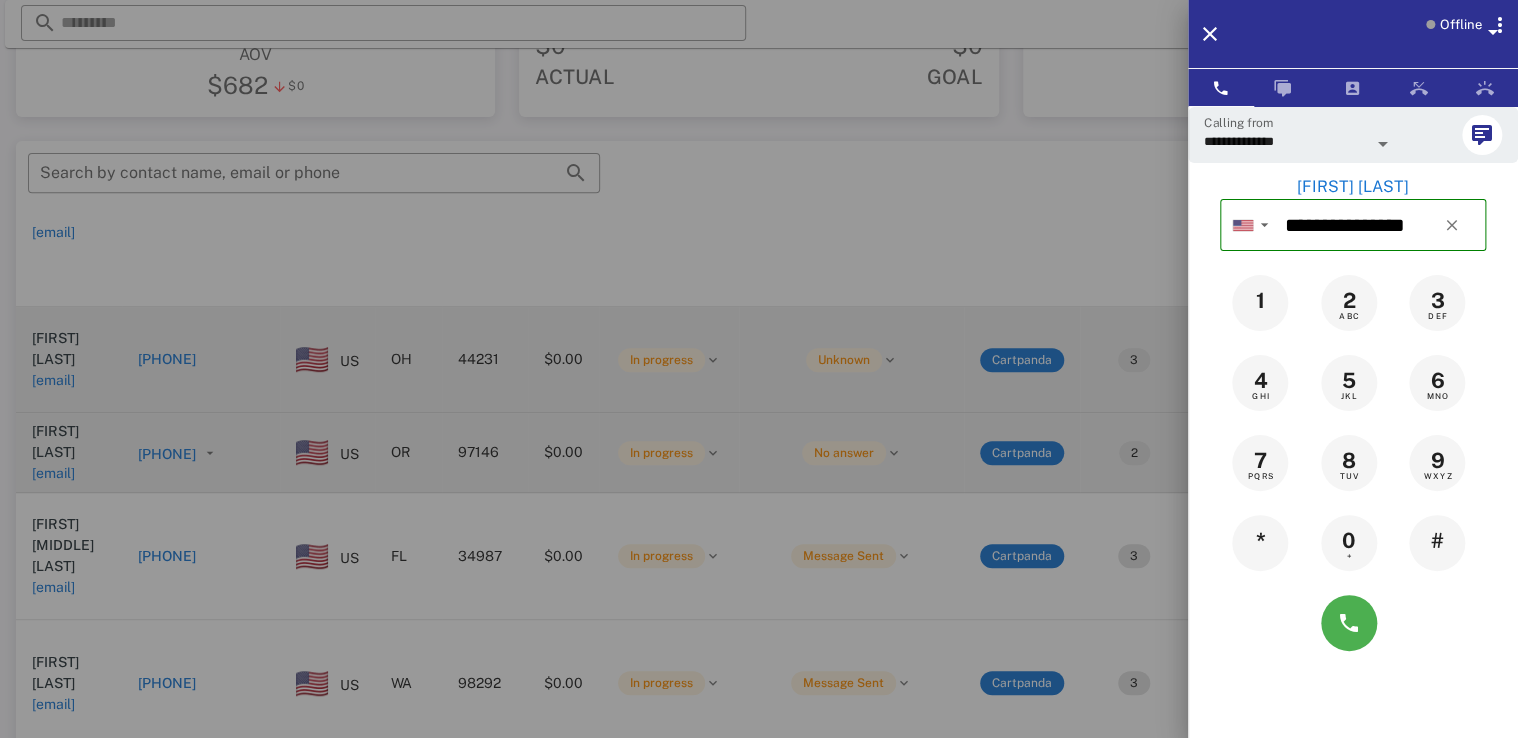 scroll, scrollTop: 304, scrollLeft: 0, axis: vertical 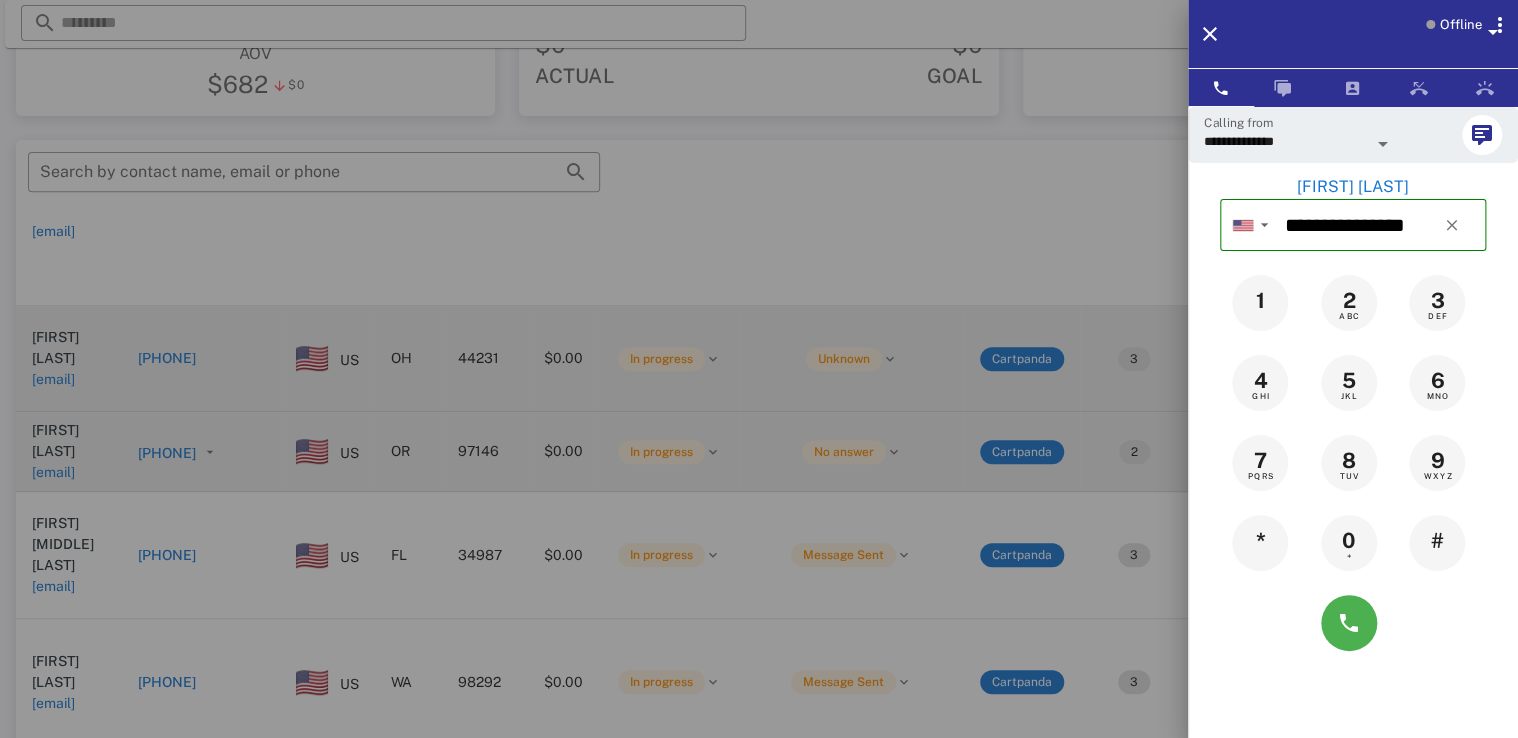 click at bounding box center [759, 369] 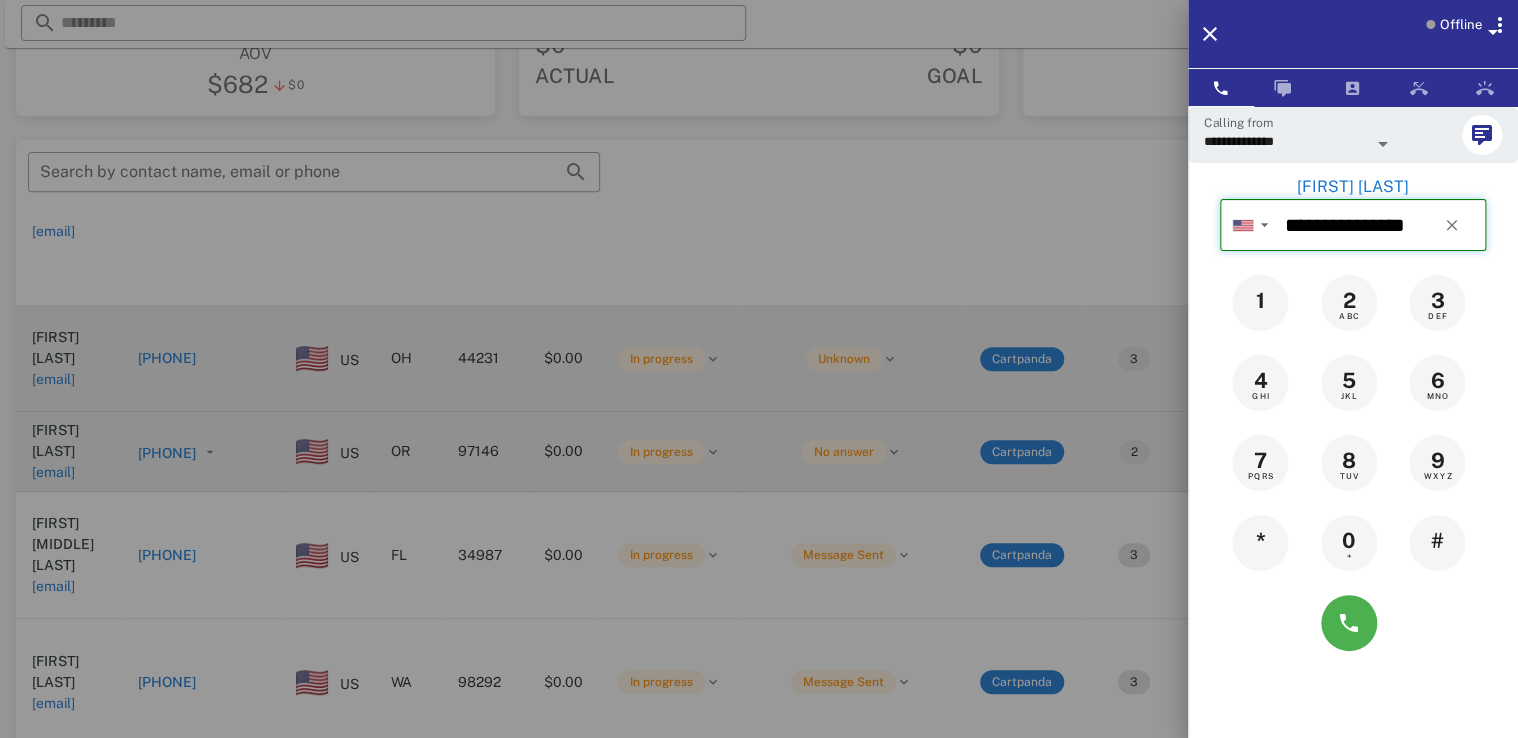 type 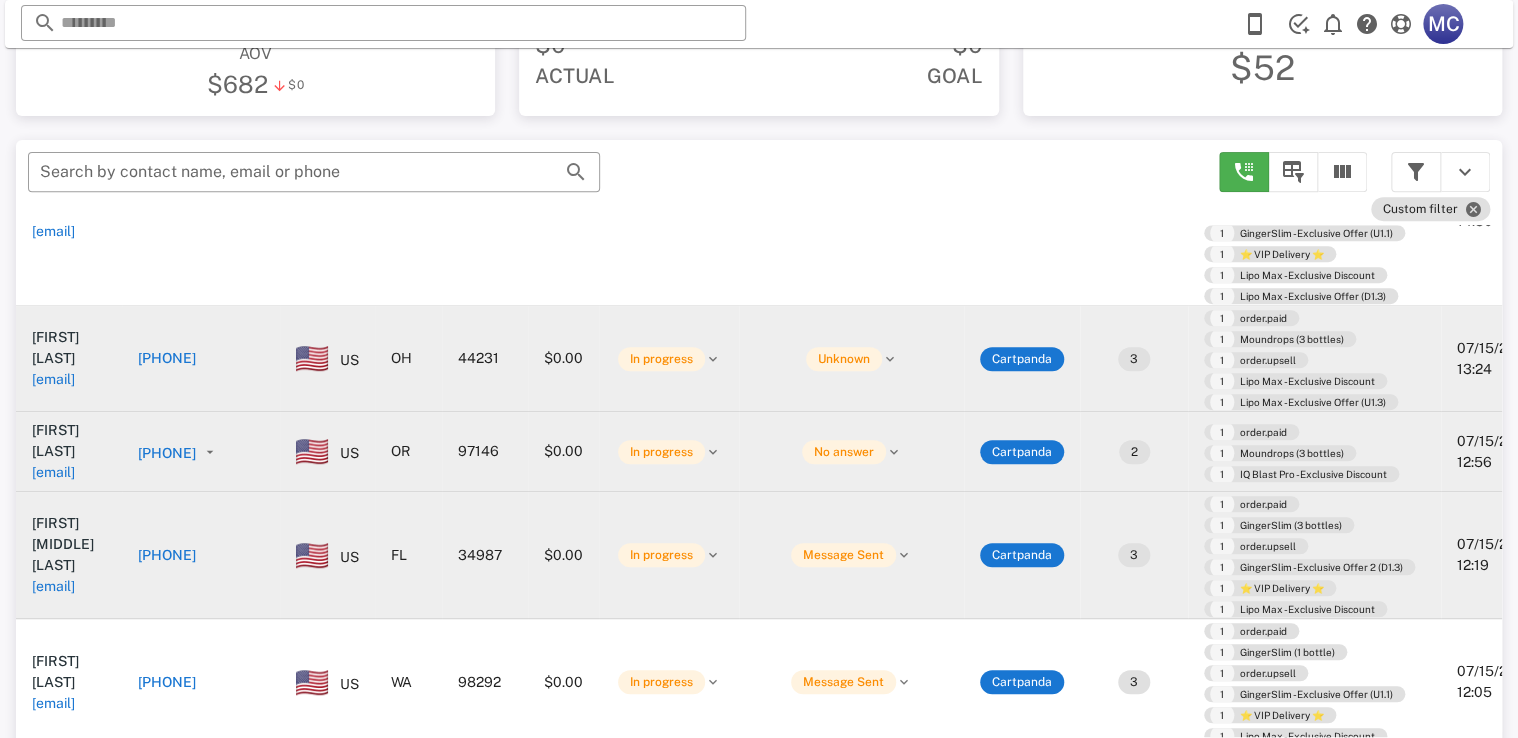 click on "[PHONE]" at bounding box center (167, 555) 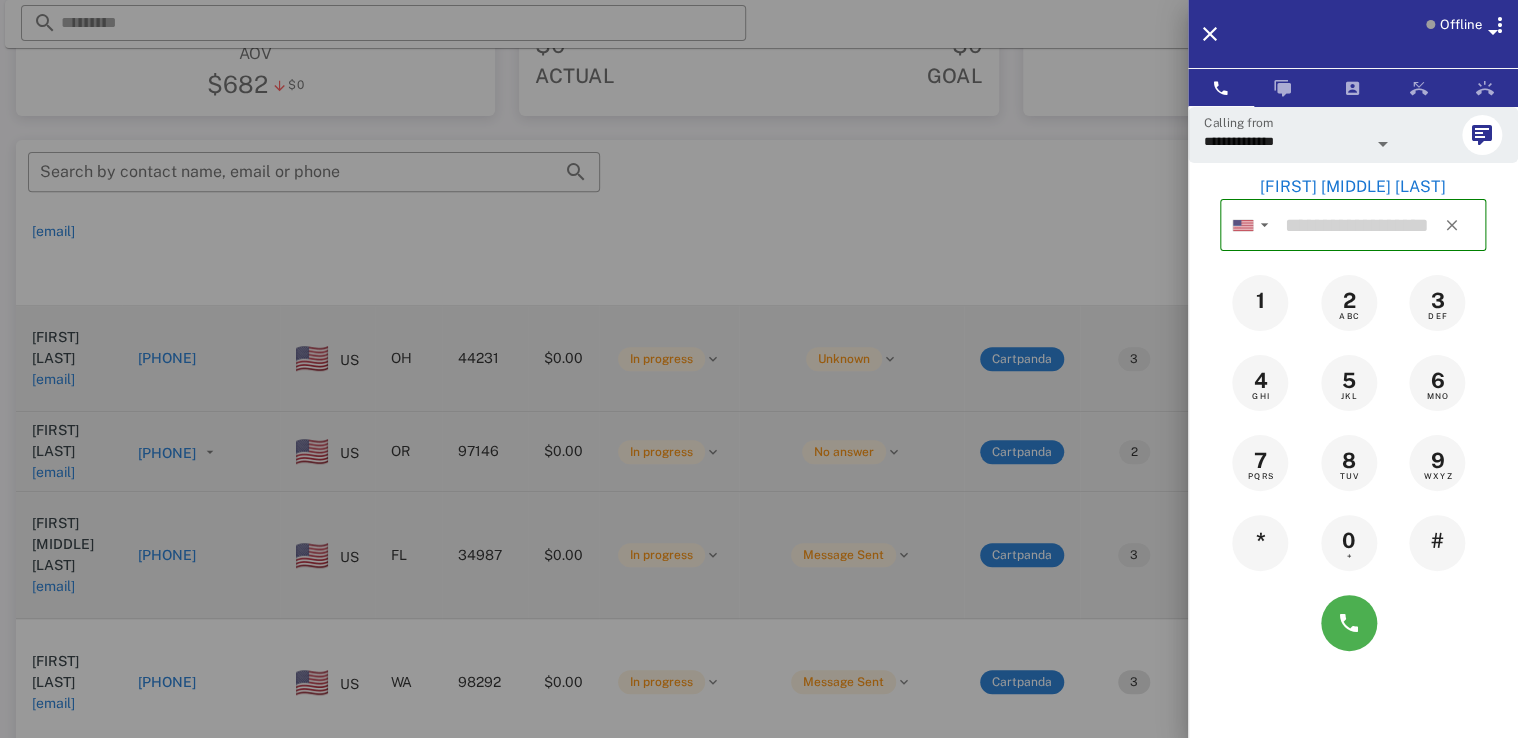 type on "**********" 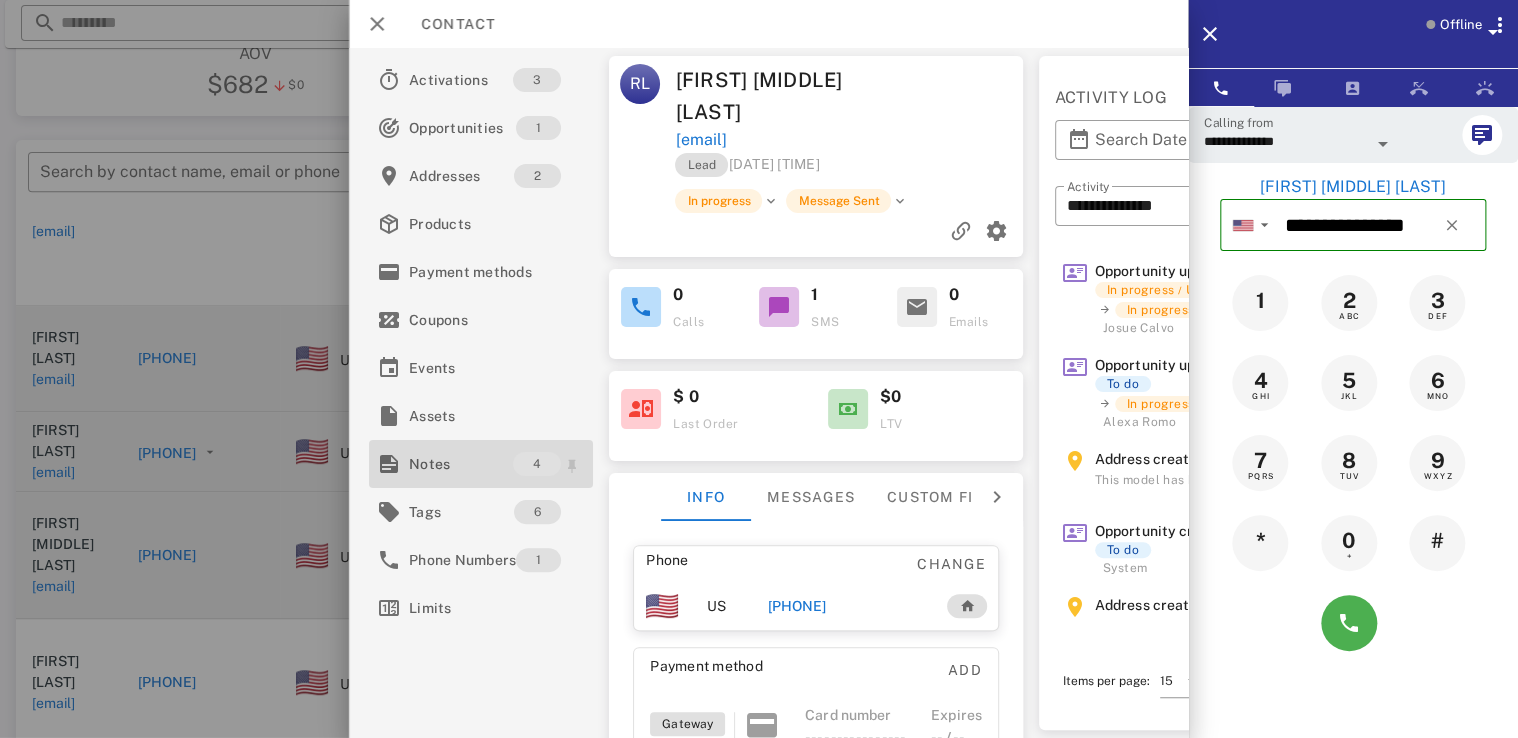 click on "Notes" at bounding box center (461, 464) 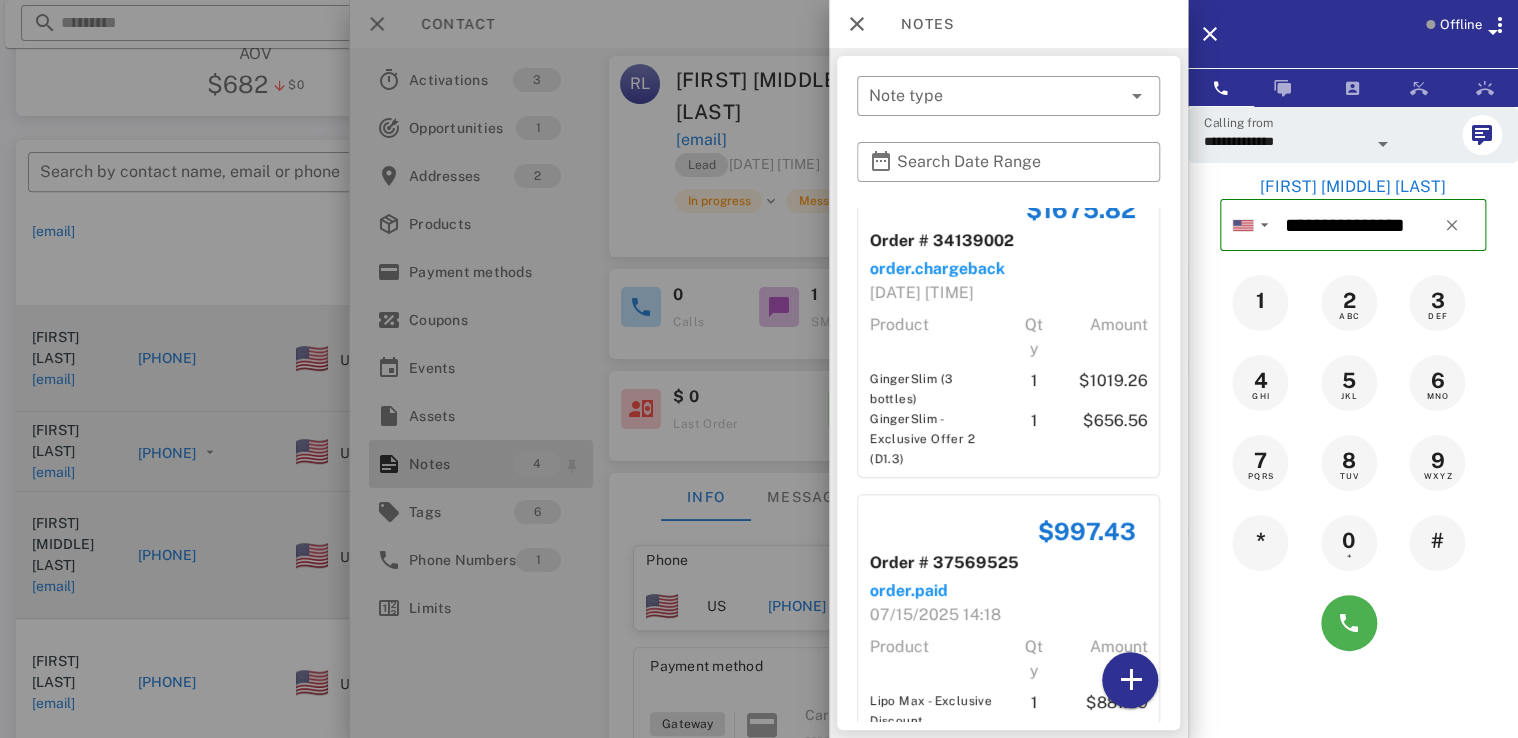 scroll, scrollTop: 688, scrollLeft: 0, axis: vertical 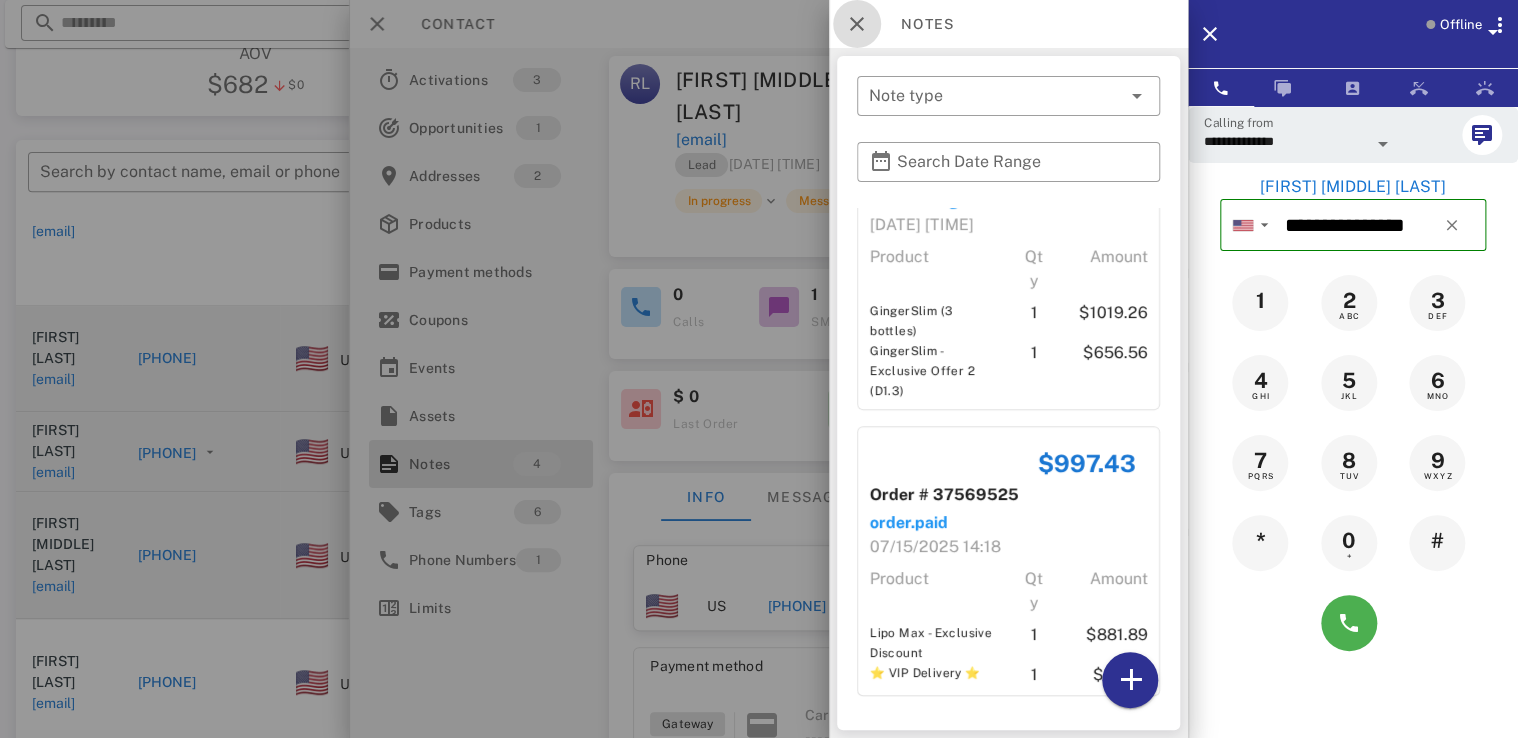 click at bounding box center [857, 24] 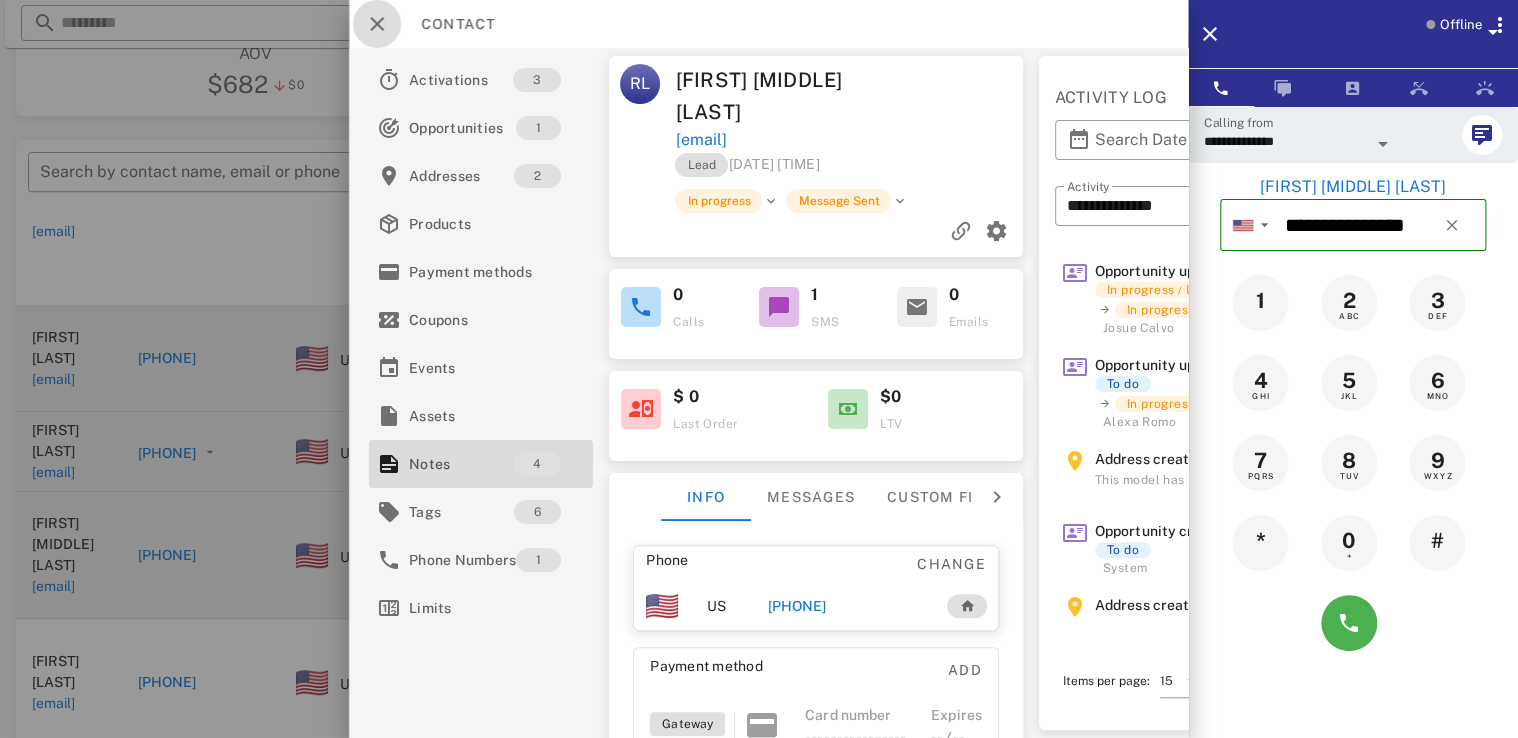 click at bounding box center (377, 24) 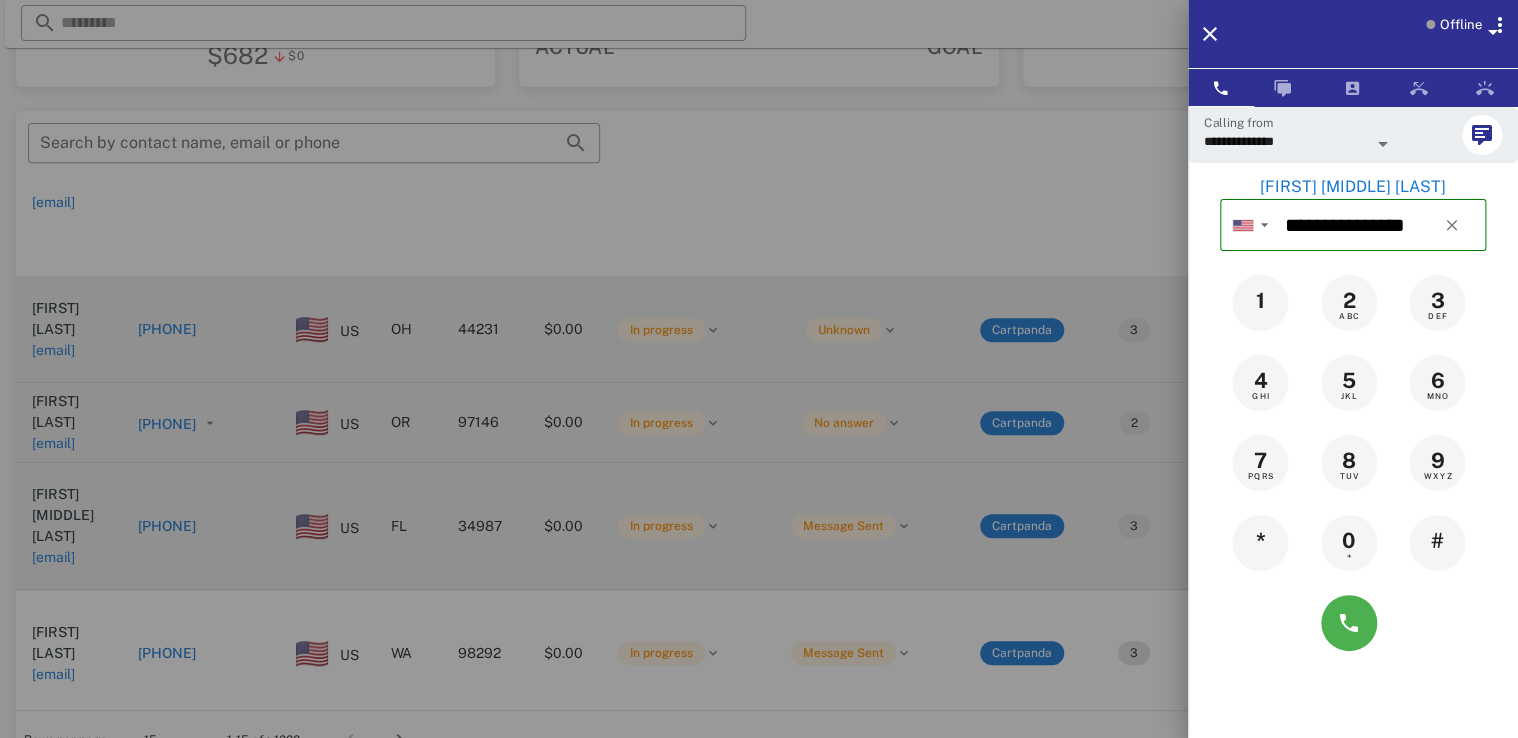 scroll, scrollTop: 380, scrollLeft: 0, axis: vertical 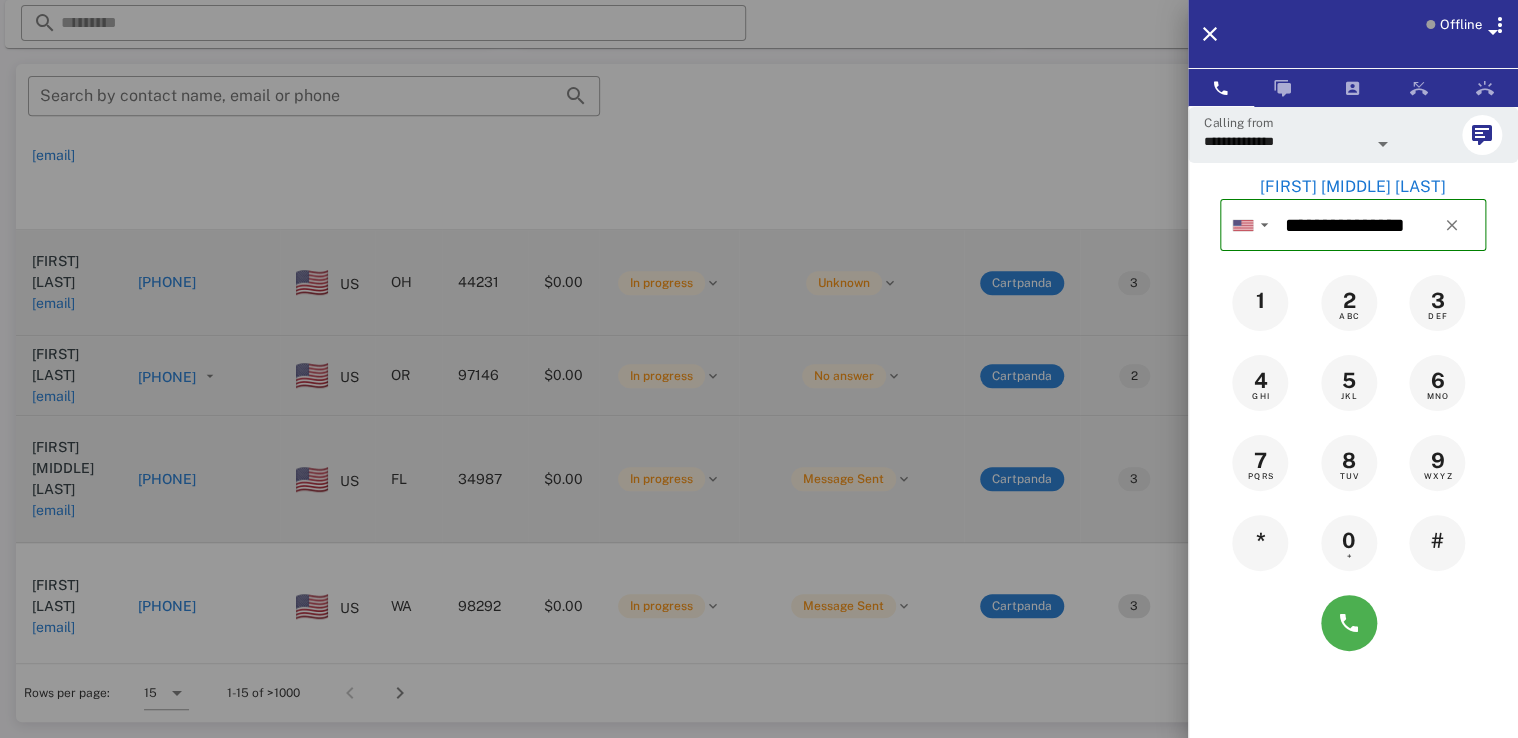 click at bounding box center [759, 369] 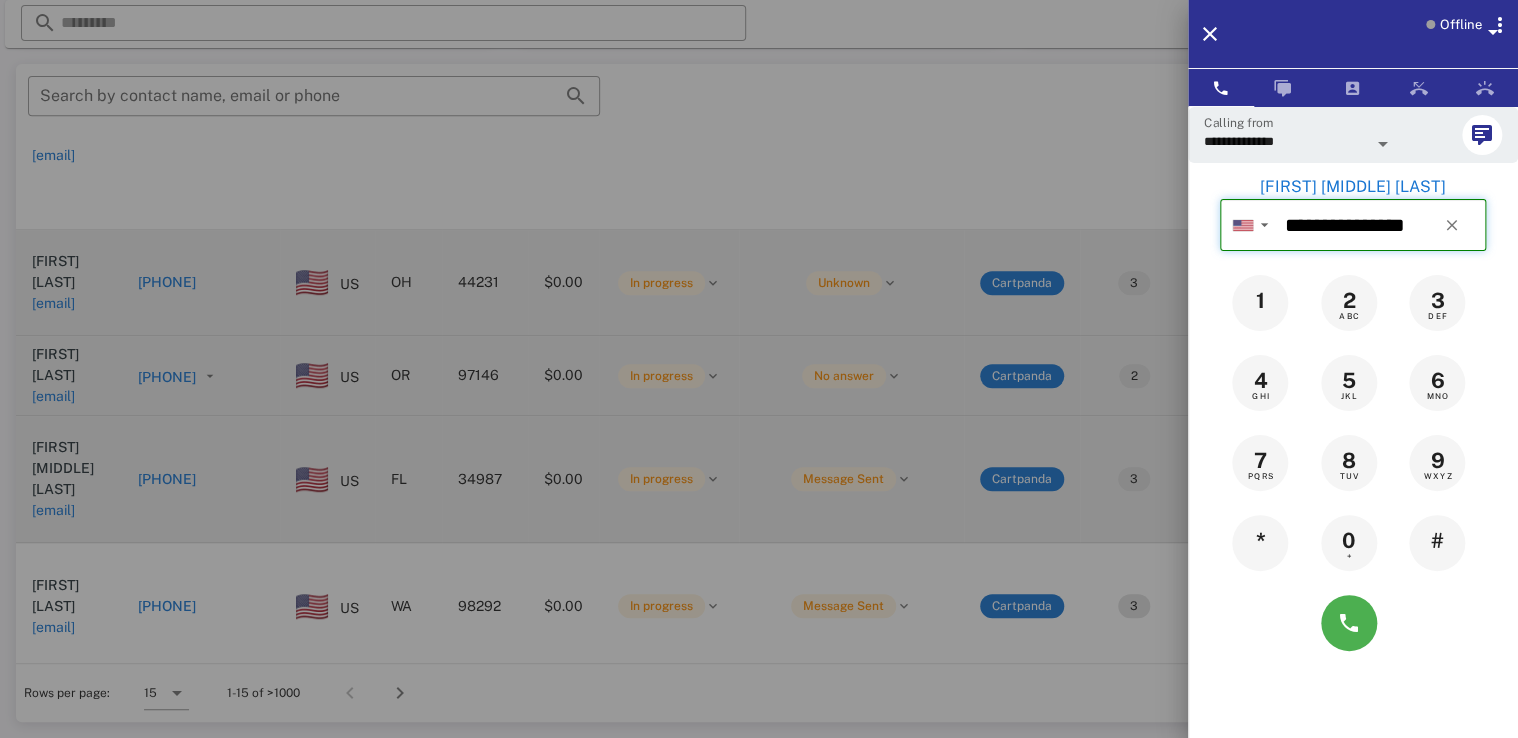 type 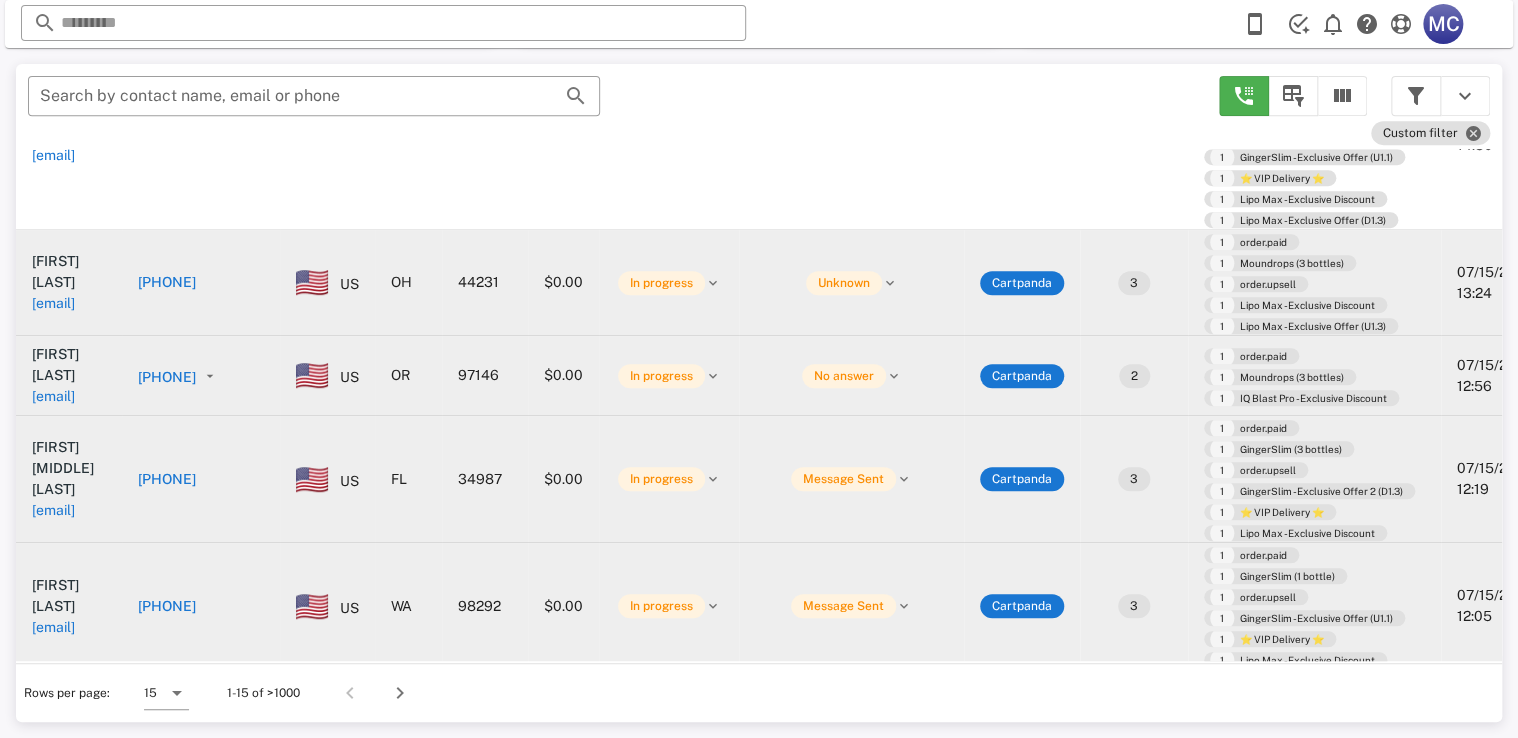 click on "[PHONE]" at bounding box center [167, 606] 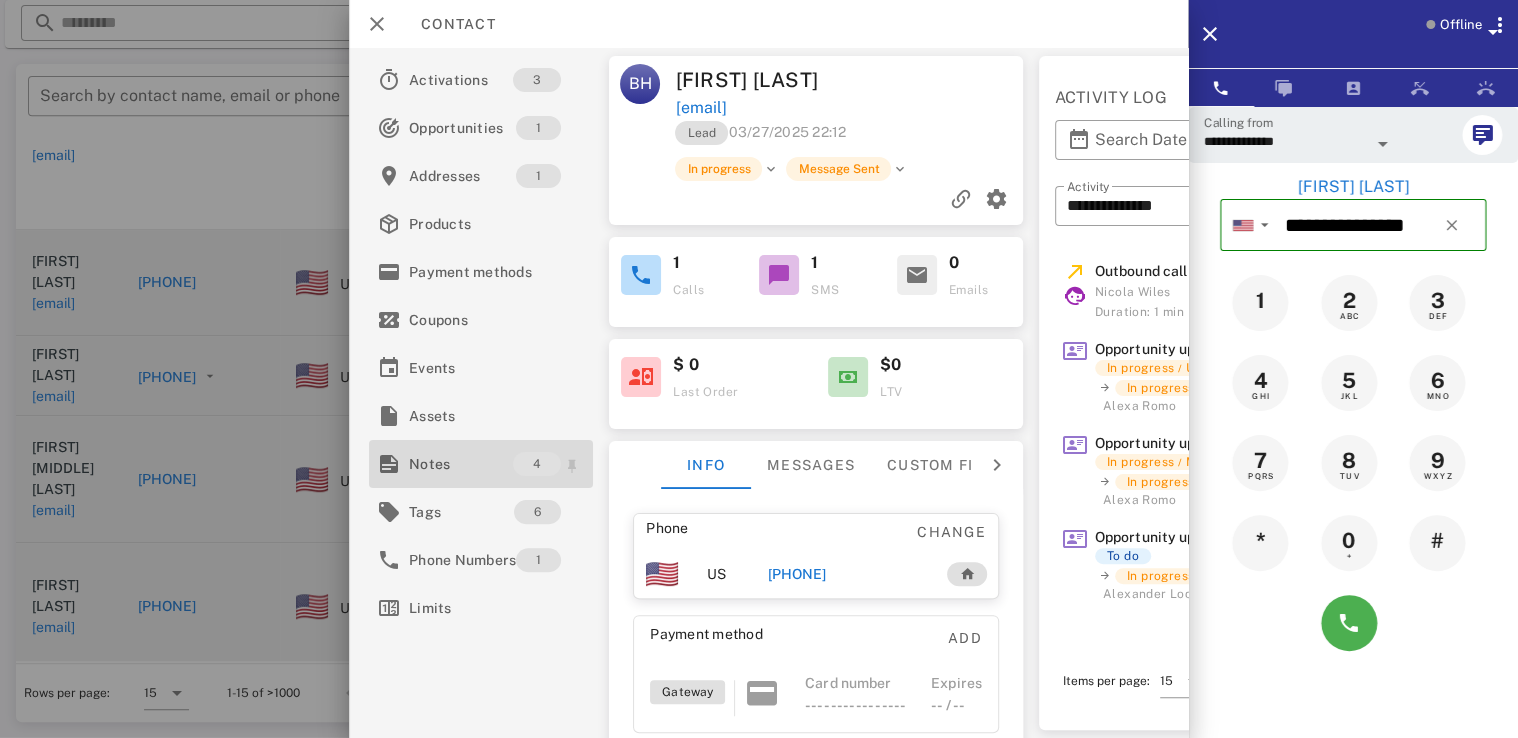click on "Notes" at bounding box center (461, 464) 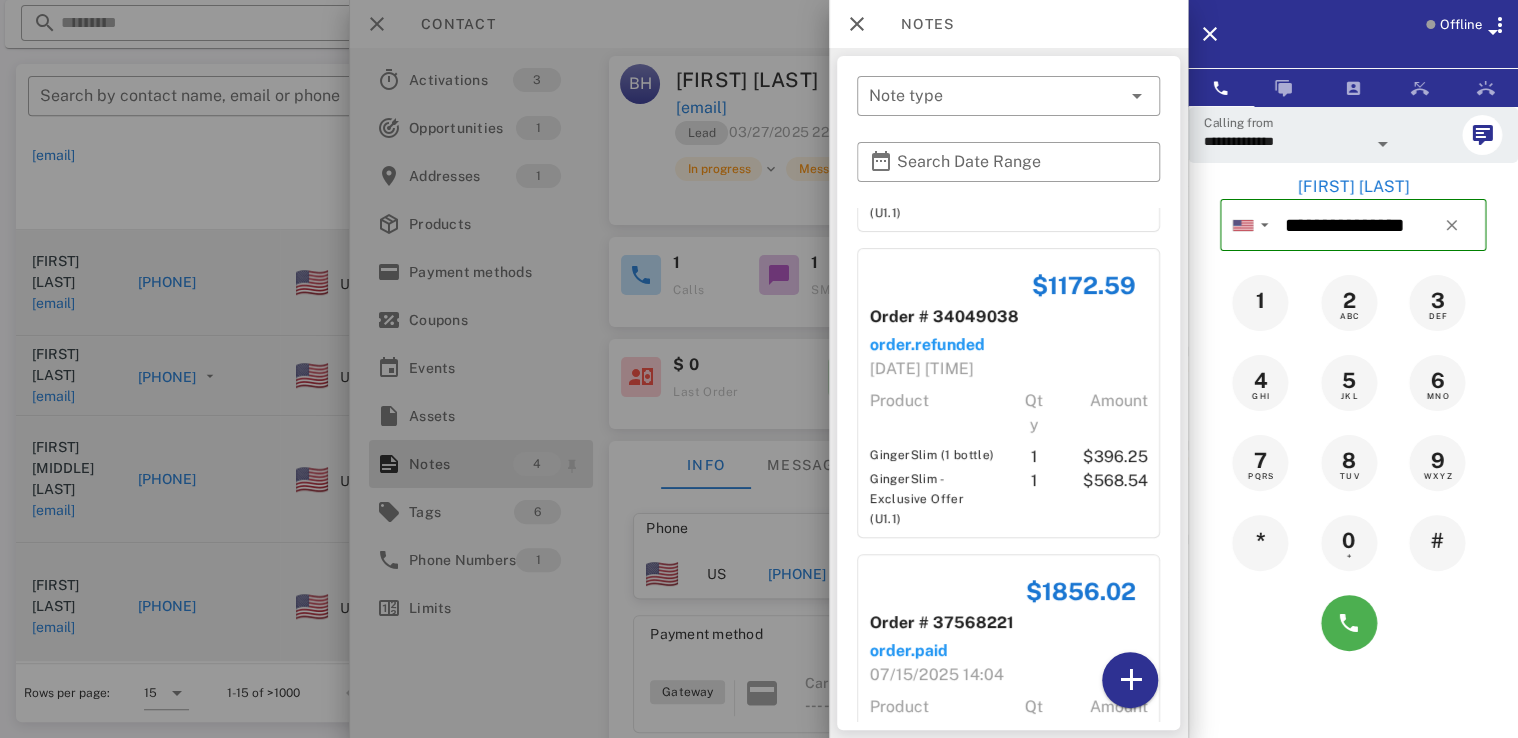 scroll, scrollTop: 640, scrollLeft: 0, axis: vertical 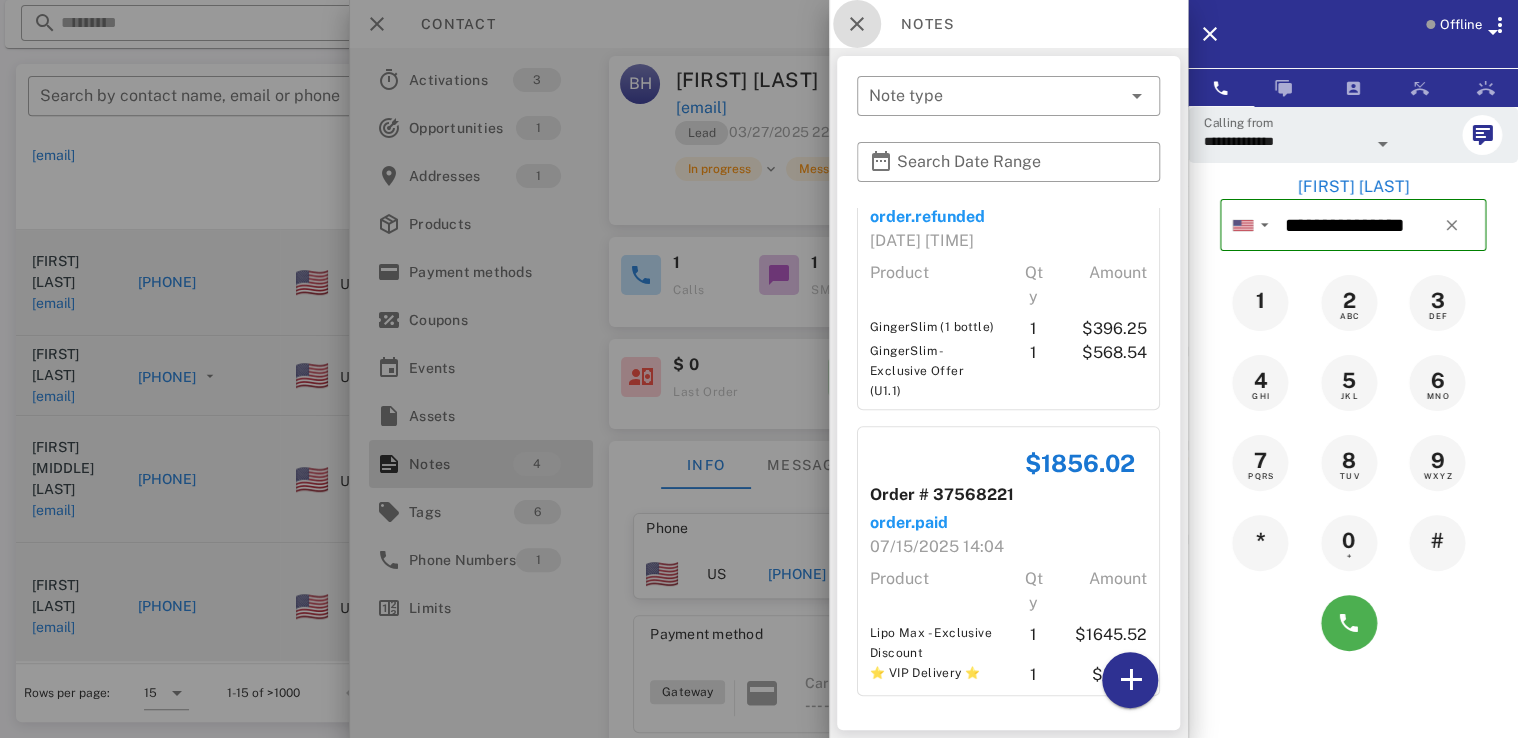click at bounding box center [857, 24] 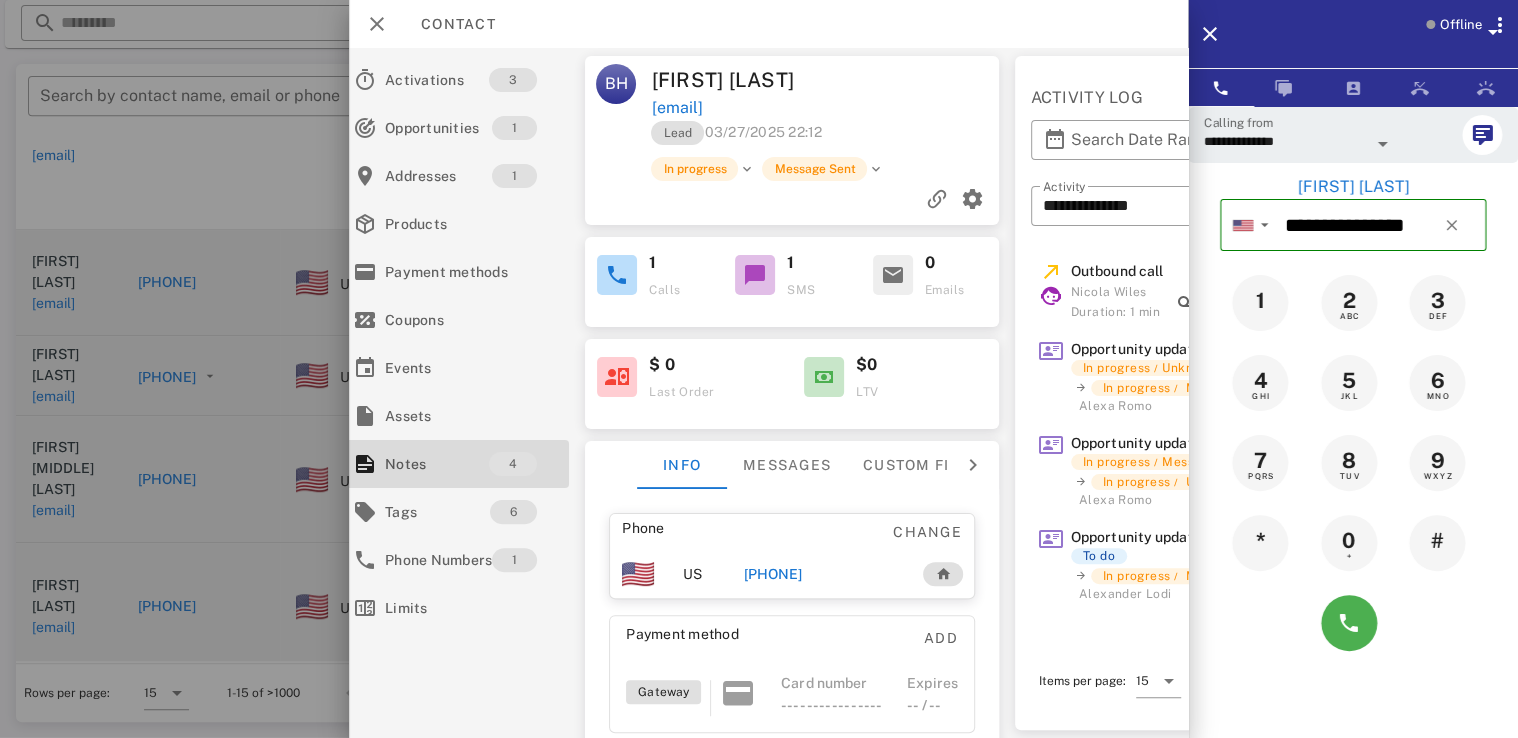scroll, scrollTop: 0, scrollLeft: 0, axis: both 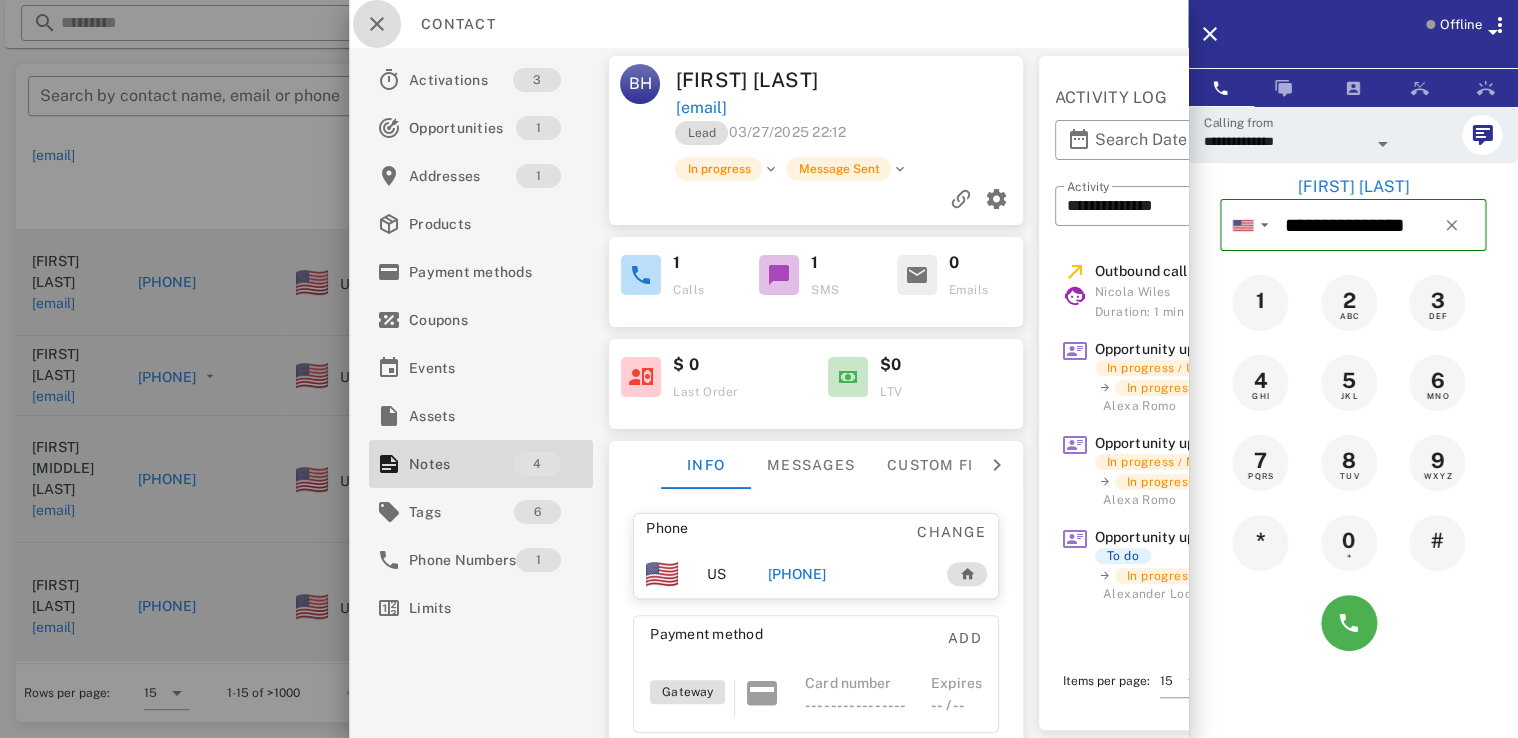 click at bounding box center [377, 24] 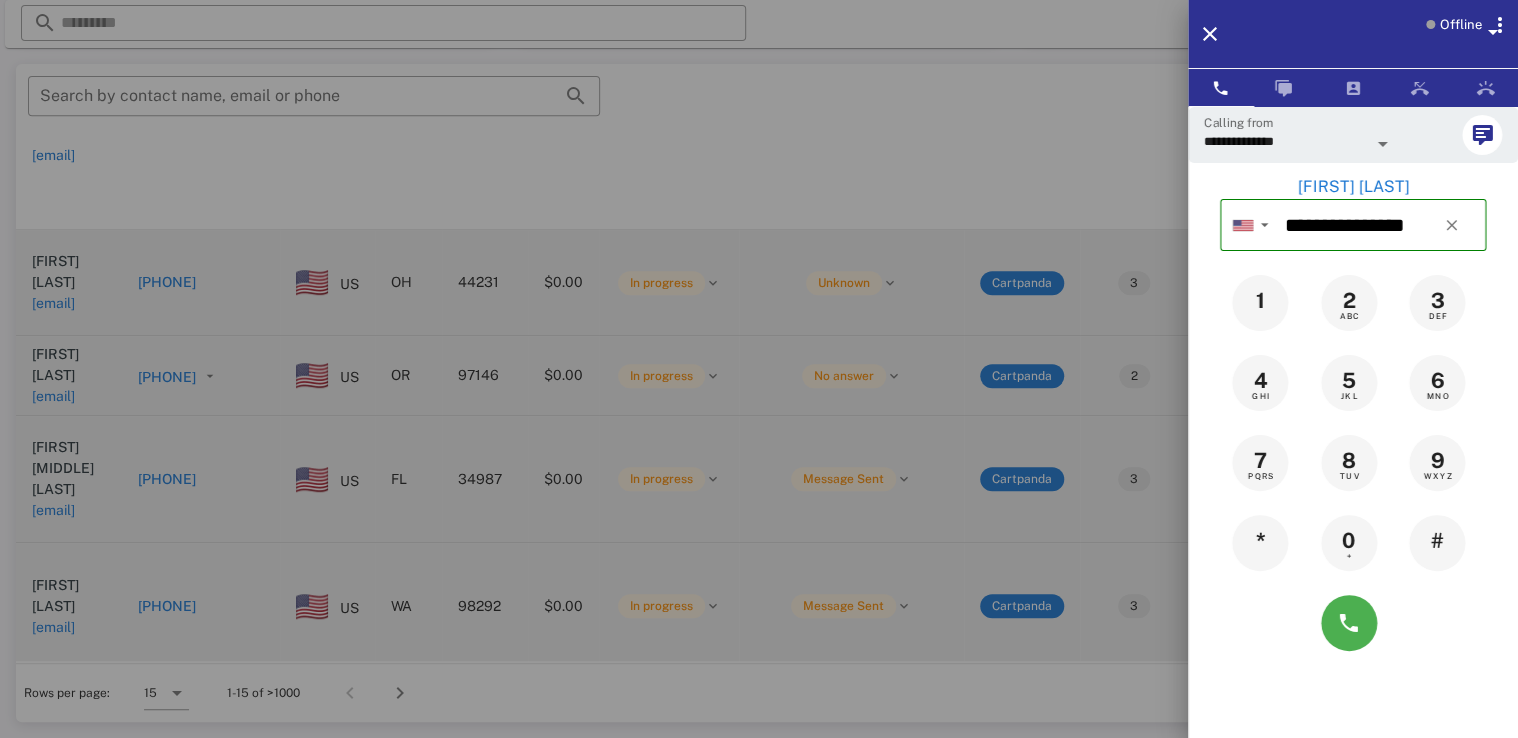 click at bounding box center [759, 369] 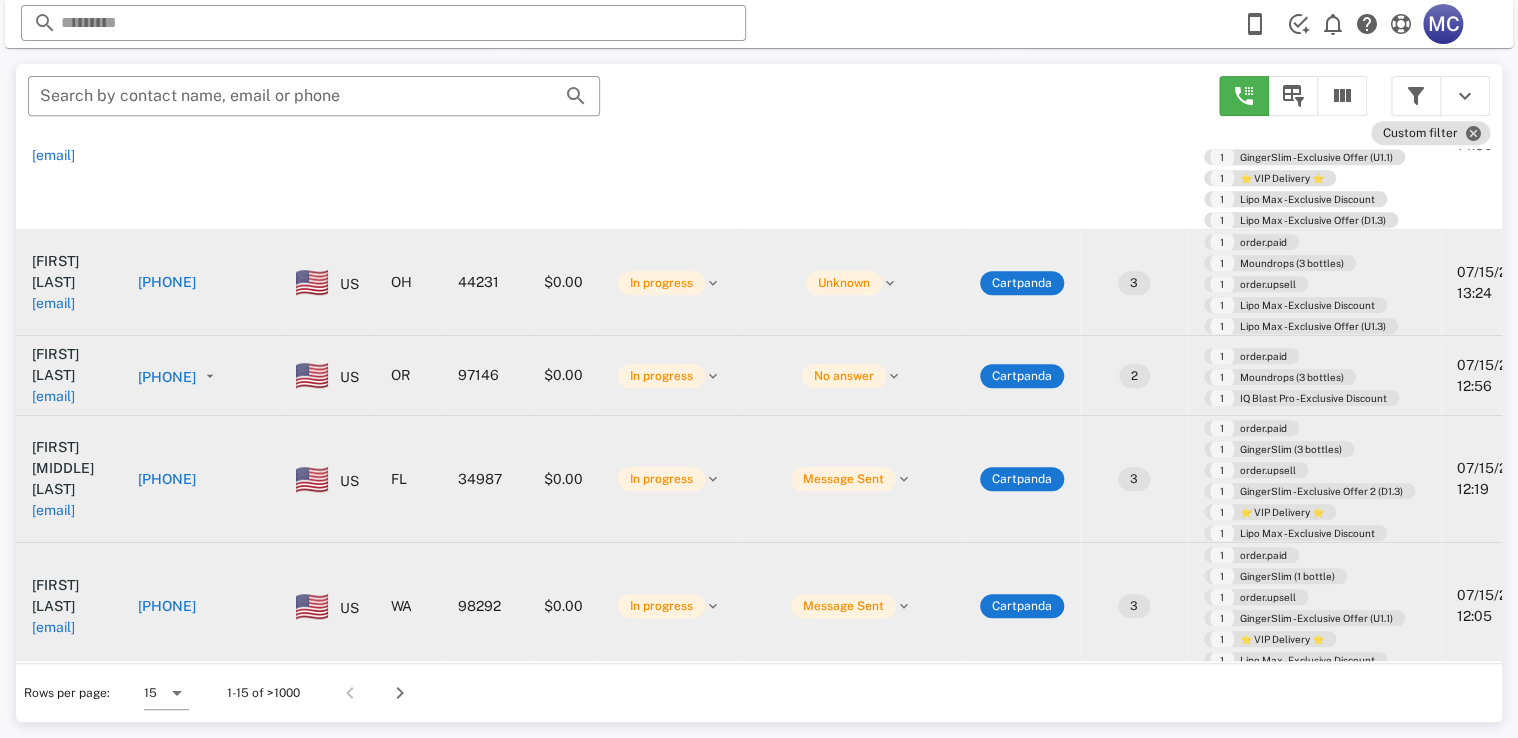 type 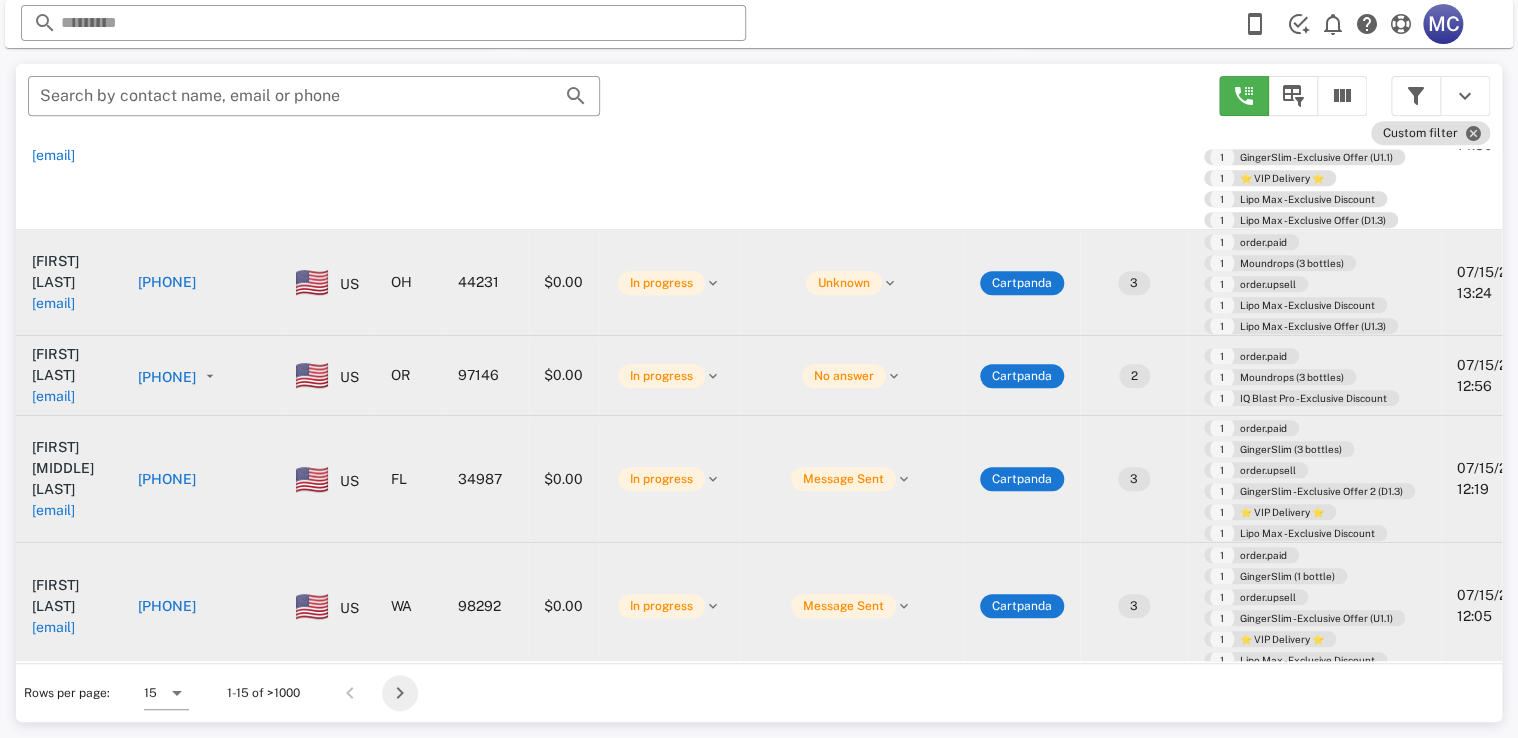 click at bounding box center [400, 693] 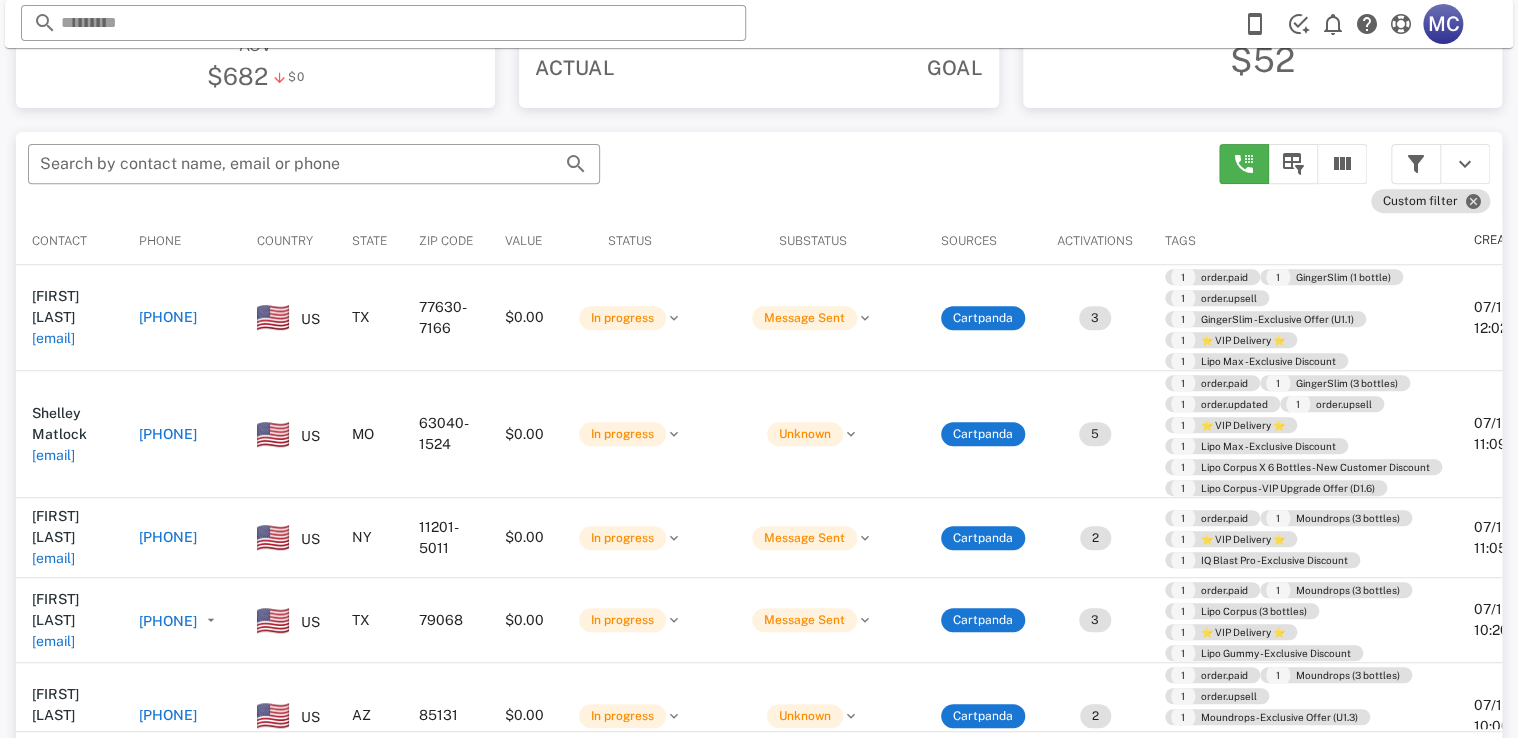 scroll, scrollTop: 311, scrollLeft: 0, axis: vertical 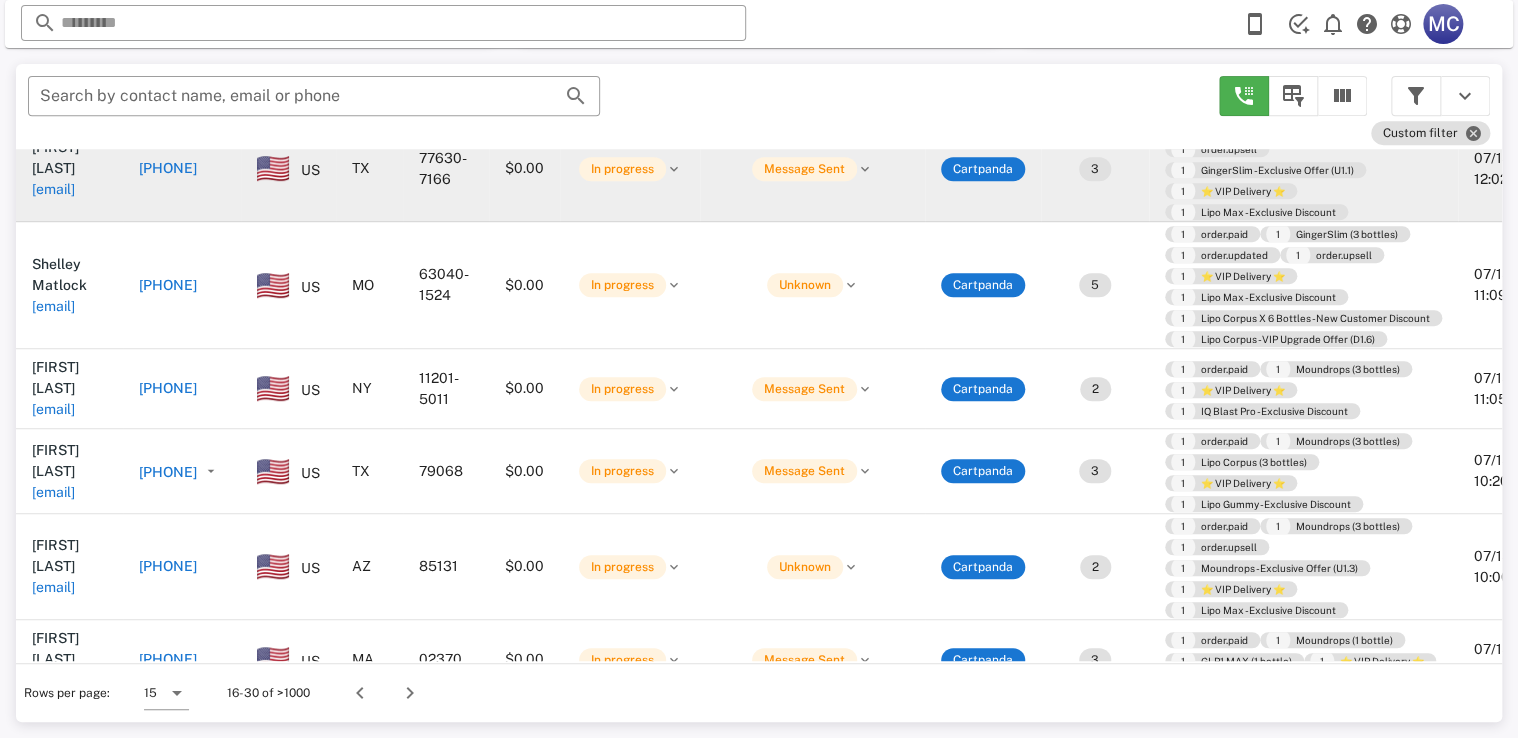 click on "[PHONE]" at bounding box center (168, 168) 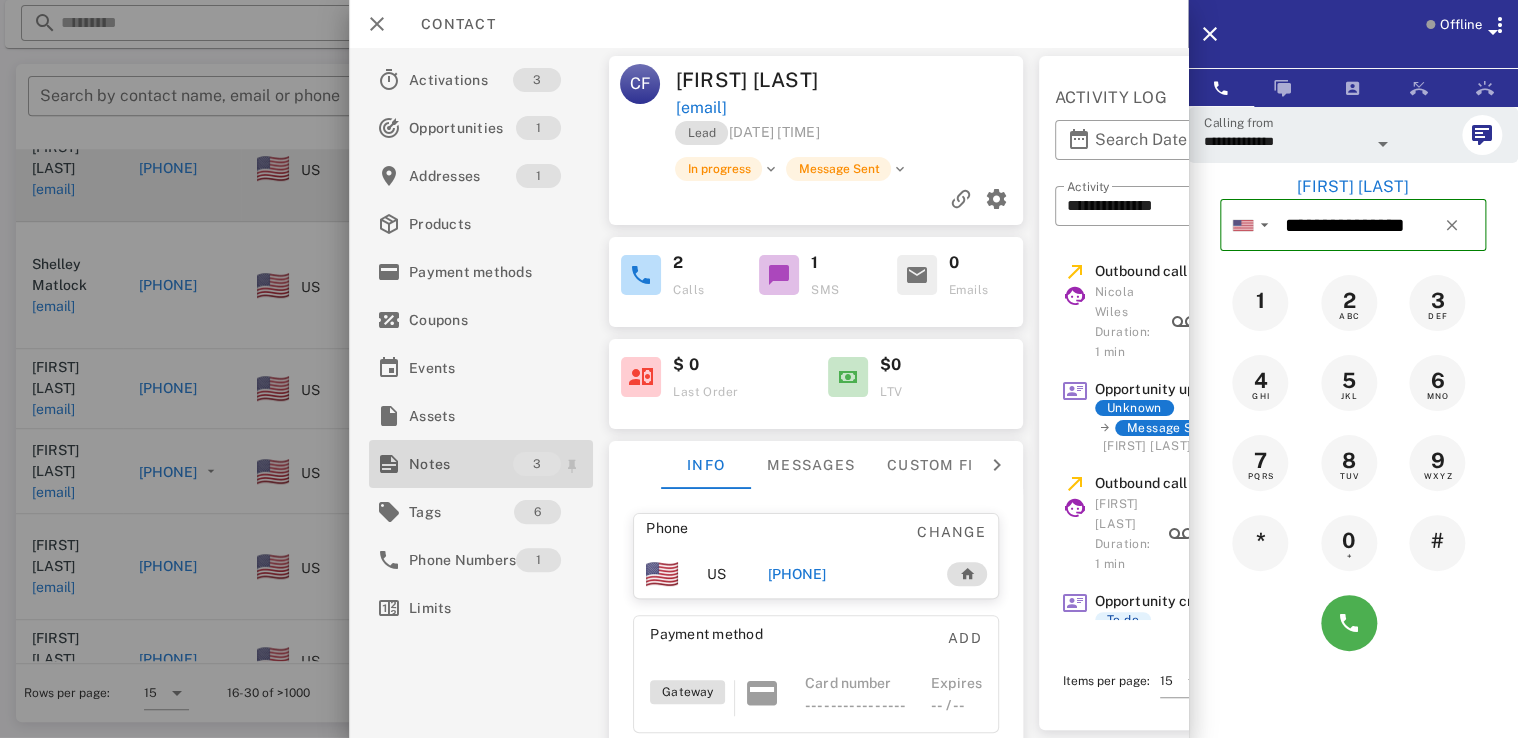 click on "Notes" at bounding box center (461, 464) 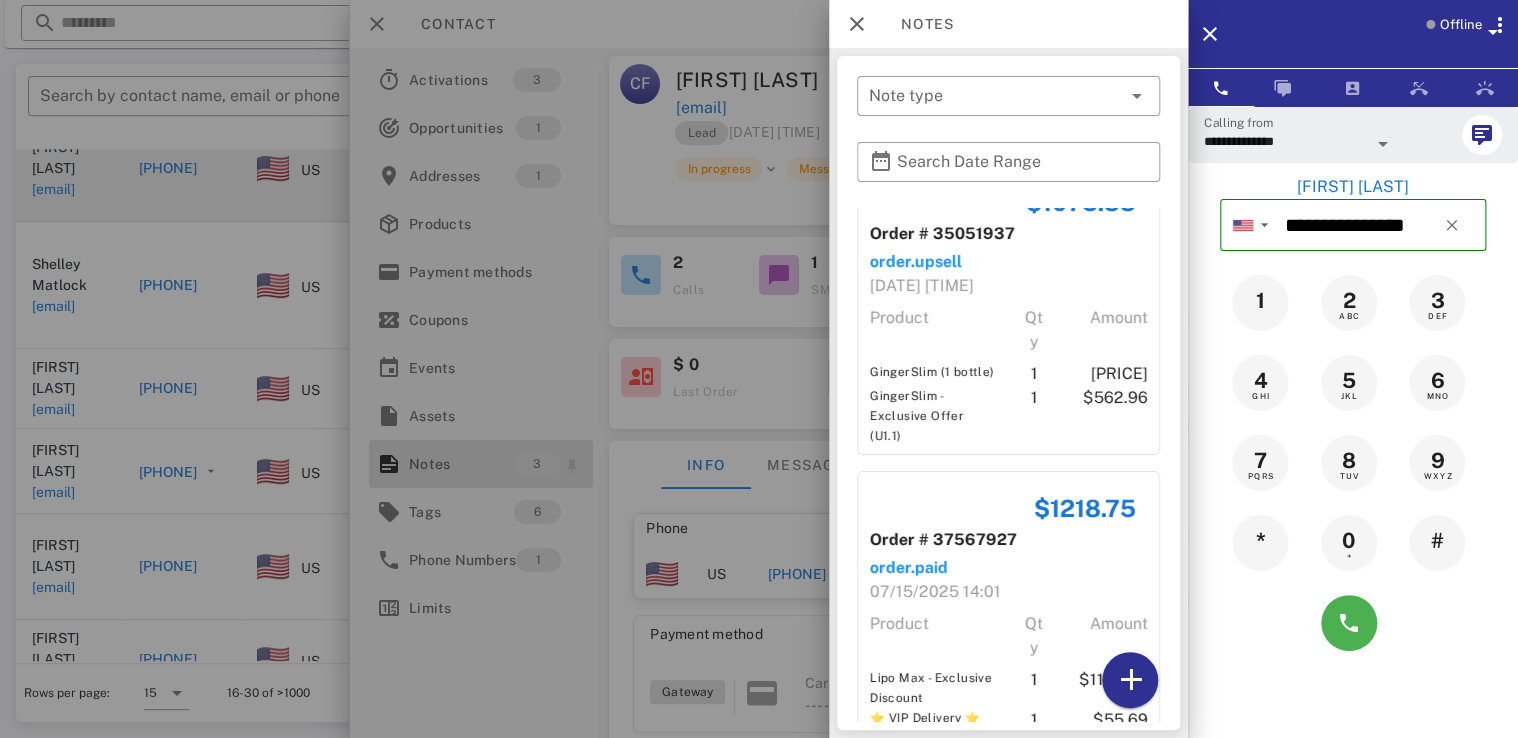 scroll, scrollTop: 335, scrollLeft: 0, axis: vertical 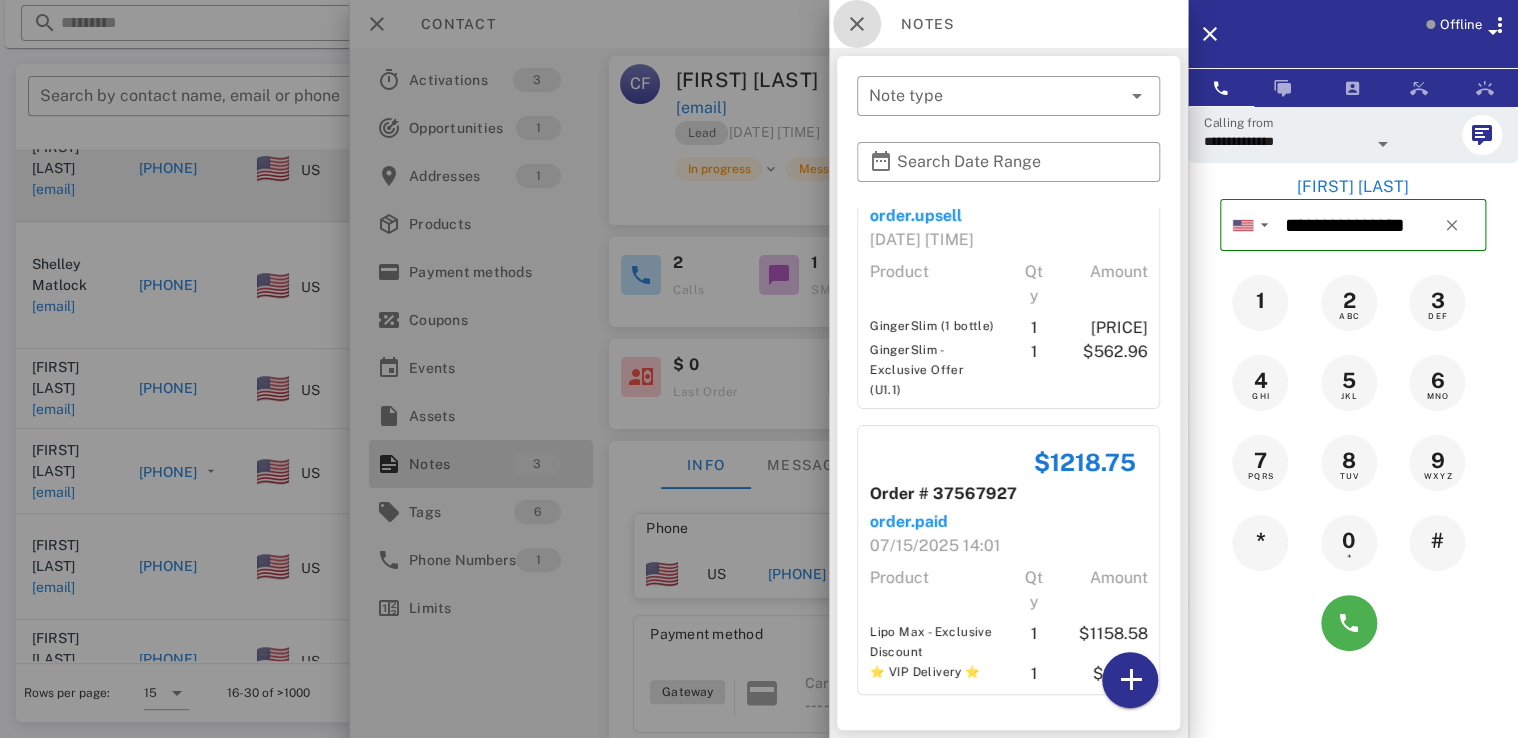 click at bounding box center (857, 24) 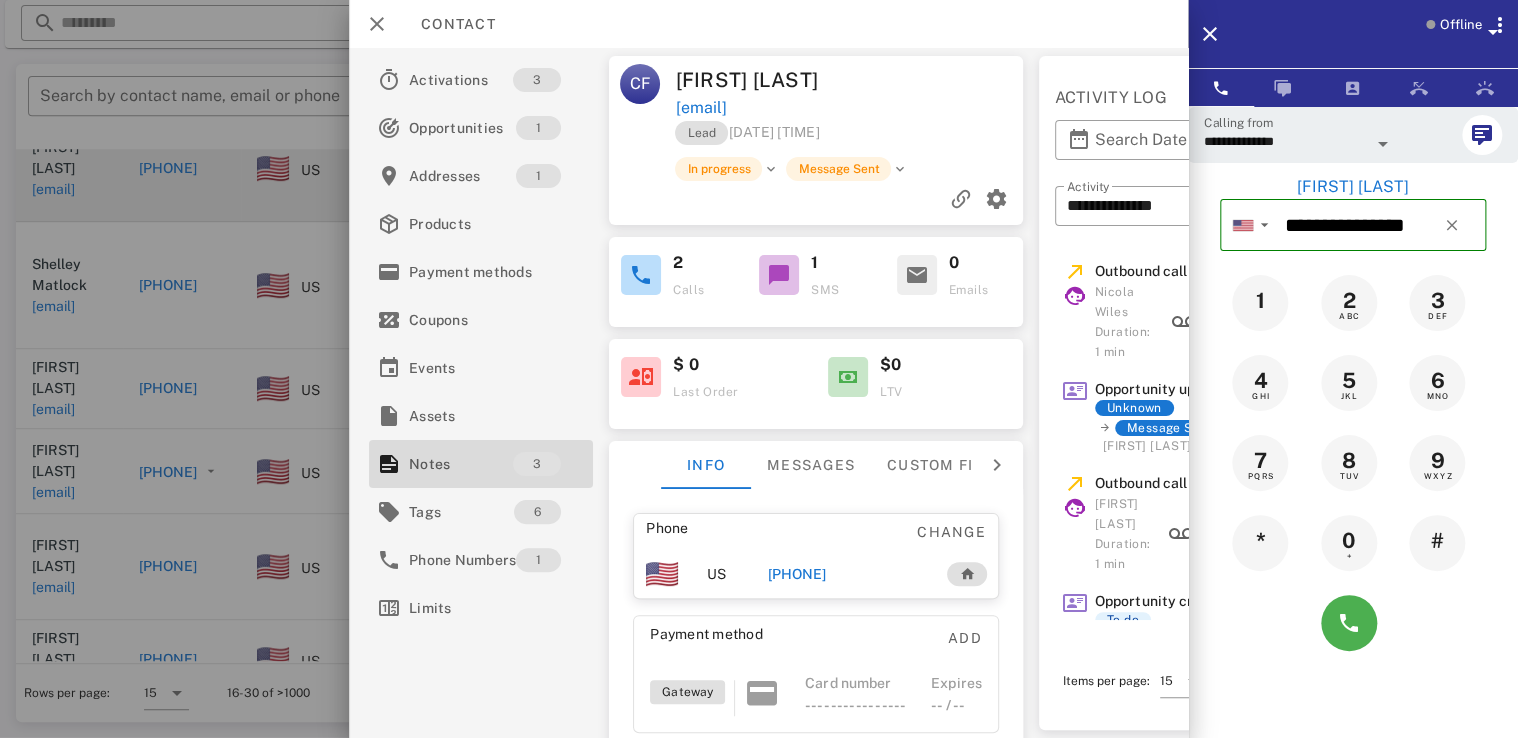 click at bounding box center (759, 369) 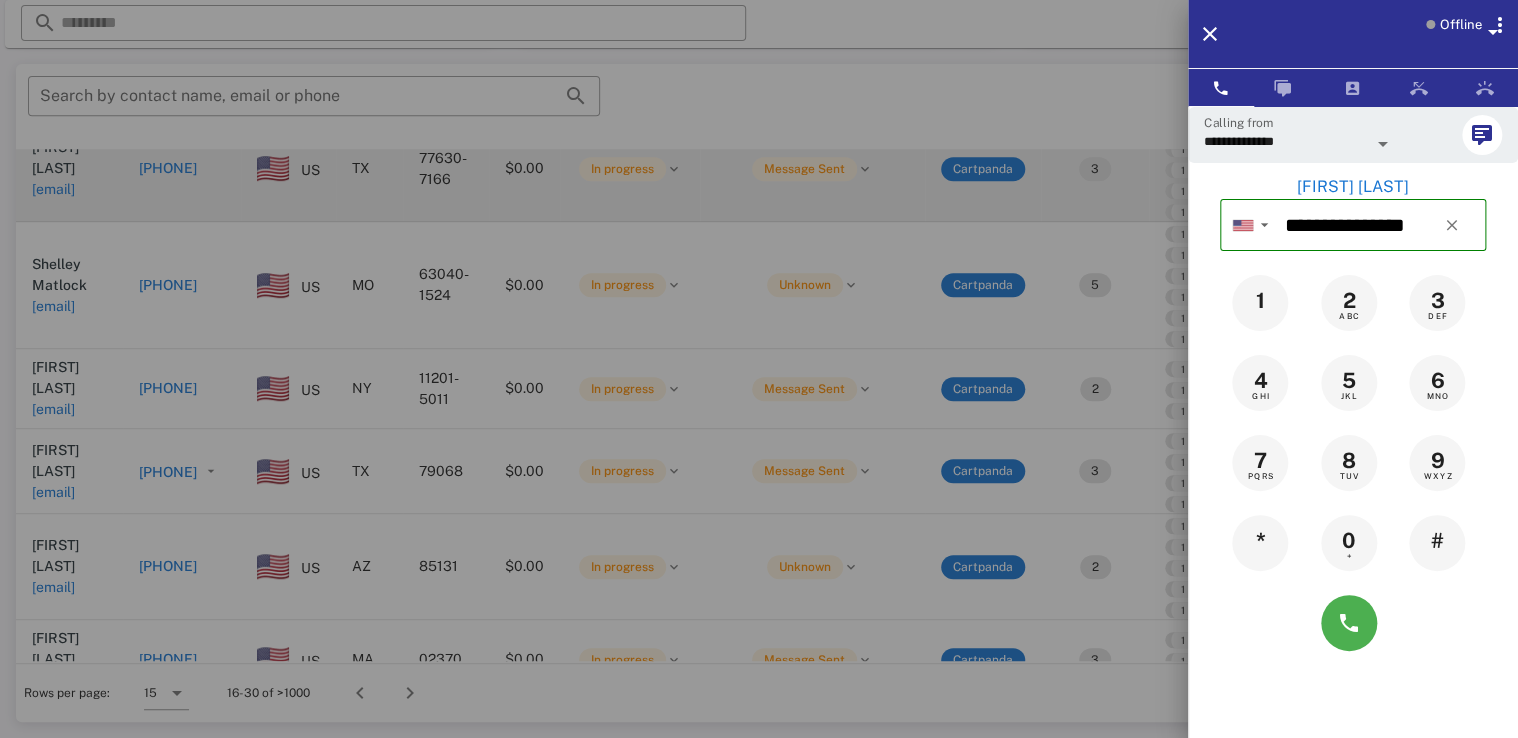 click at bounding box center (759, 369) 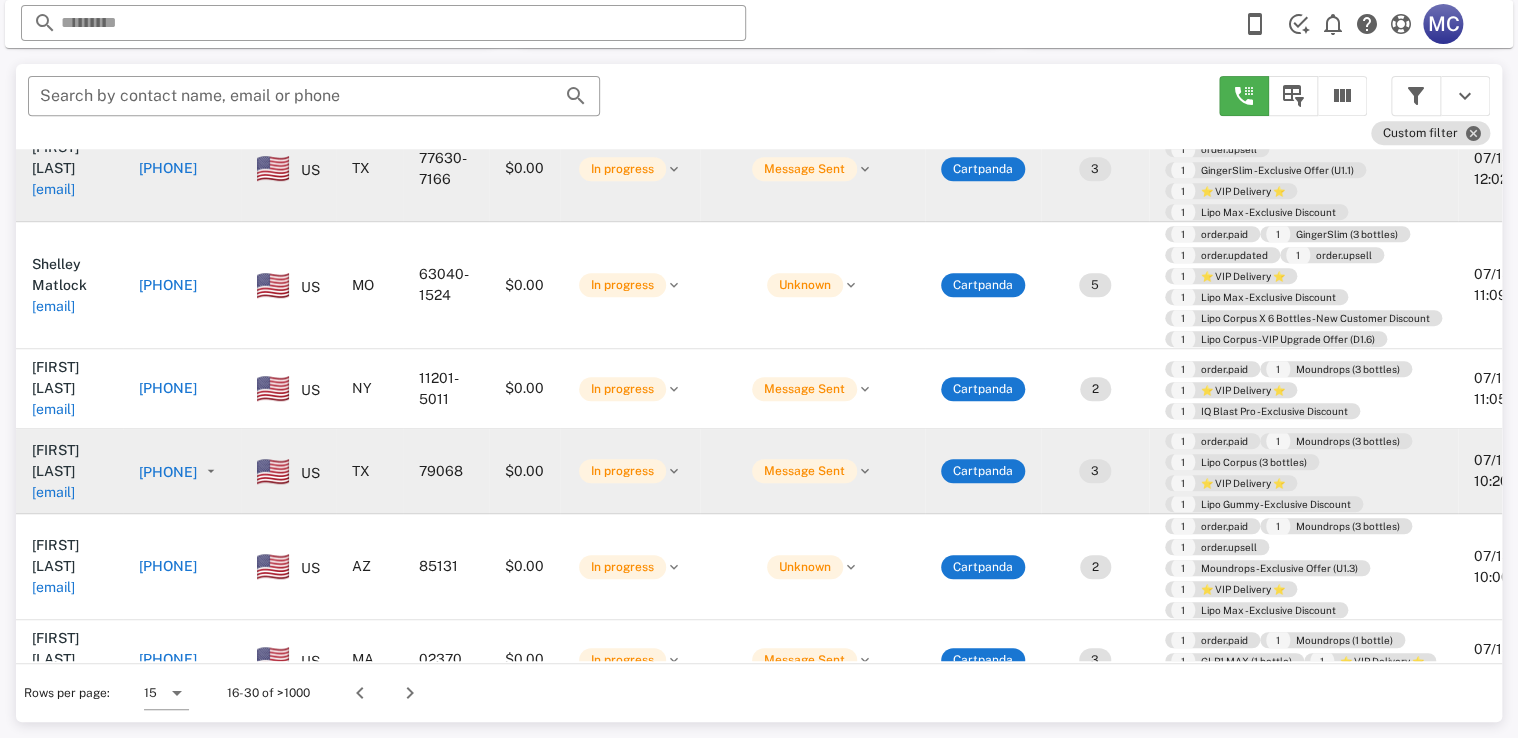 click on "[PHONE]" at bounding box center [168, 472] 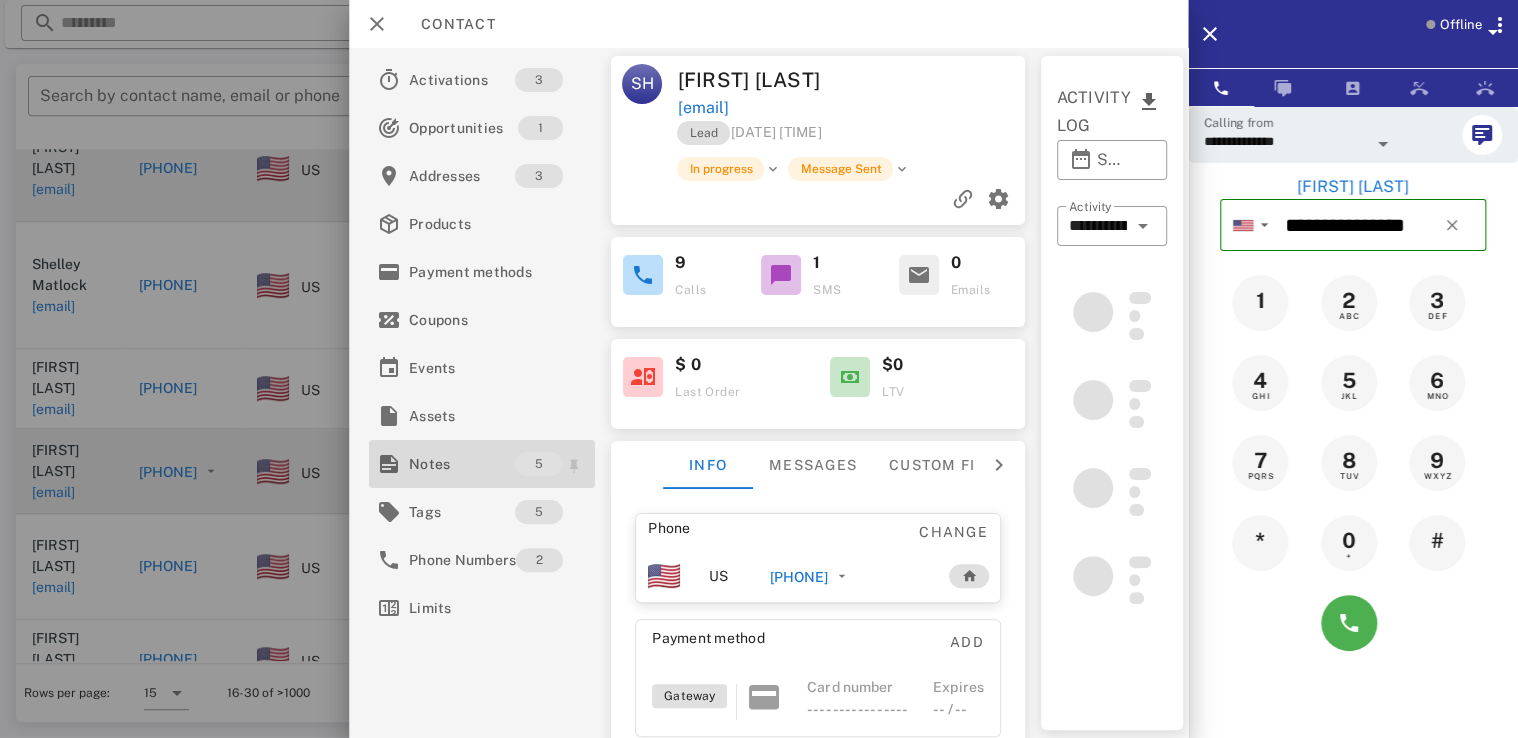click on "Notes" at bounding box center (462, 464) 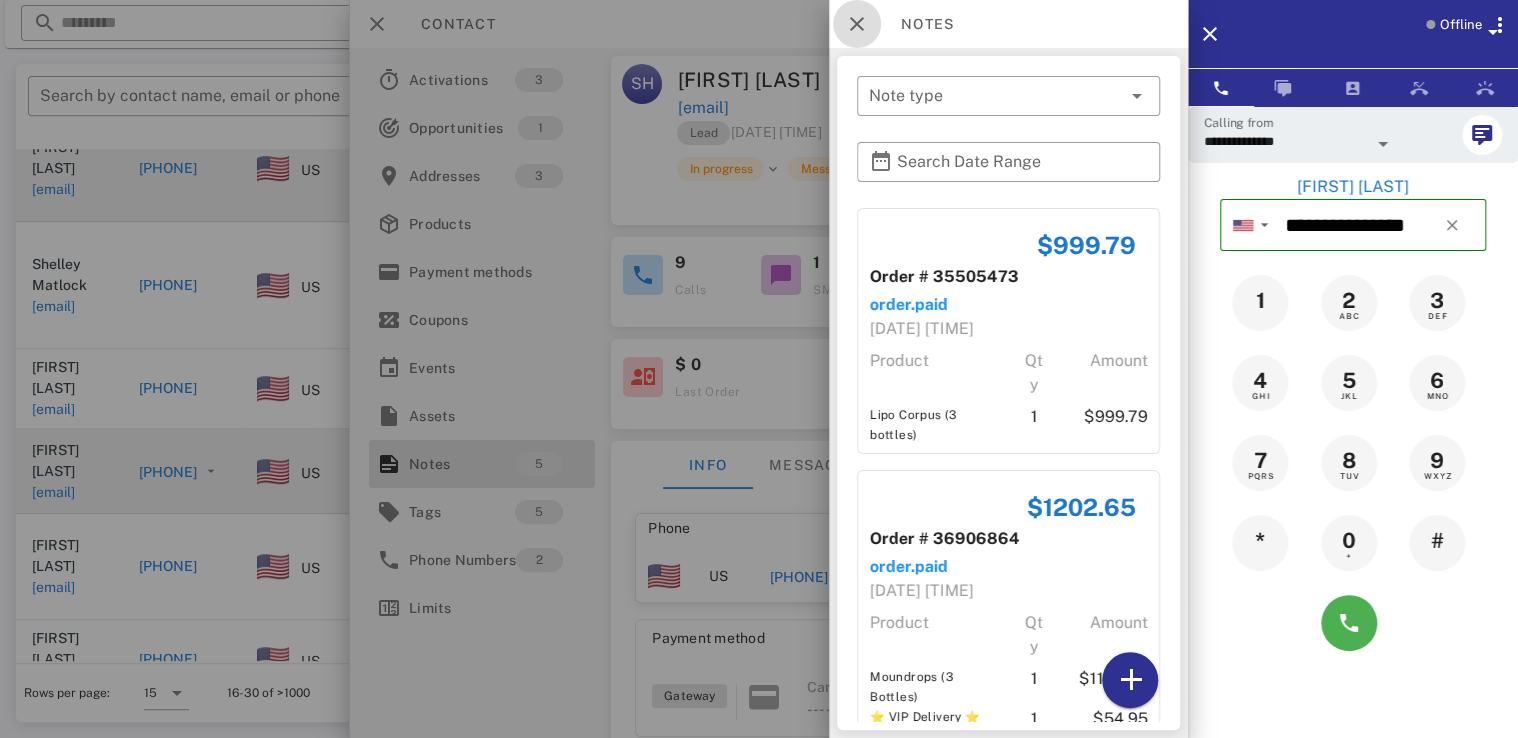 click at bounding box center [857, 24] 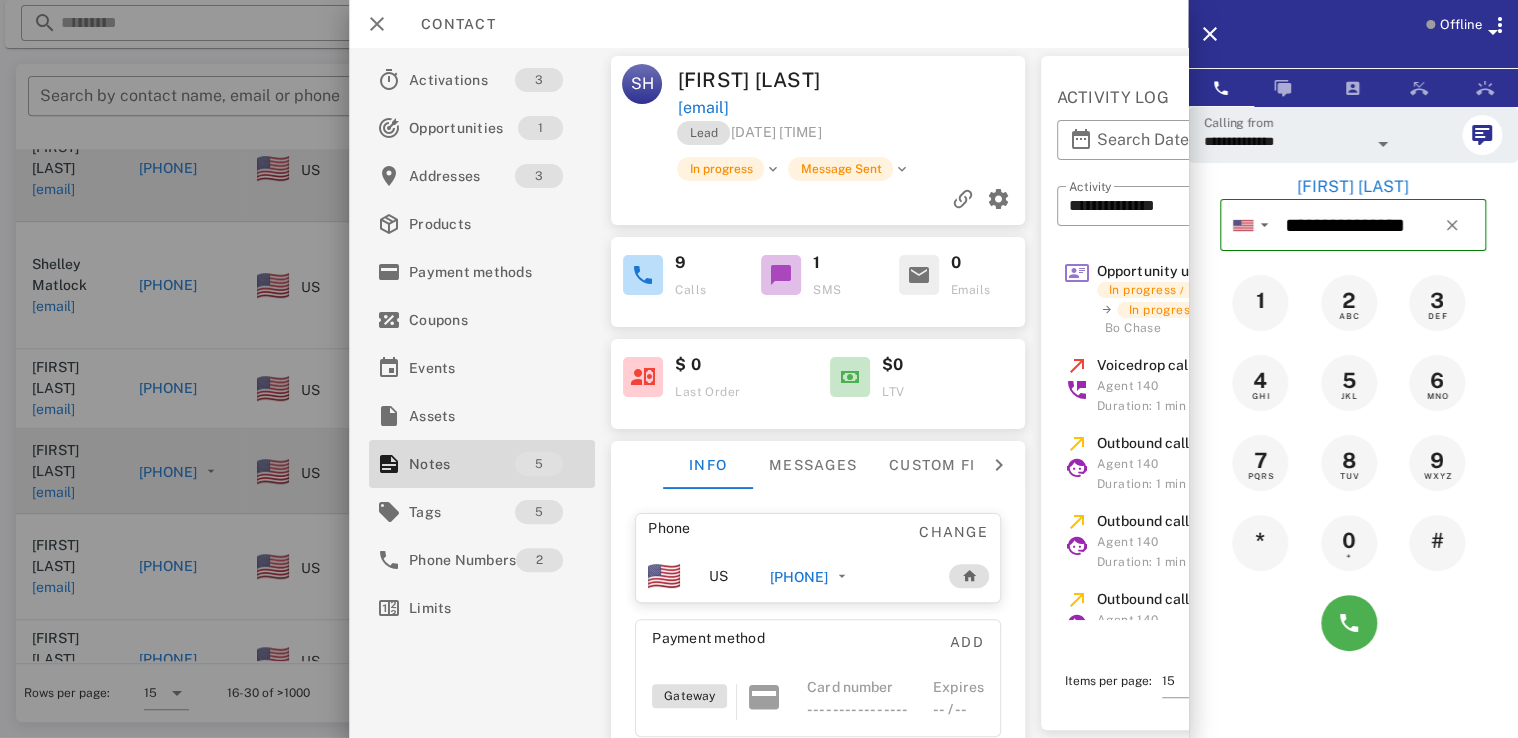 click at bounding box center (759, 369) 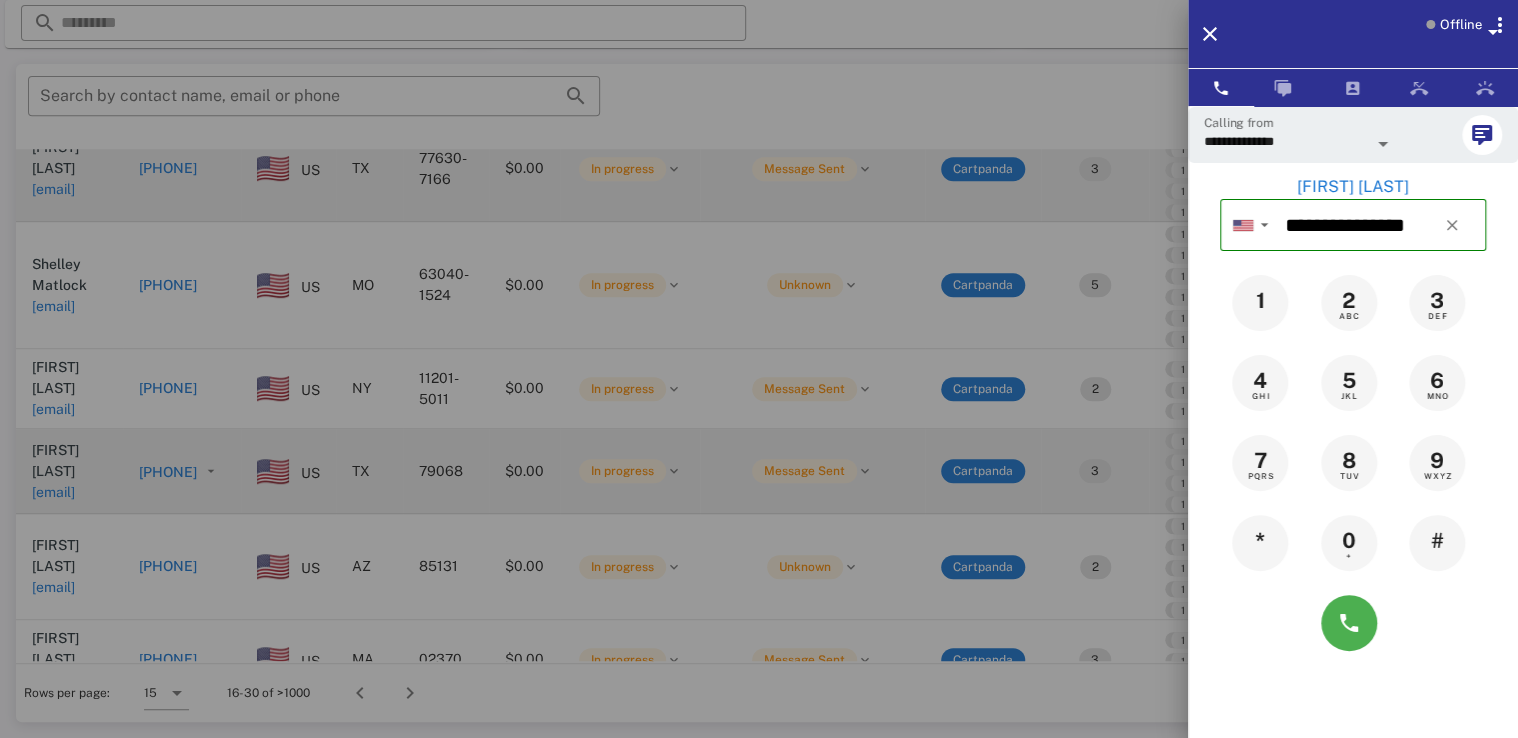 click at bounding box center (759, 369) 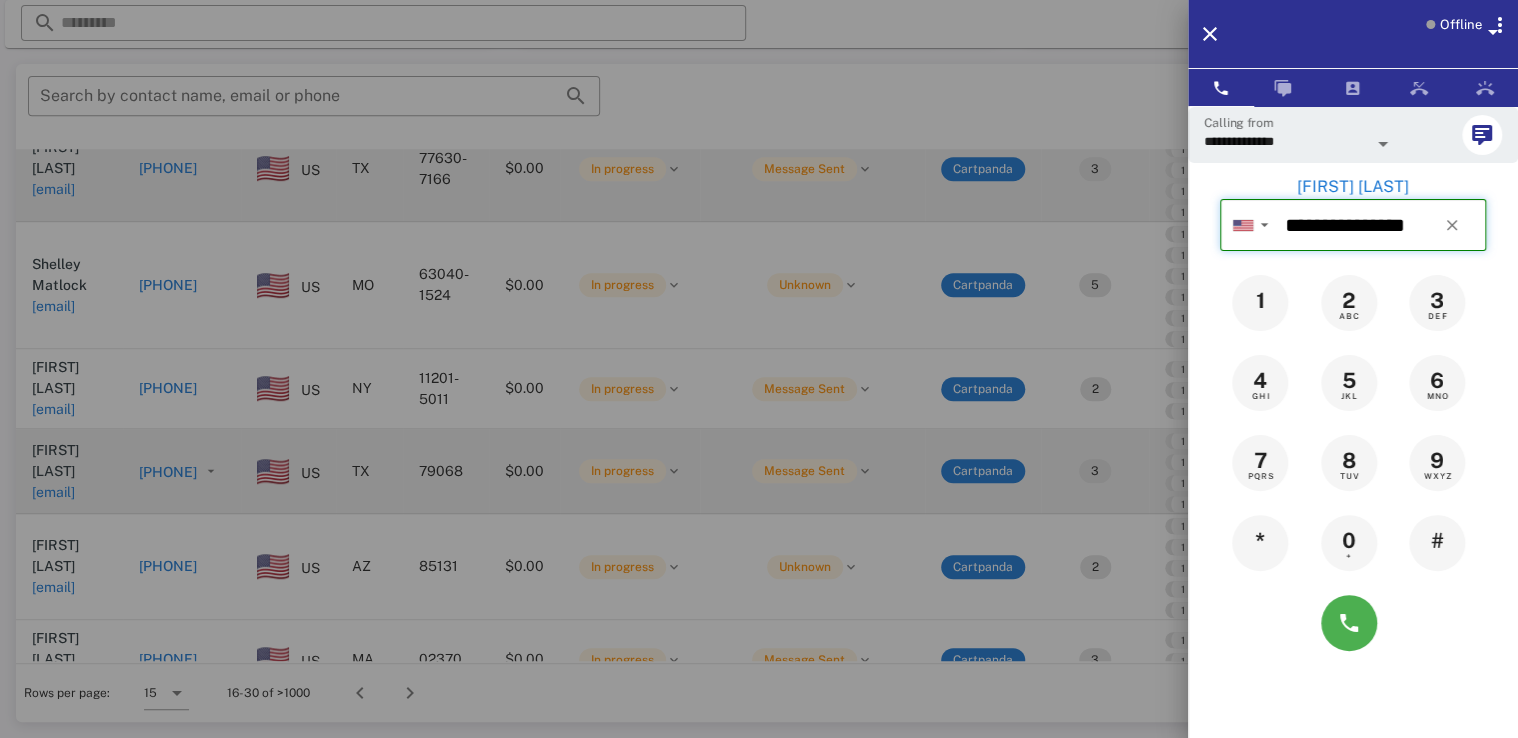 type 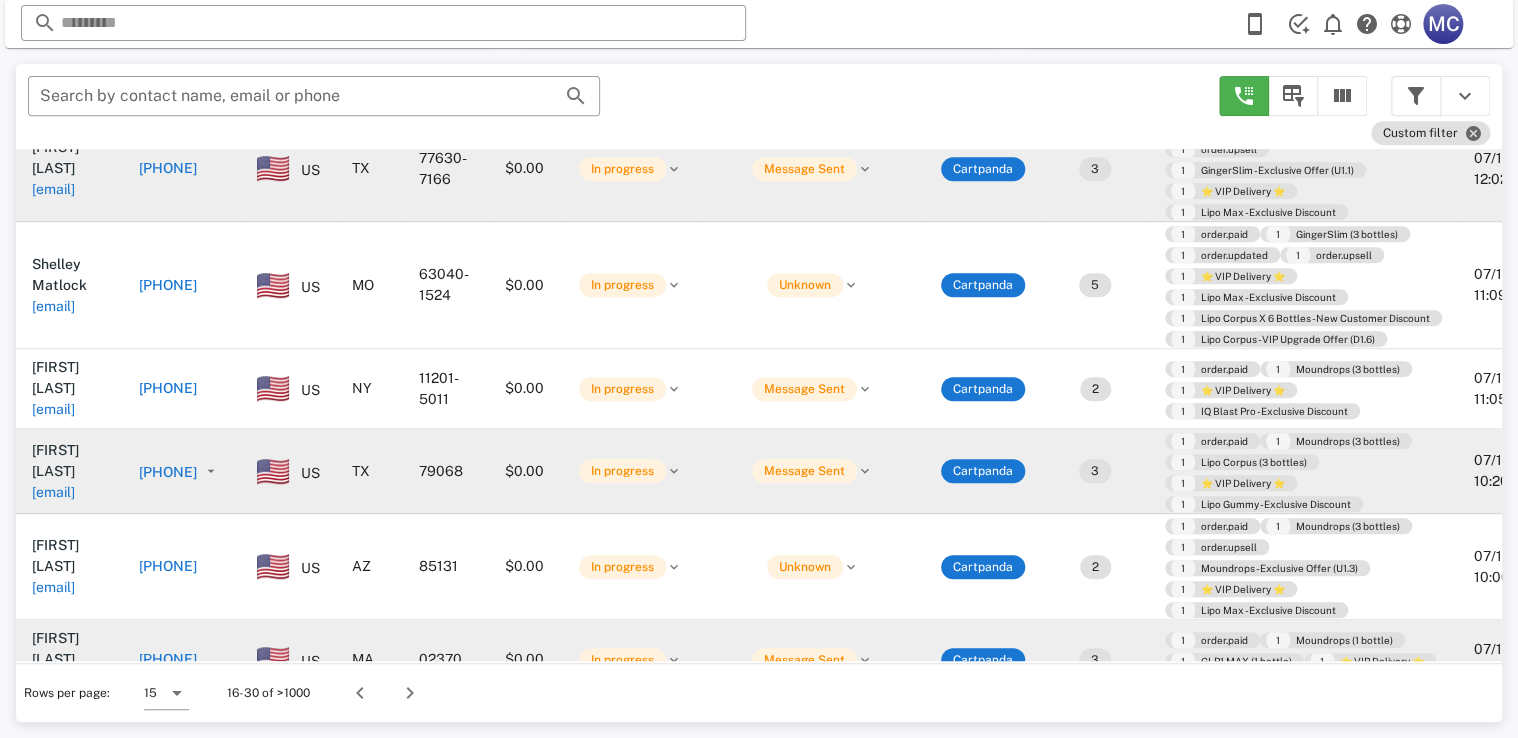 click on "[PHONE]" at bounding box center [168, 659] 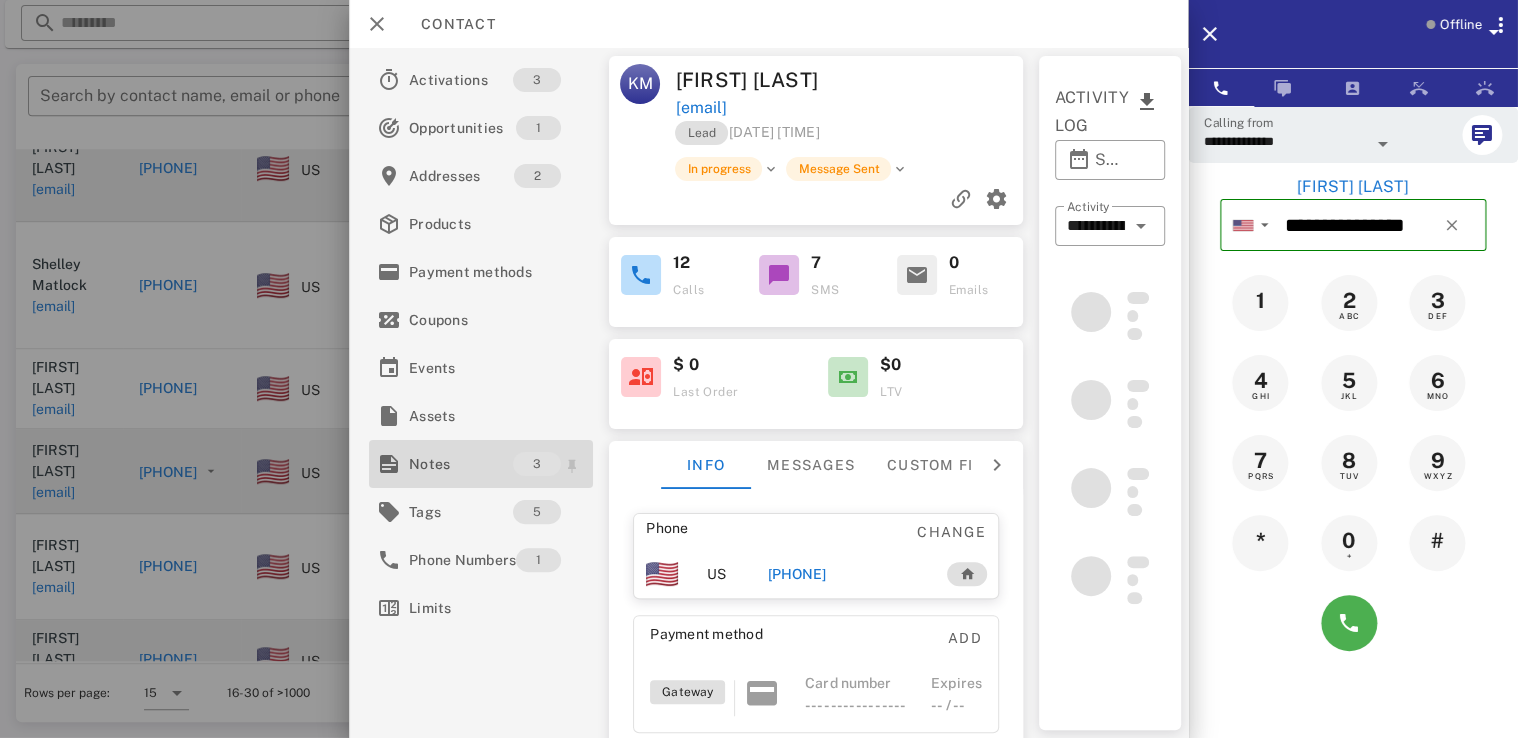 click on "Notes" at bounding box center [461, 464] 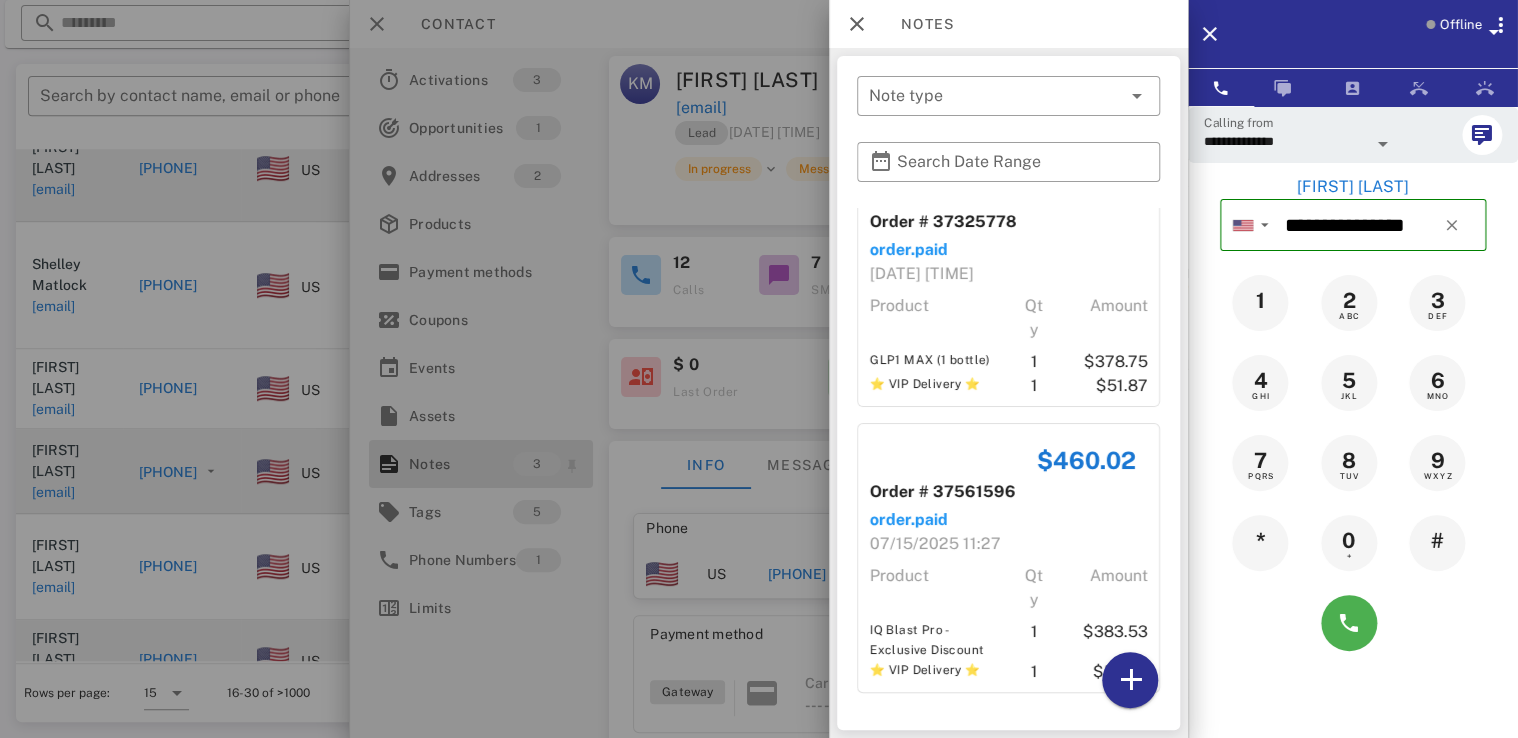 scroll, scrollTop: 315, scrollLeft: 0, axis: vertical 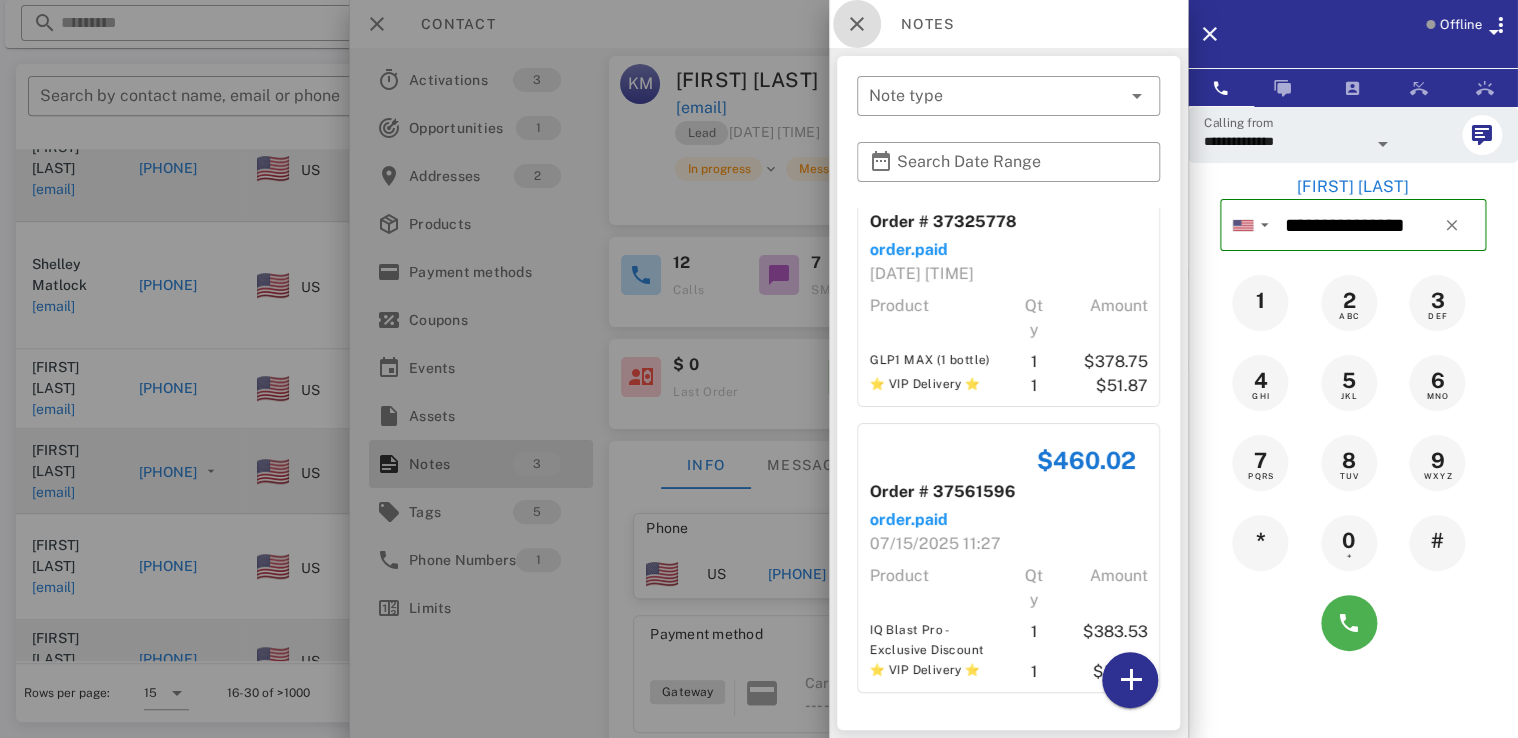 click at bounding box center (857, 24) 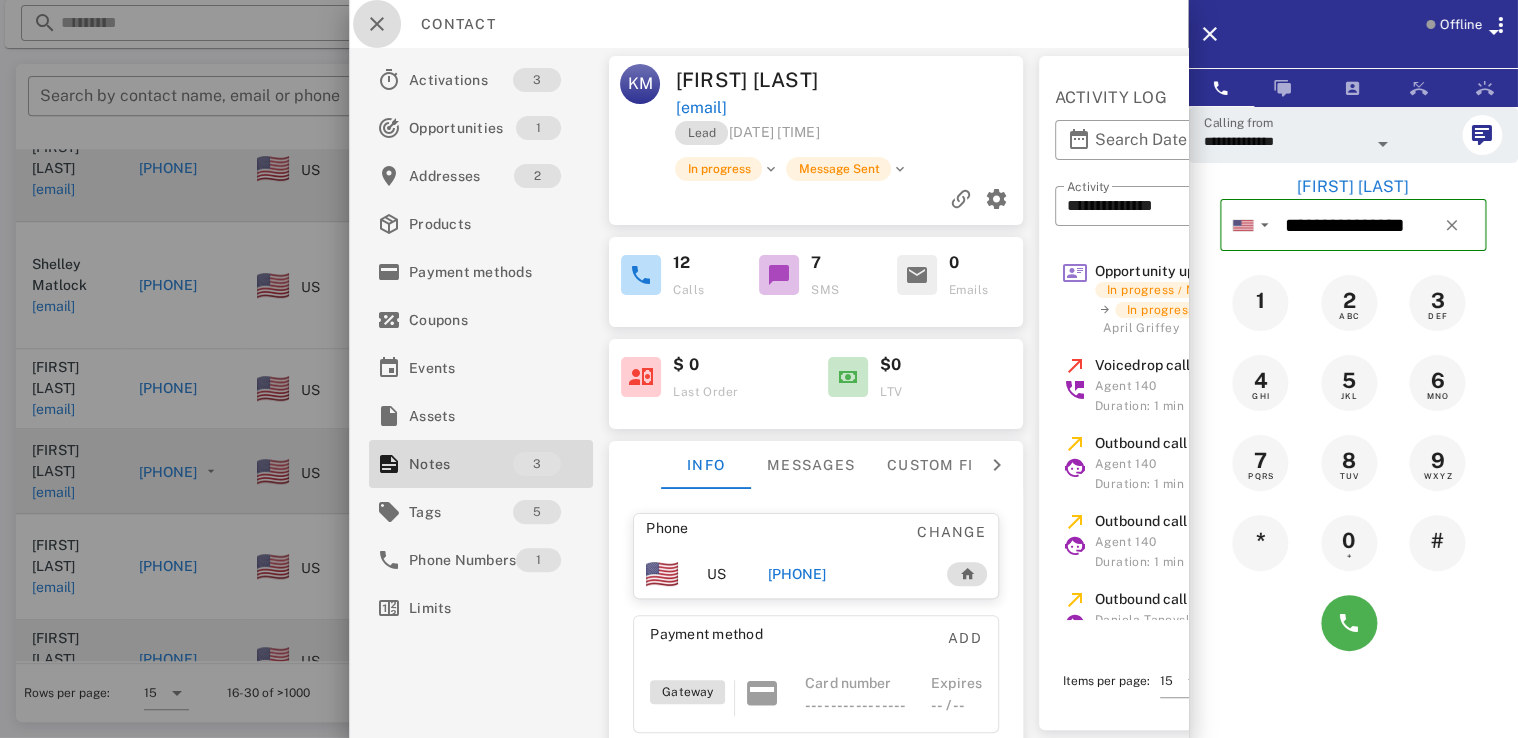 click at bounding box center [377, 24] 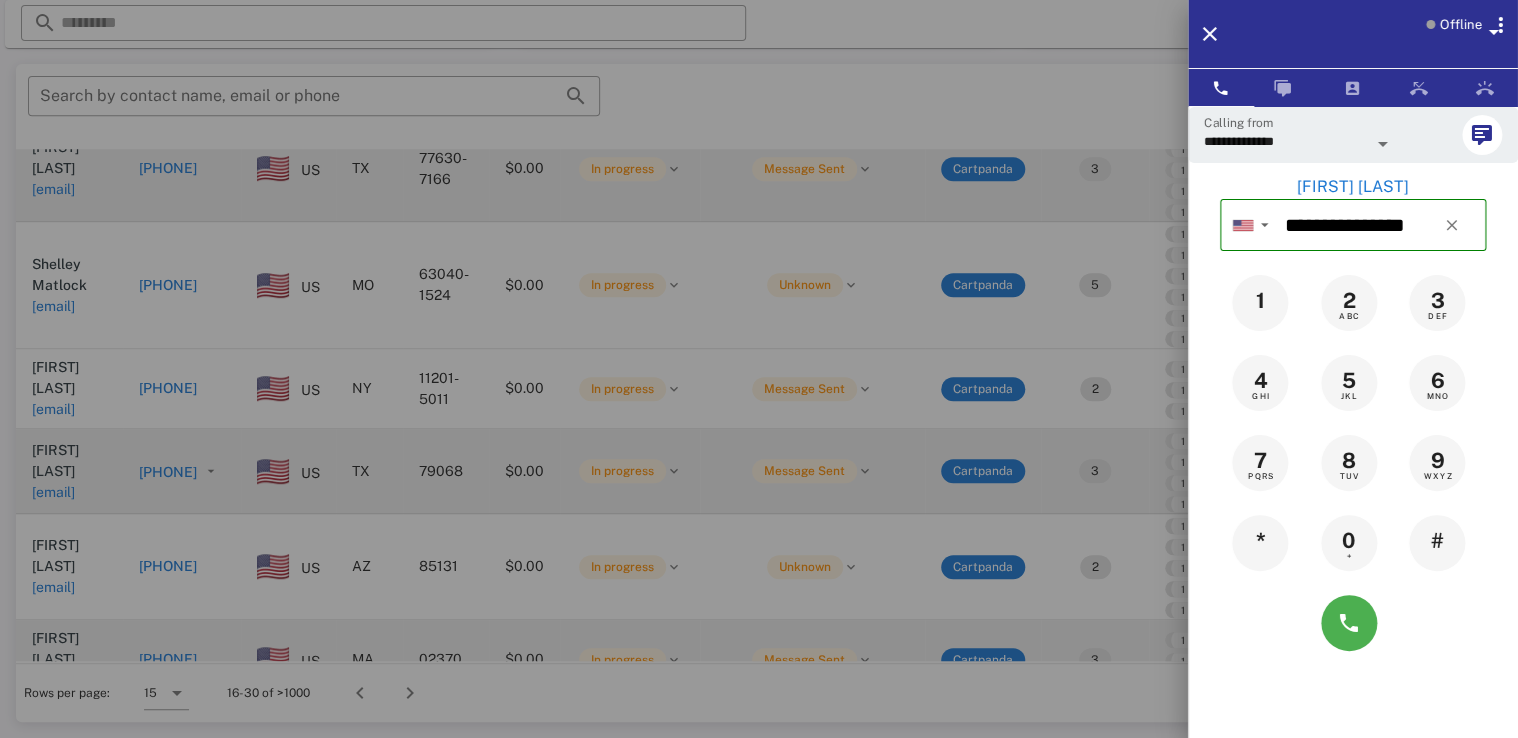 click at bounding box center [759, 369] 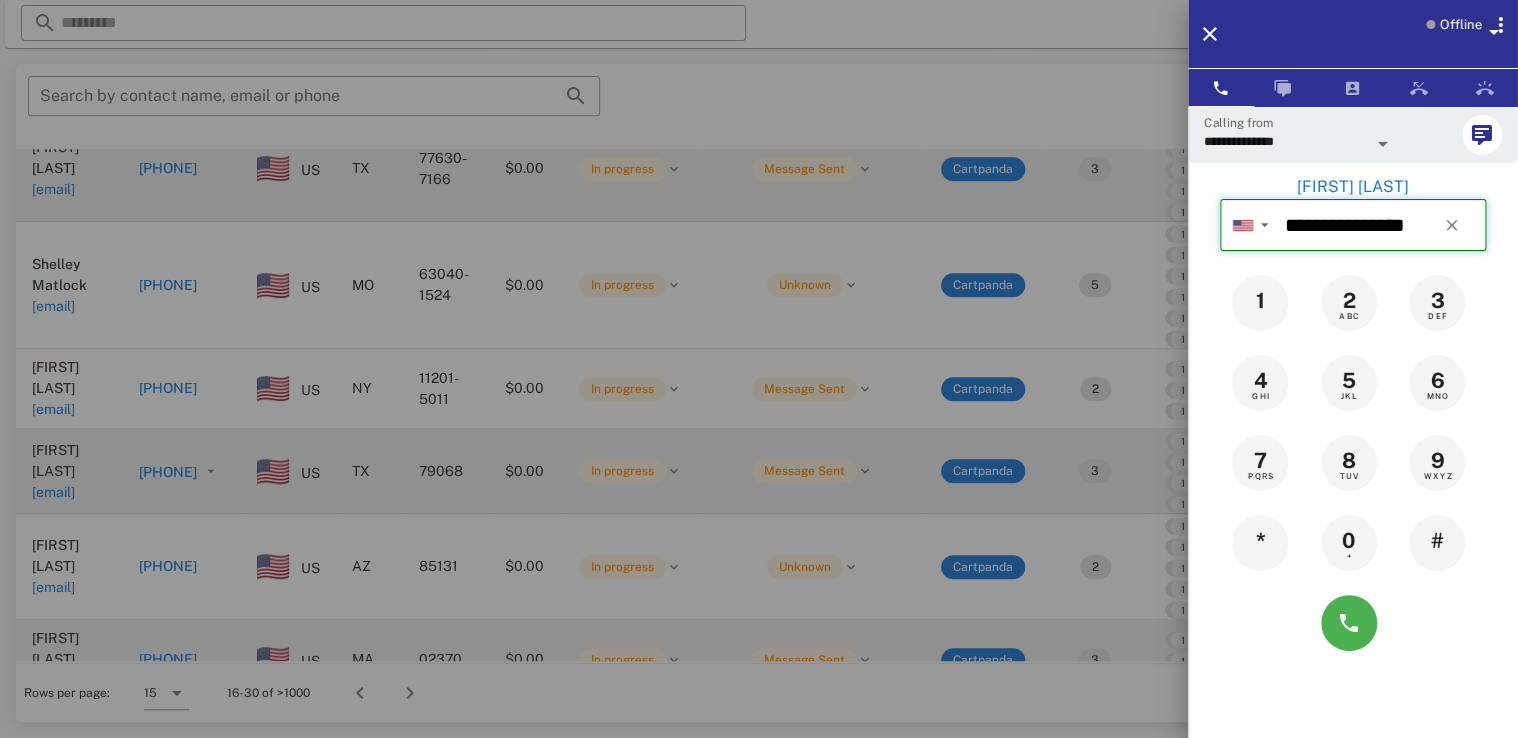 type 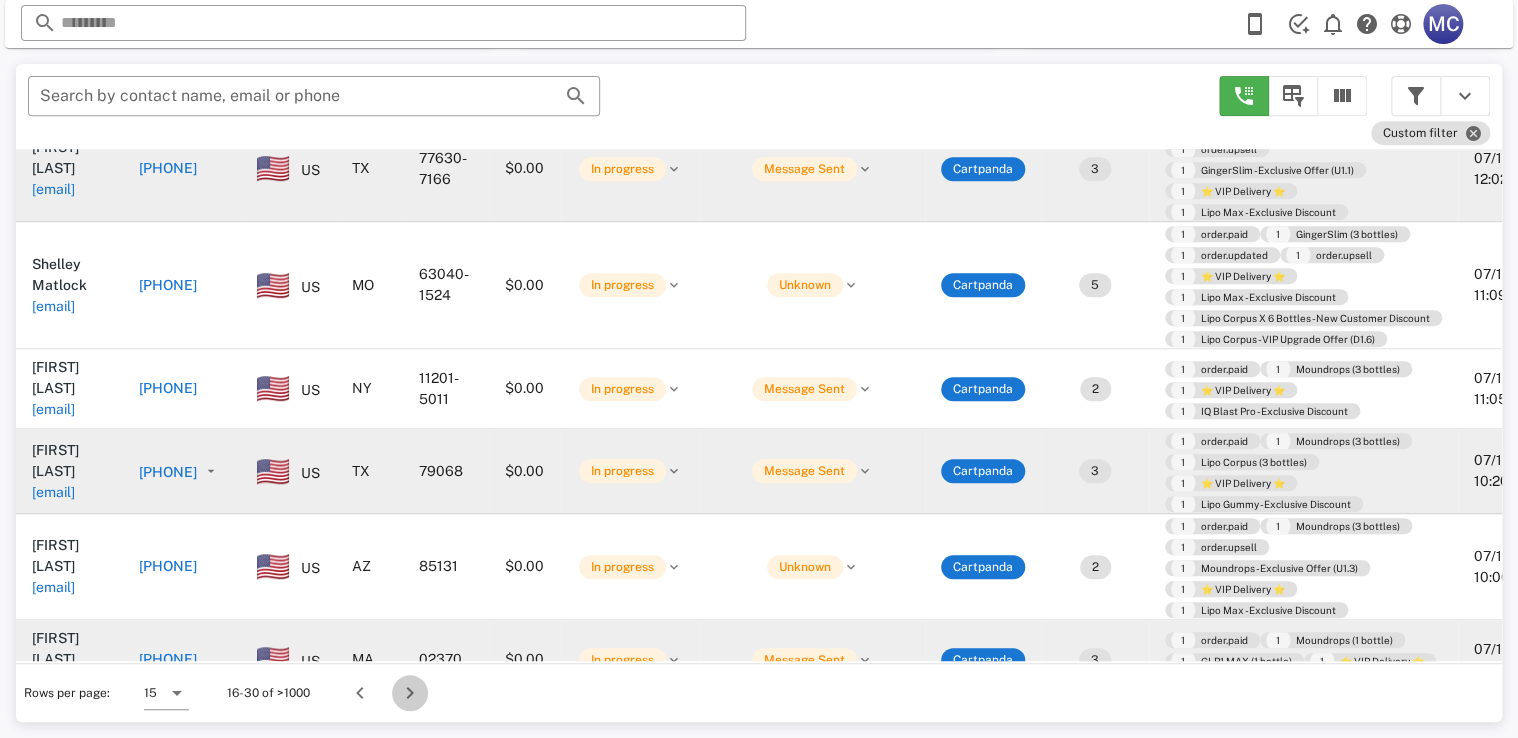 click at bounding box center (410, 693) 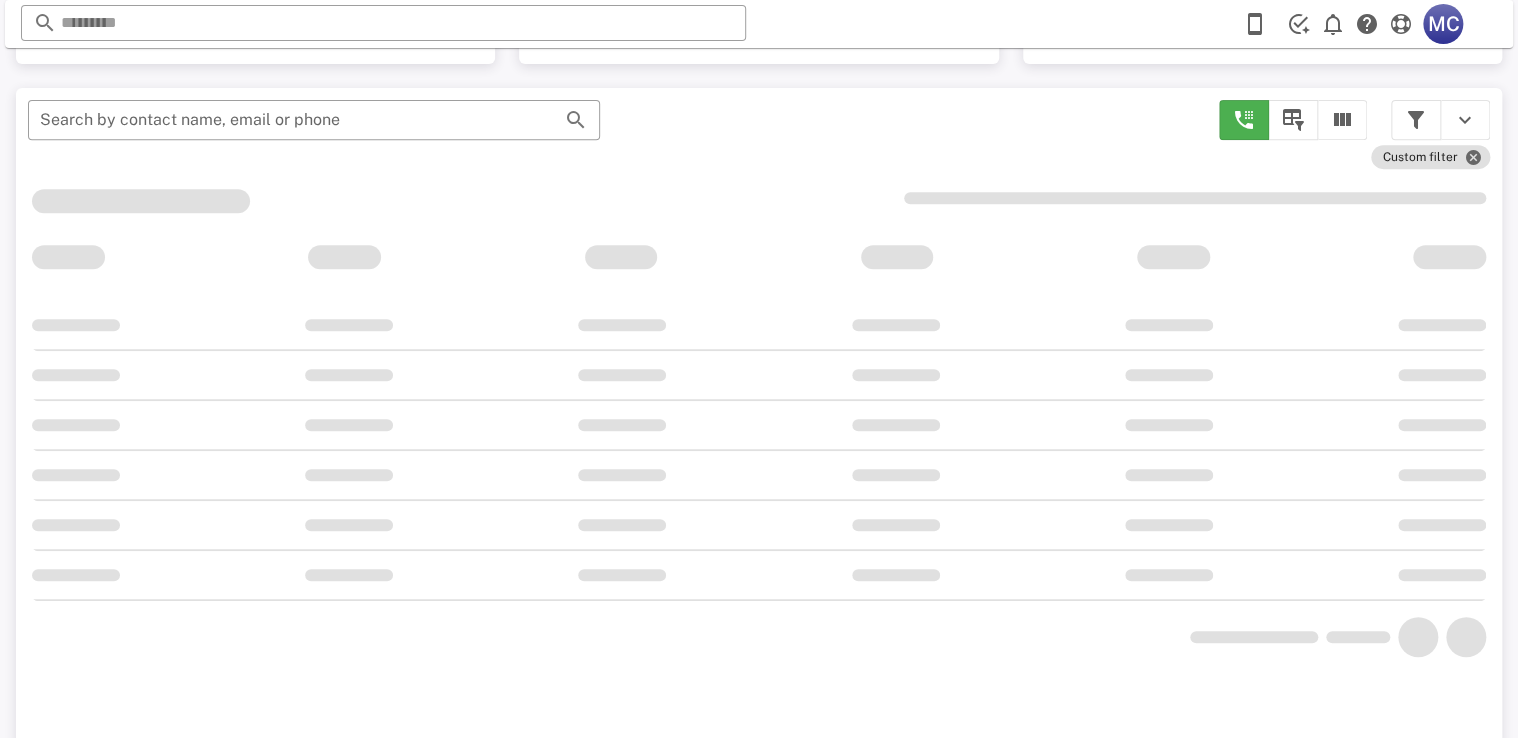 scroll, scrollTop: 380, scrollLeft: 0, axis: vertical 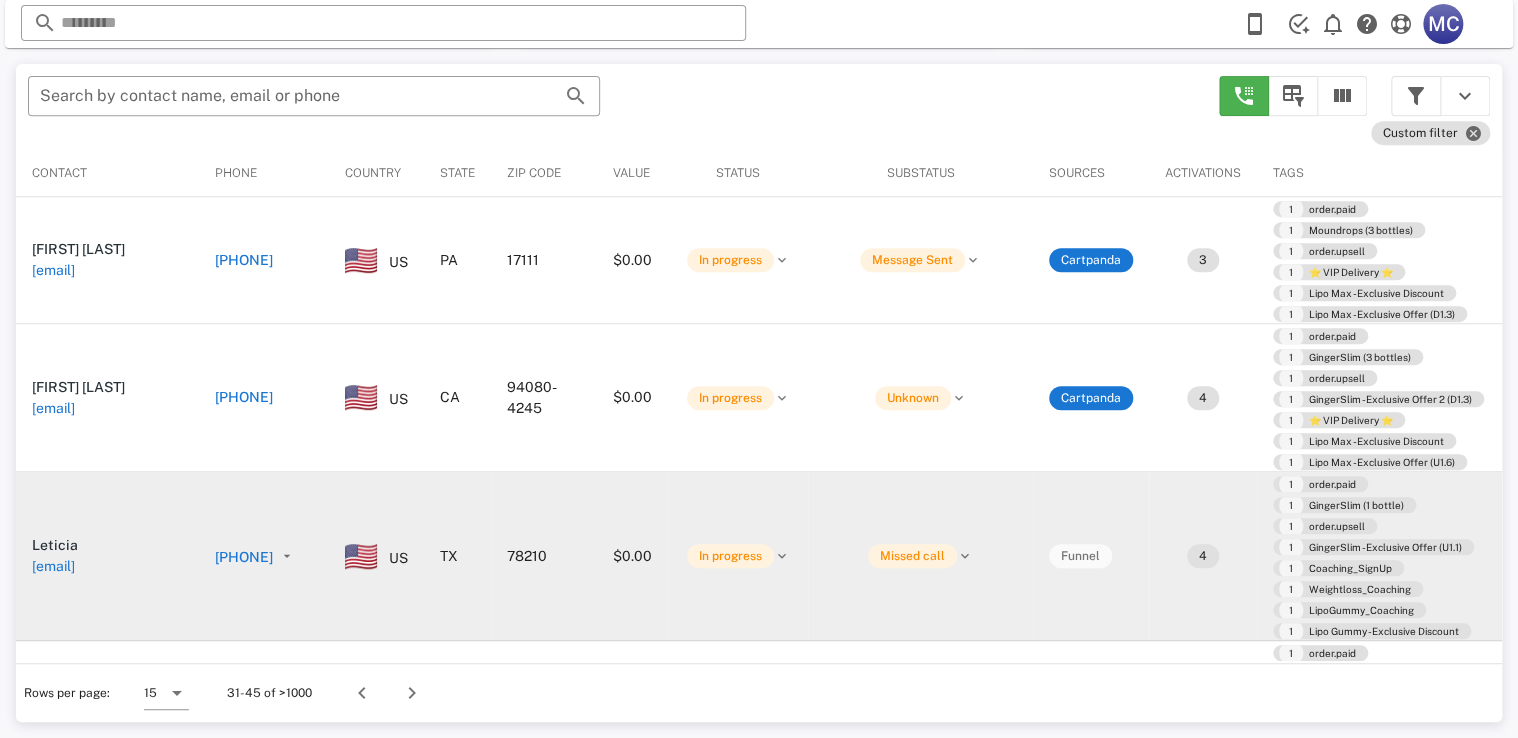 click on "[PHONE]" at bounding box center [244, 557] 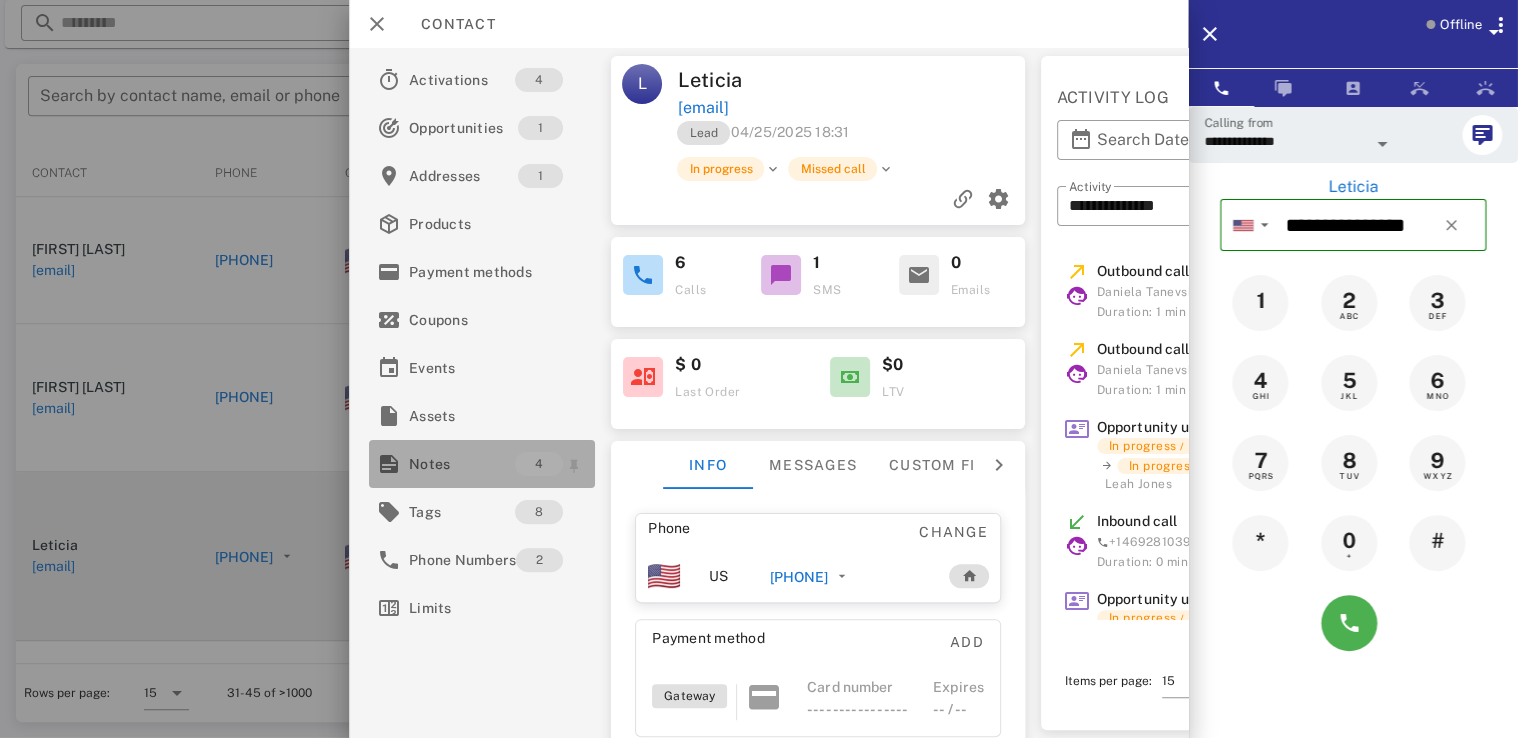 click on "Notes" at bounding box center [462, 464] 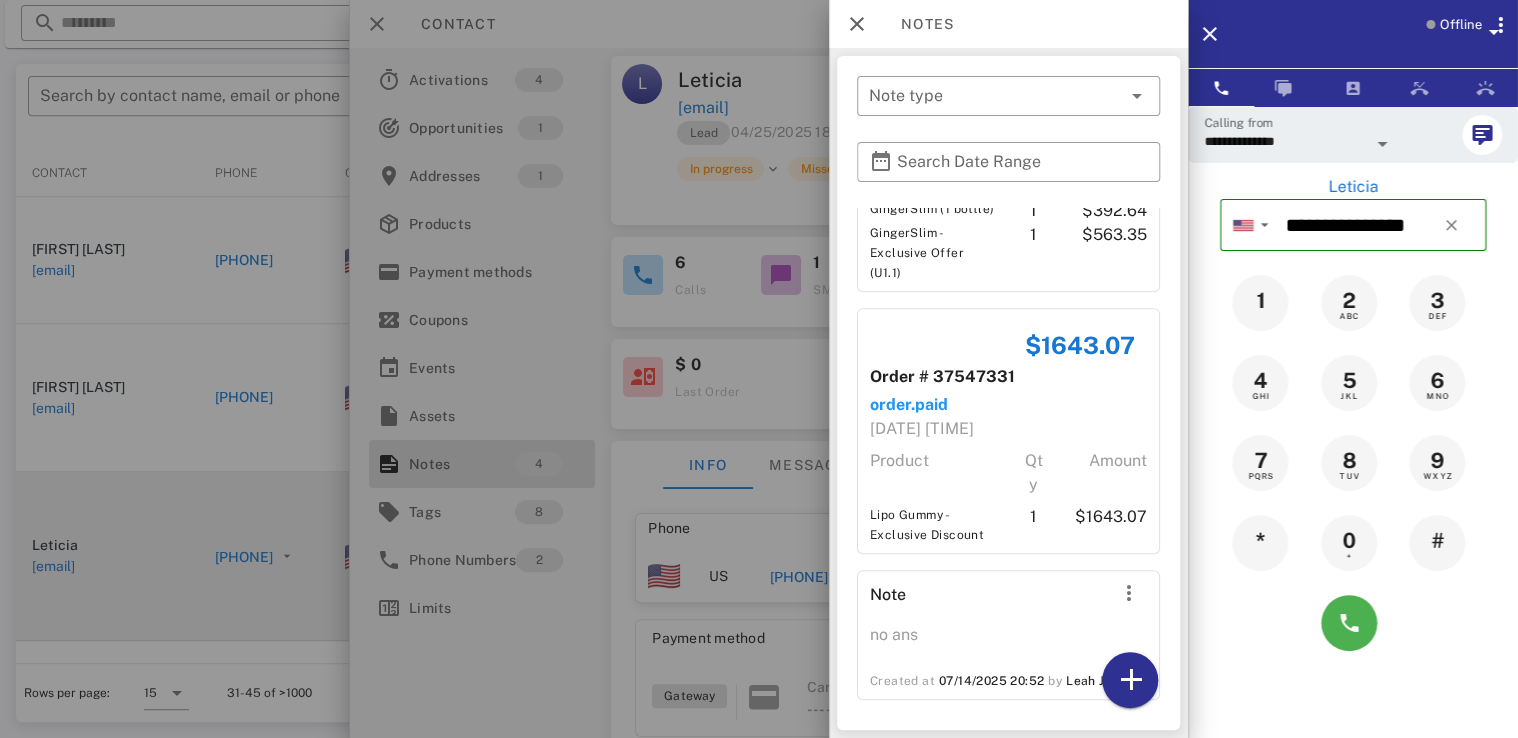 scroll, scrollTop: 456, scrollLeft: 0, axis: vertical 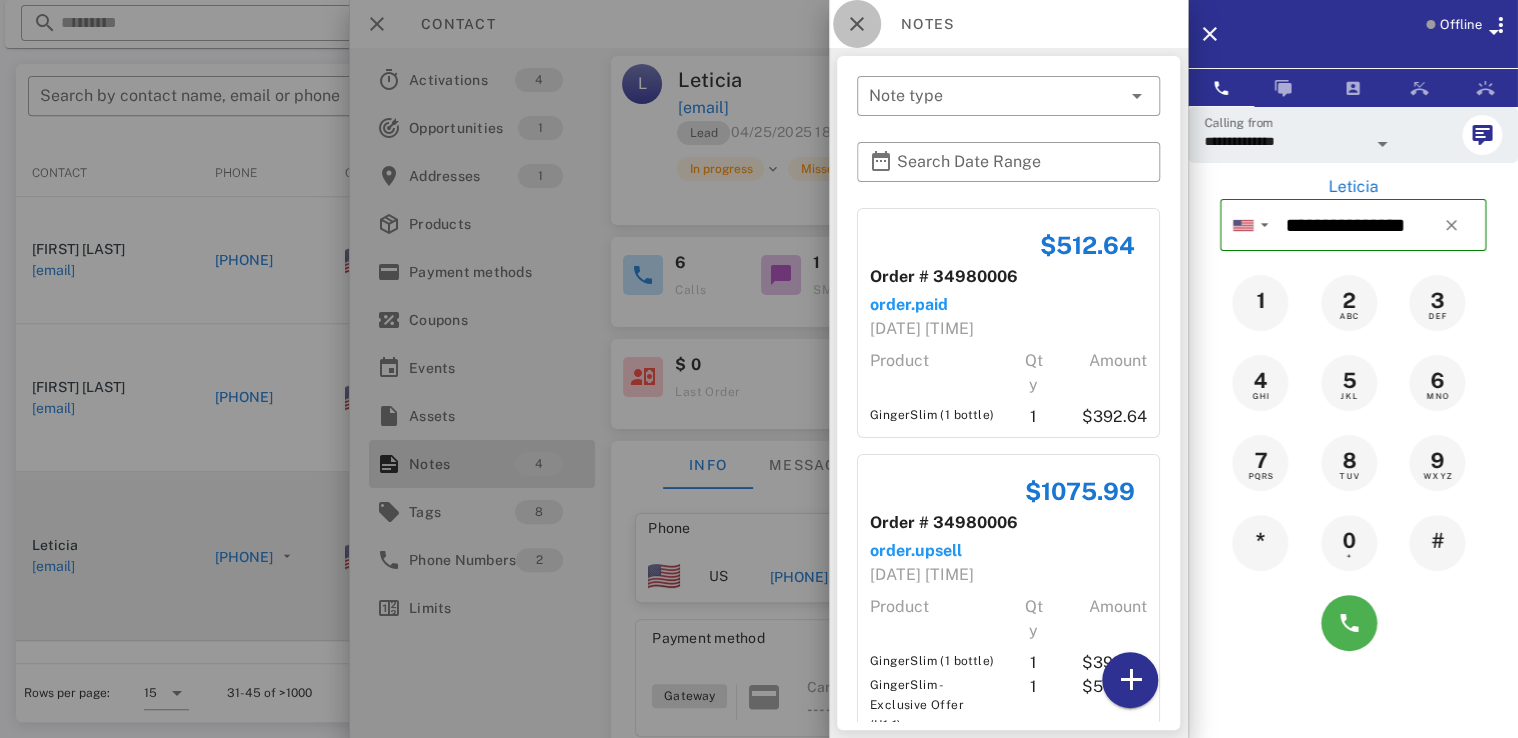 click at bounding box center (857, 24) 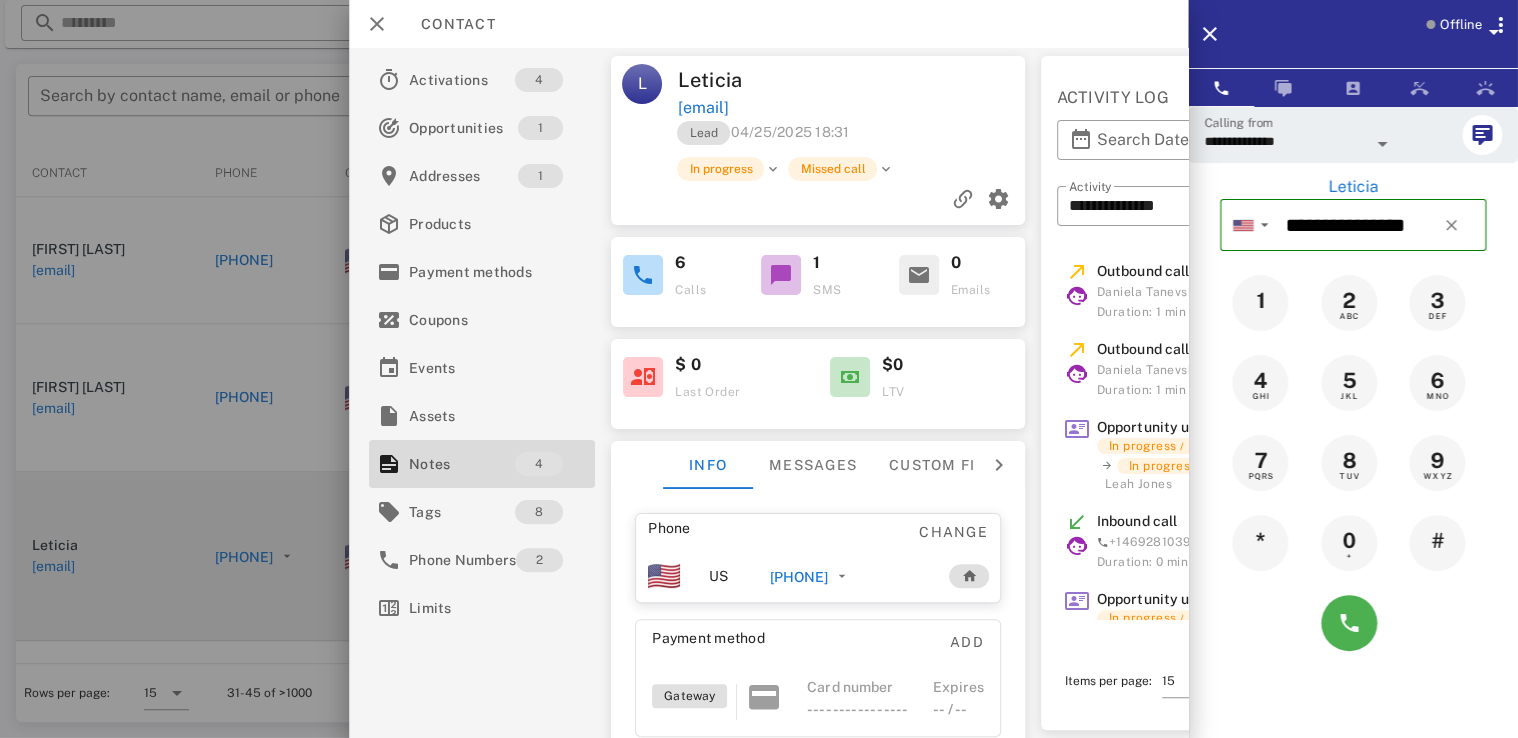 click at bounding box center (759, 369) 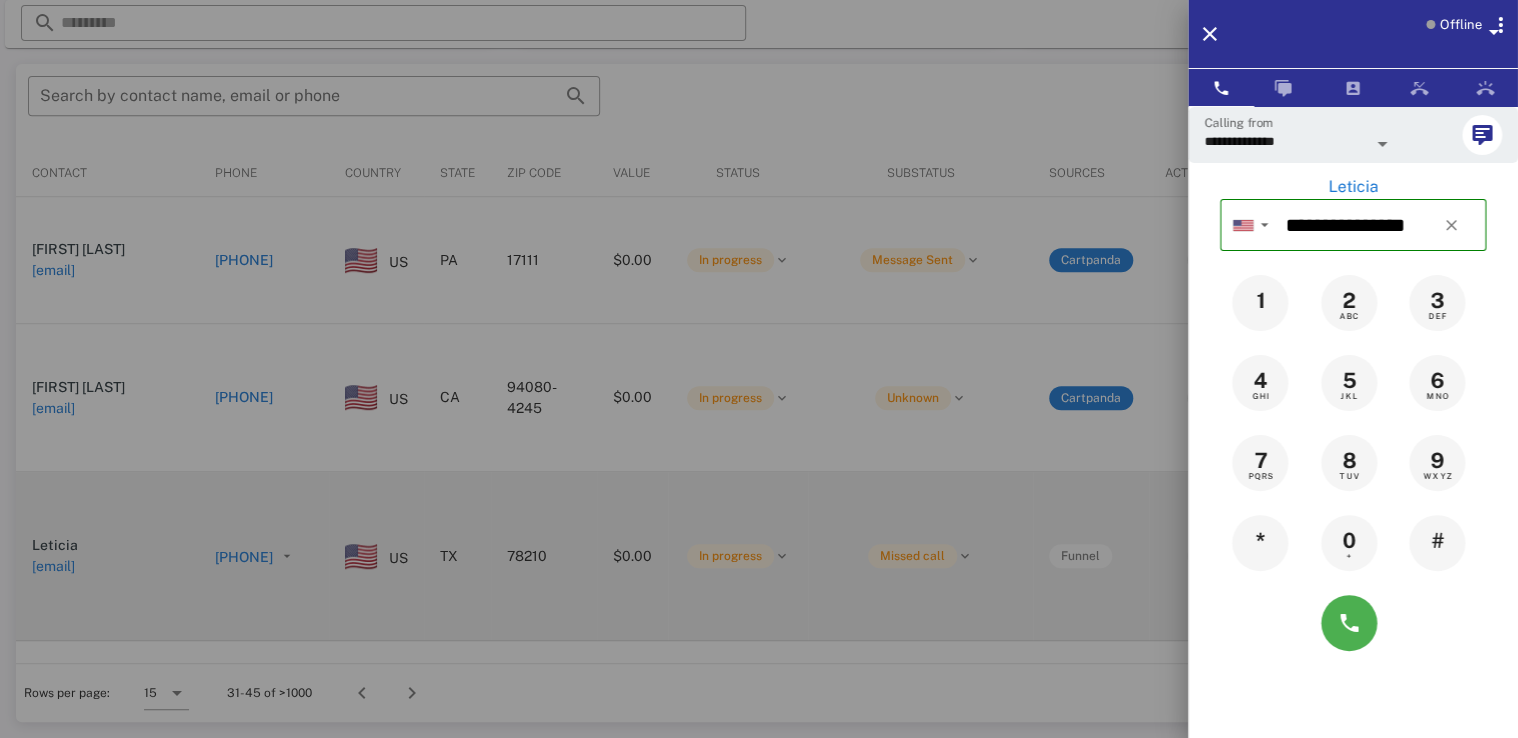 click at bounding box center (759, 369) 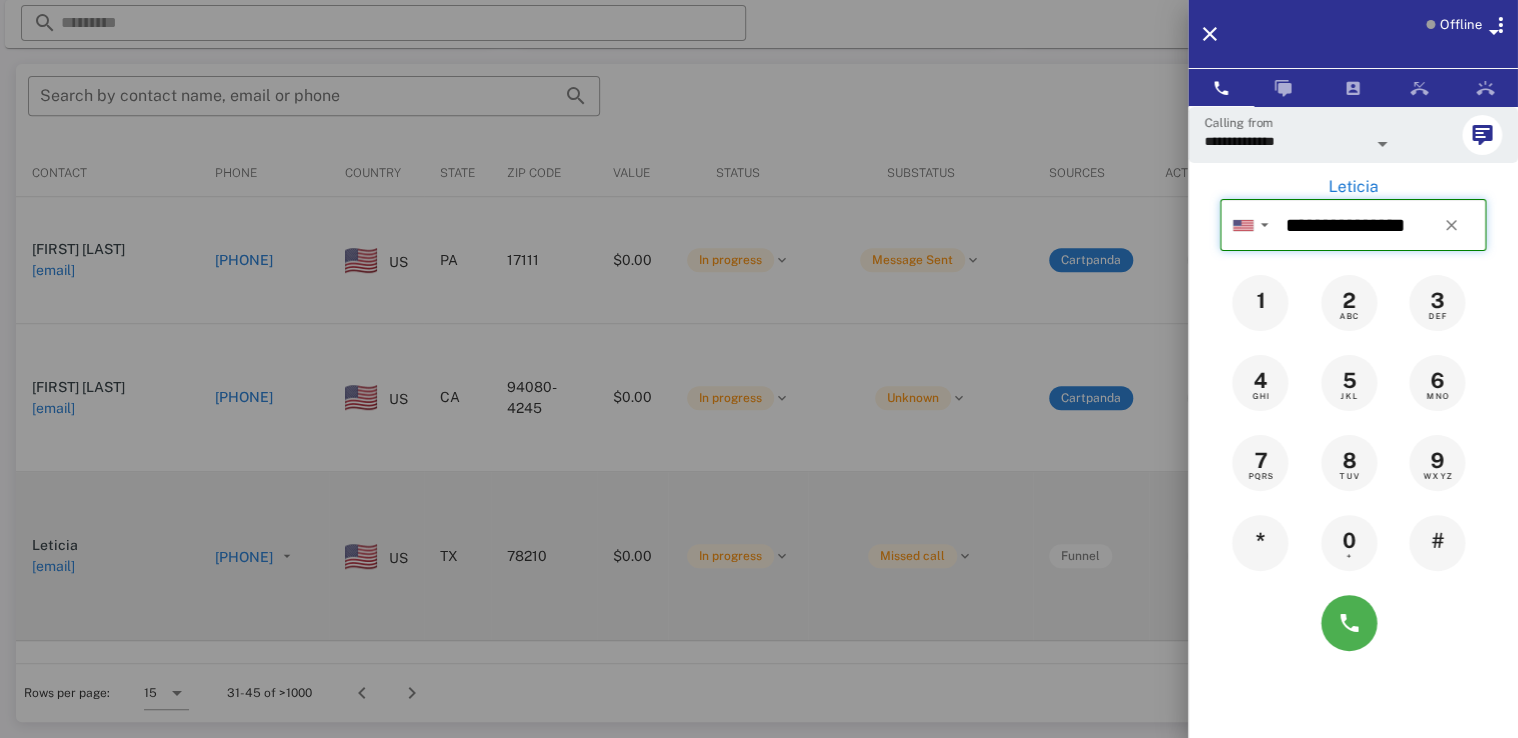 type 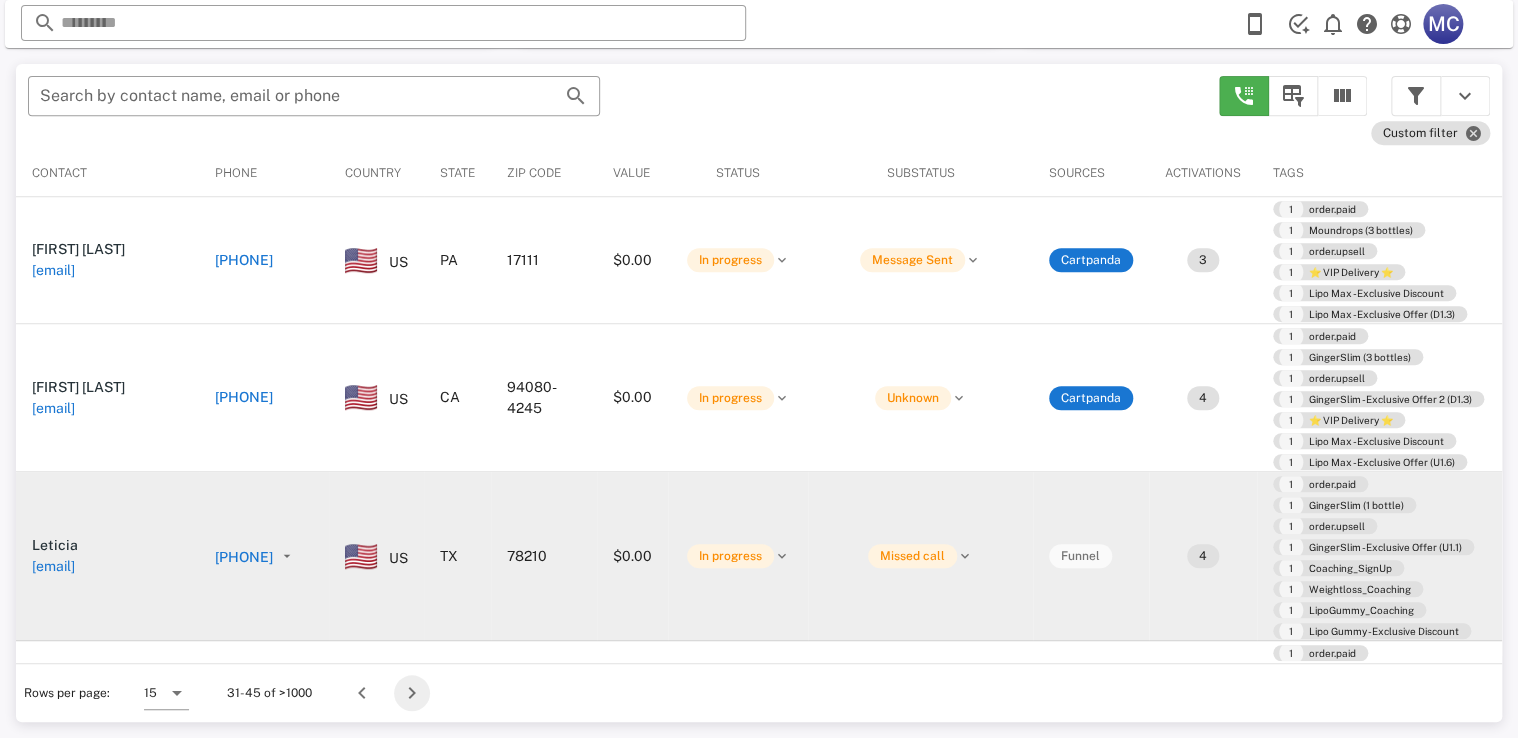 click at bounding box center [412, 693] 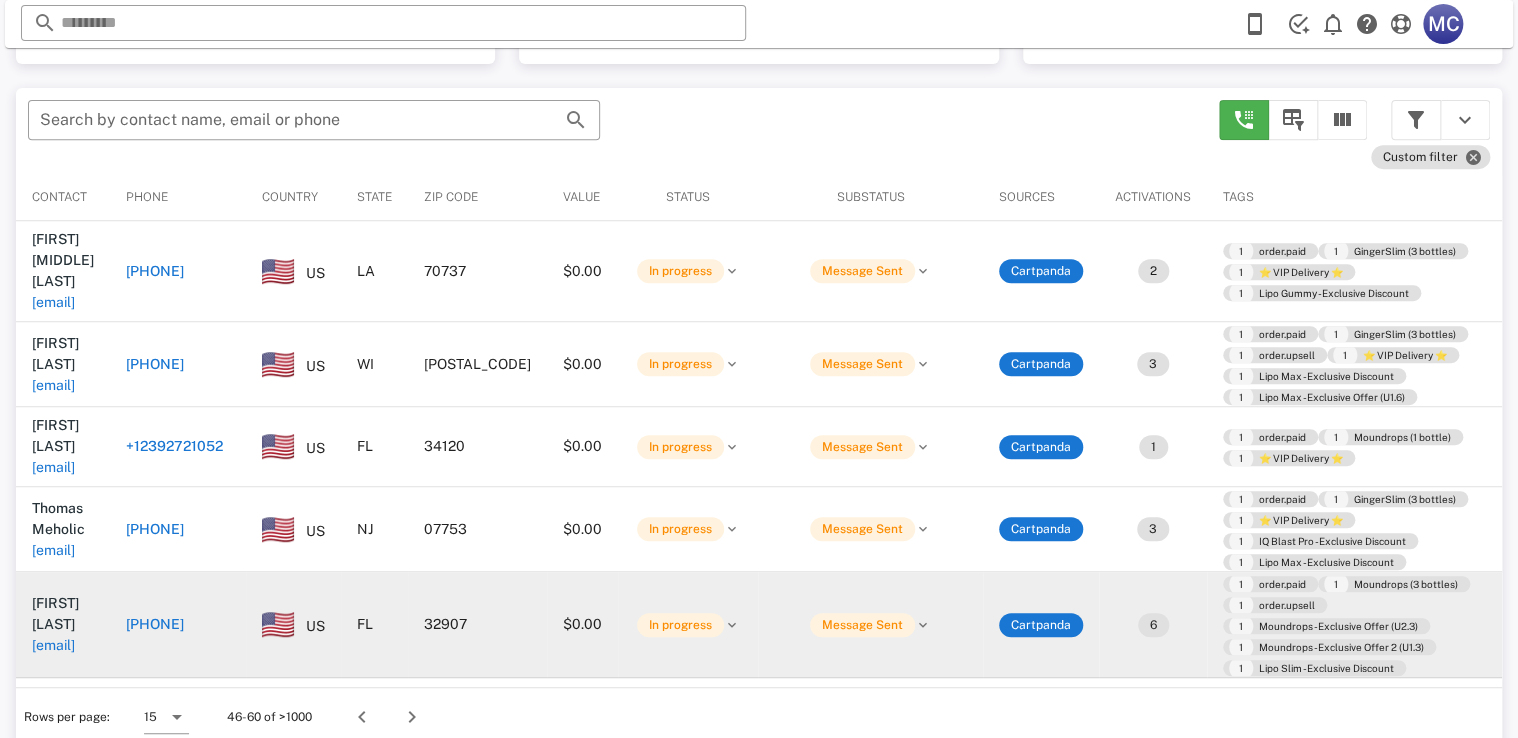 scroll, scrollTop: 380, scrollLeft: 0, axis: vertical 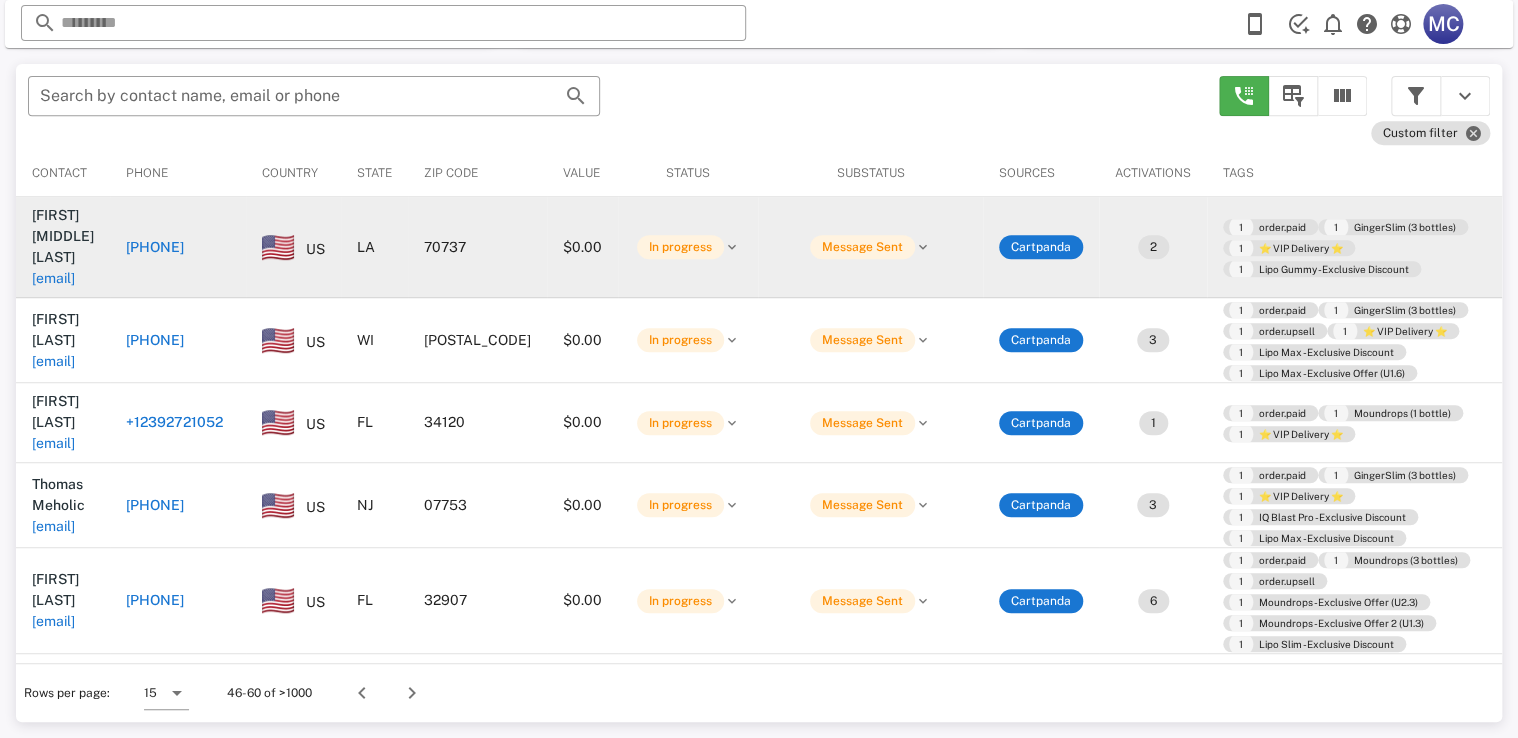 click on "[PHONE]" at bounding box center (155, 247) 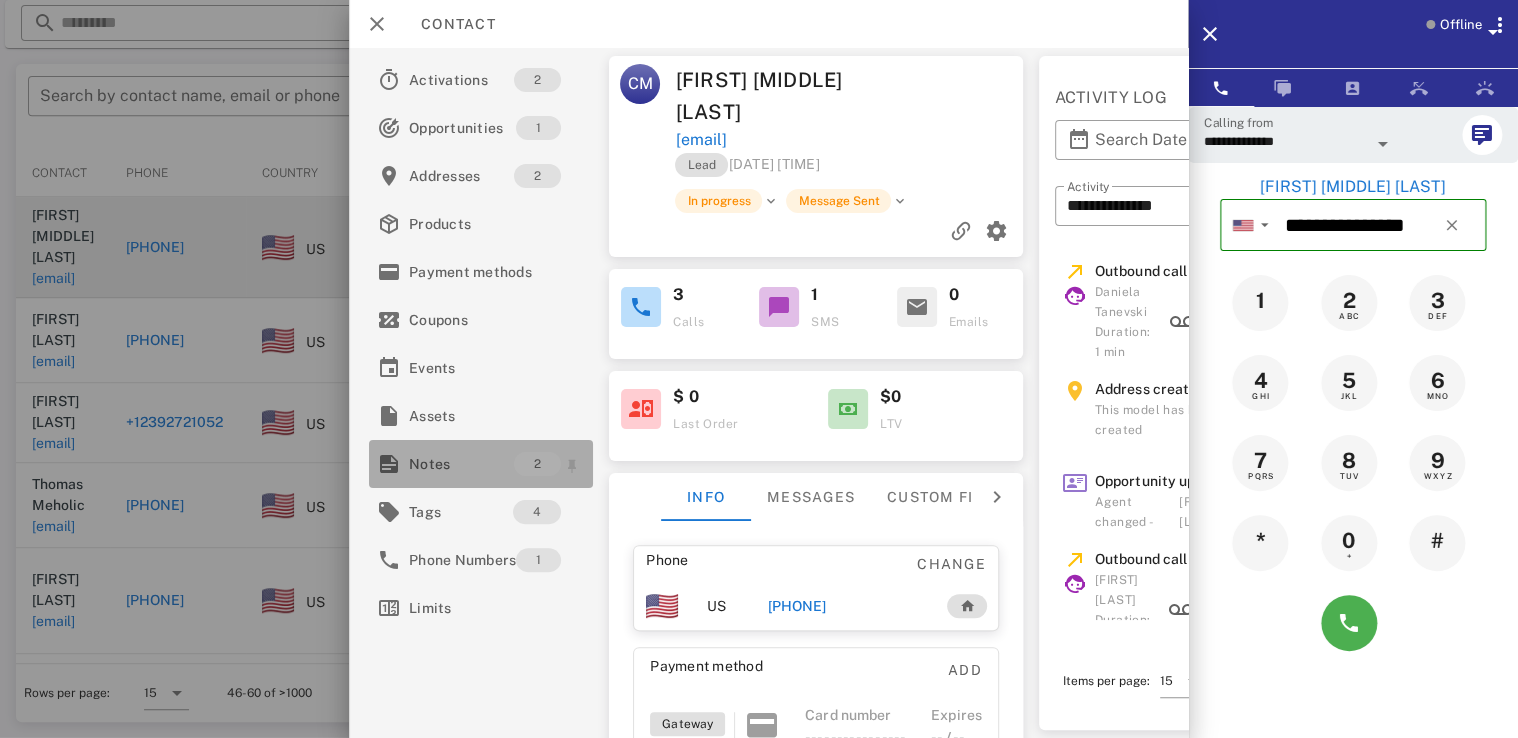 click on "Notes" at bounding box center (461, 464) 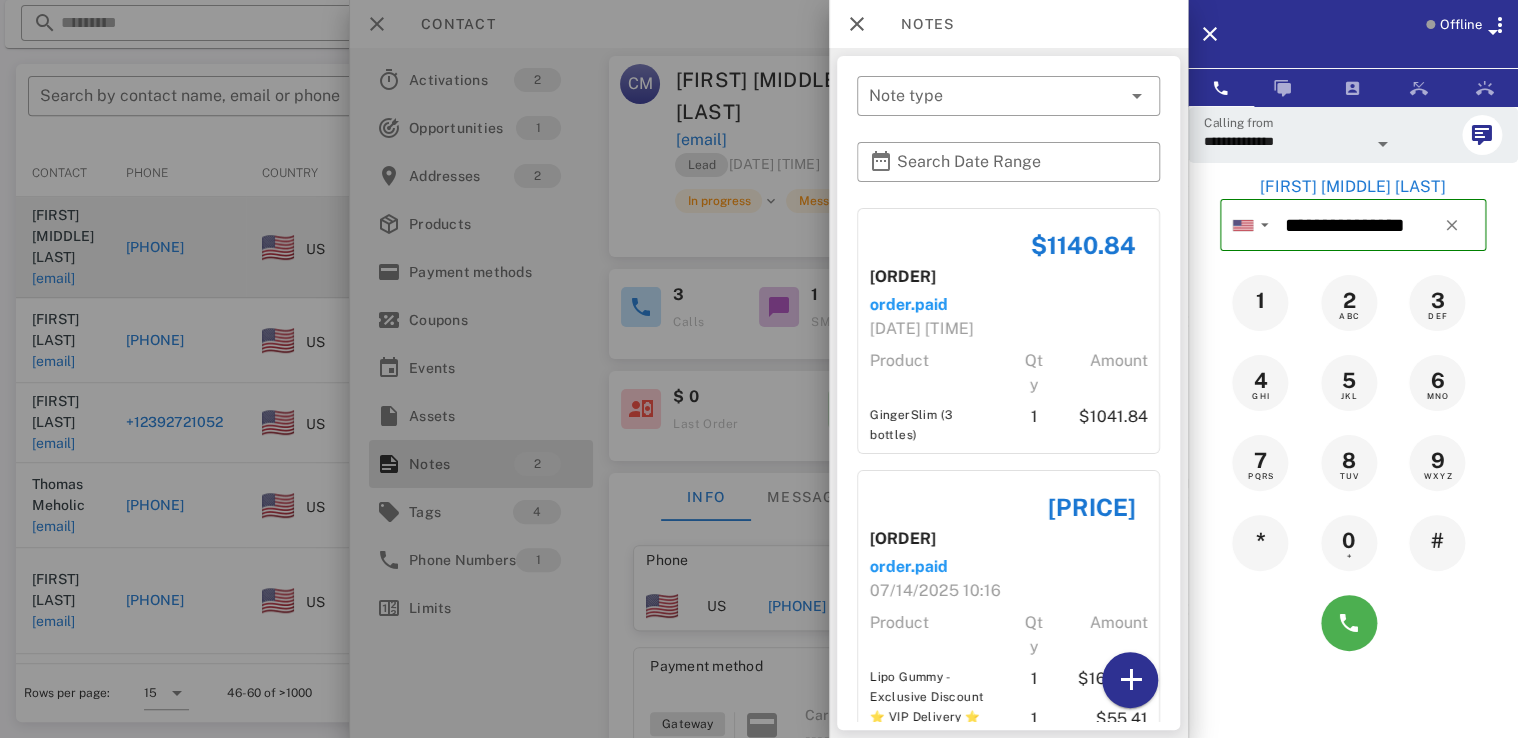 scroll, scrollTop: 45, scrollLeft: 0, axis: vertical 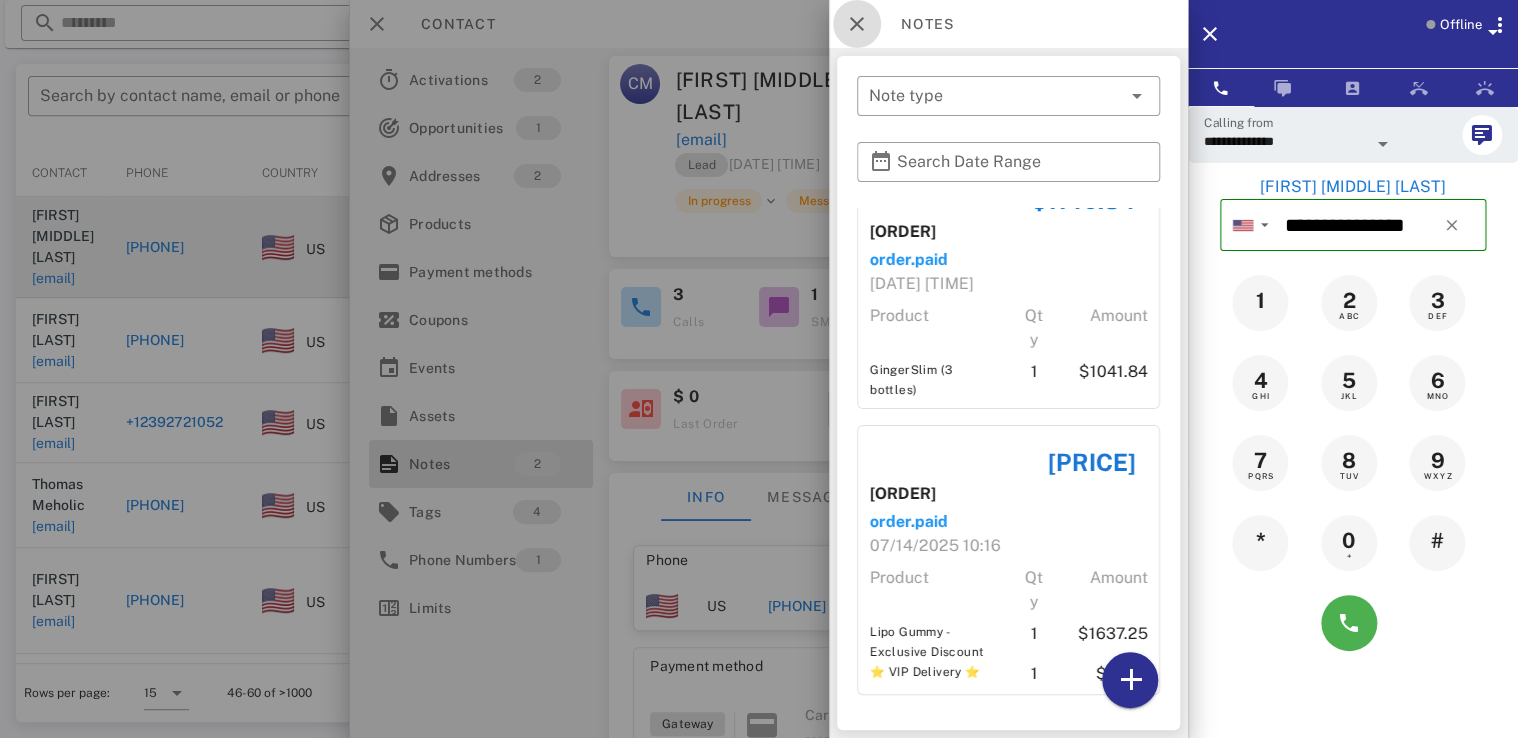 click at bounding box center (857, 24) 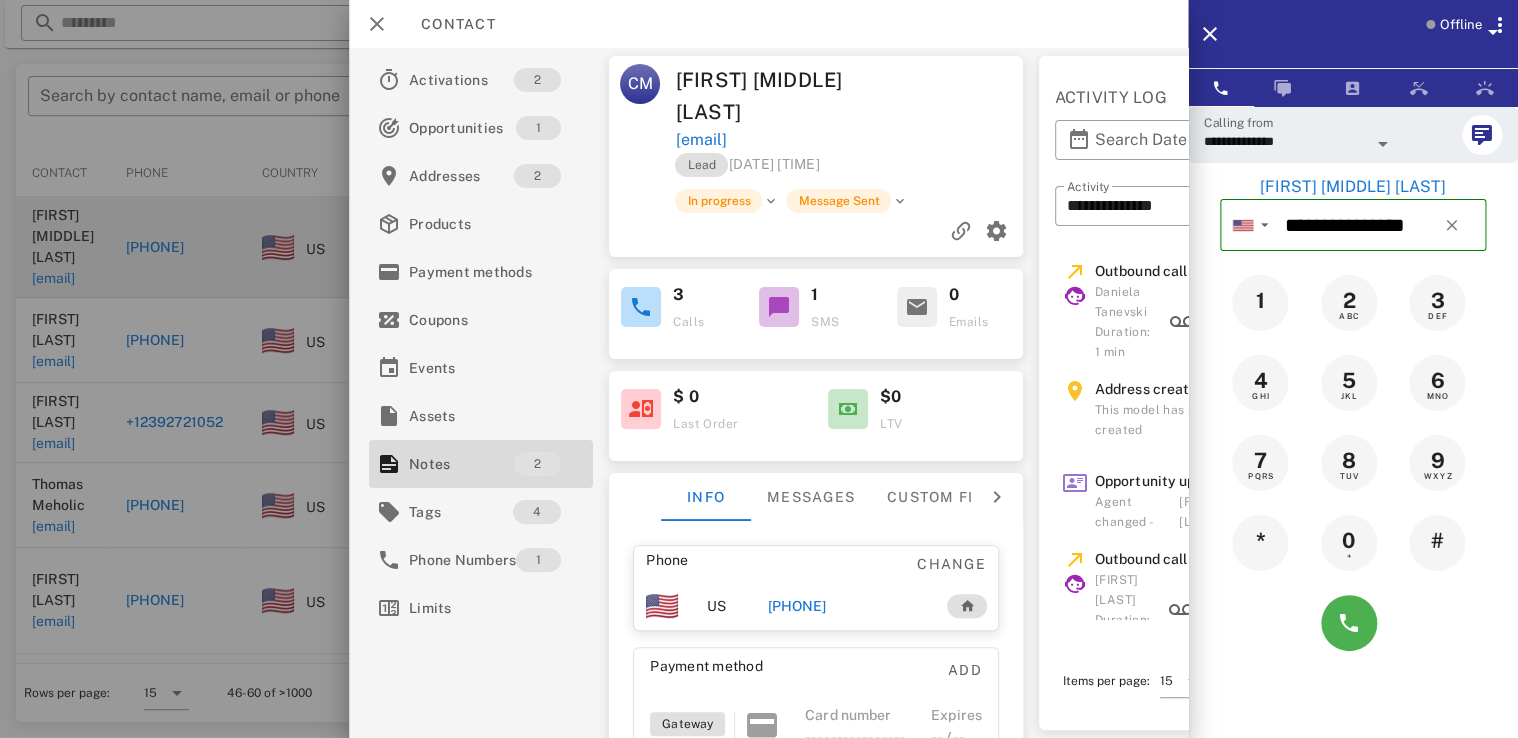 click at bounding box center [759, 369] 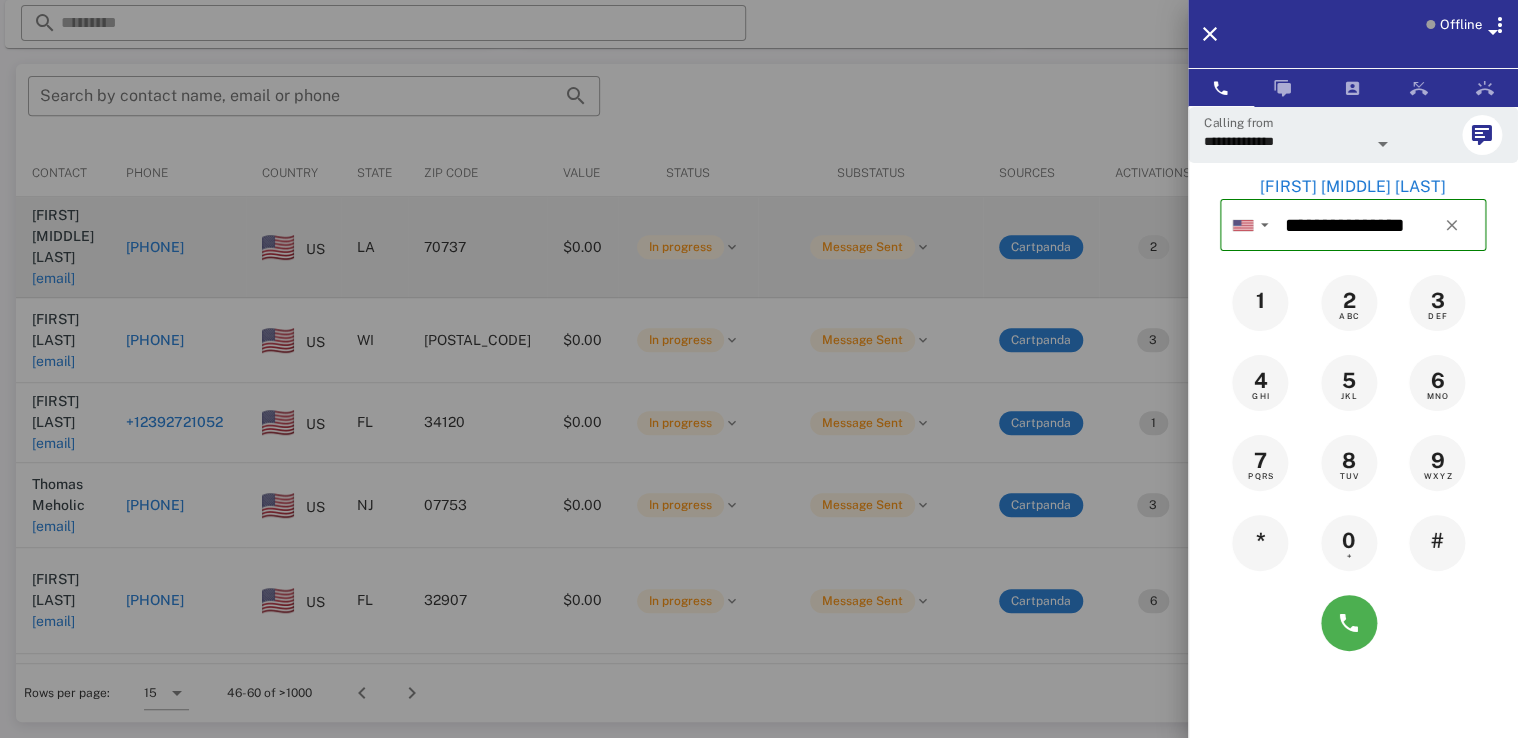 click at bounding box center (759, 369) 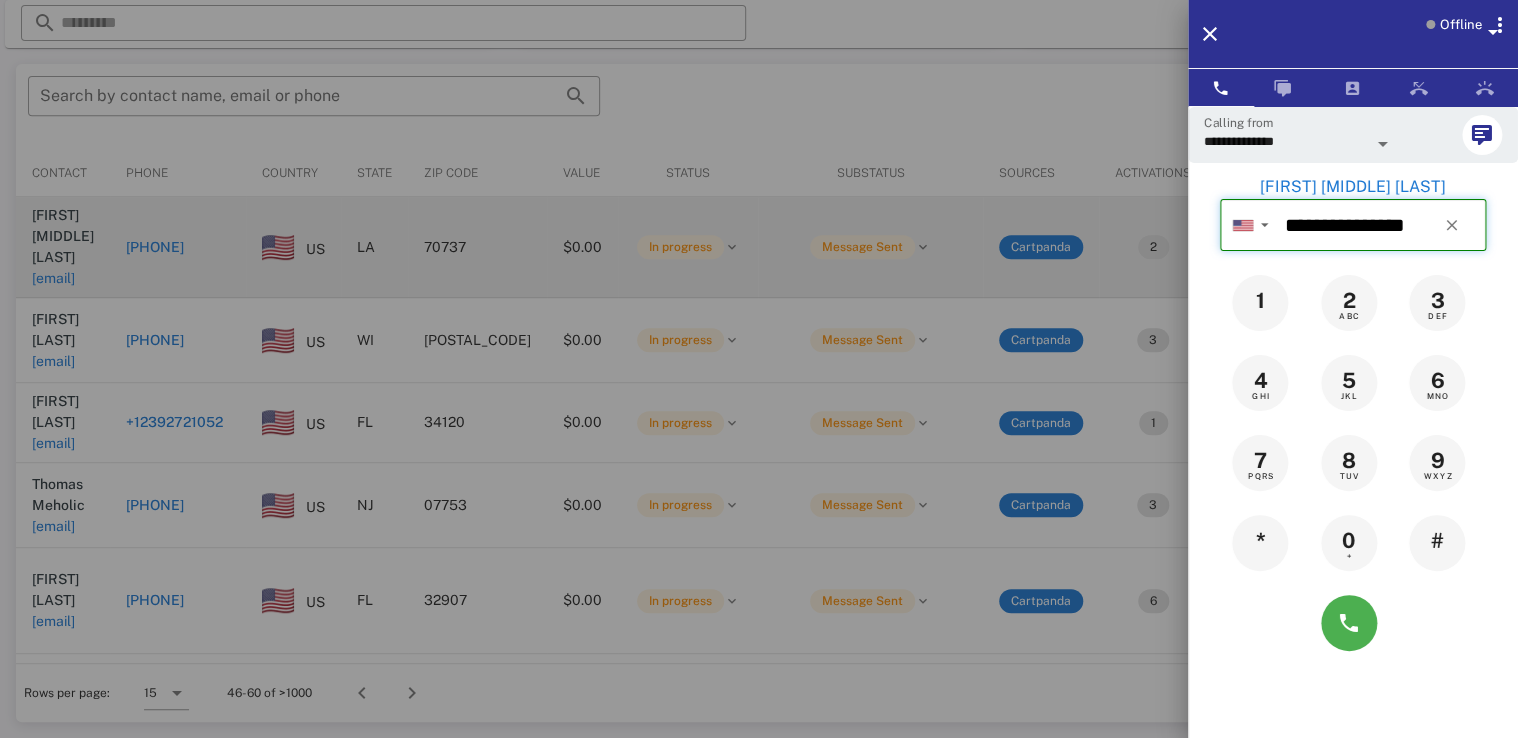 type 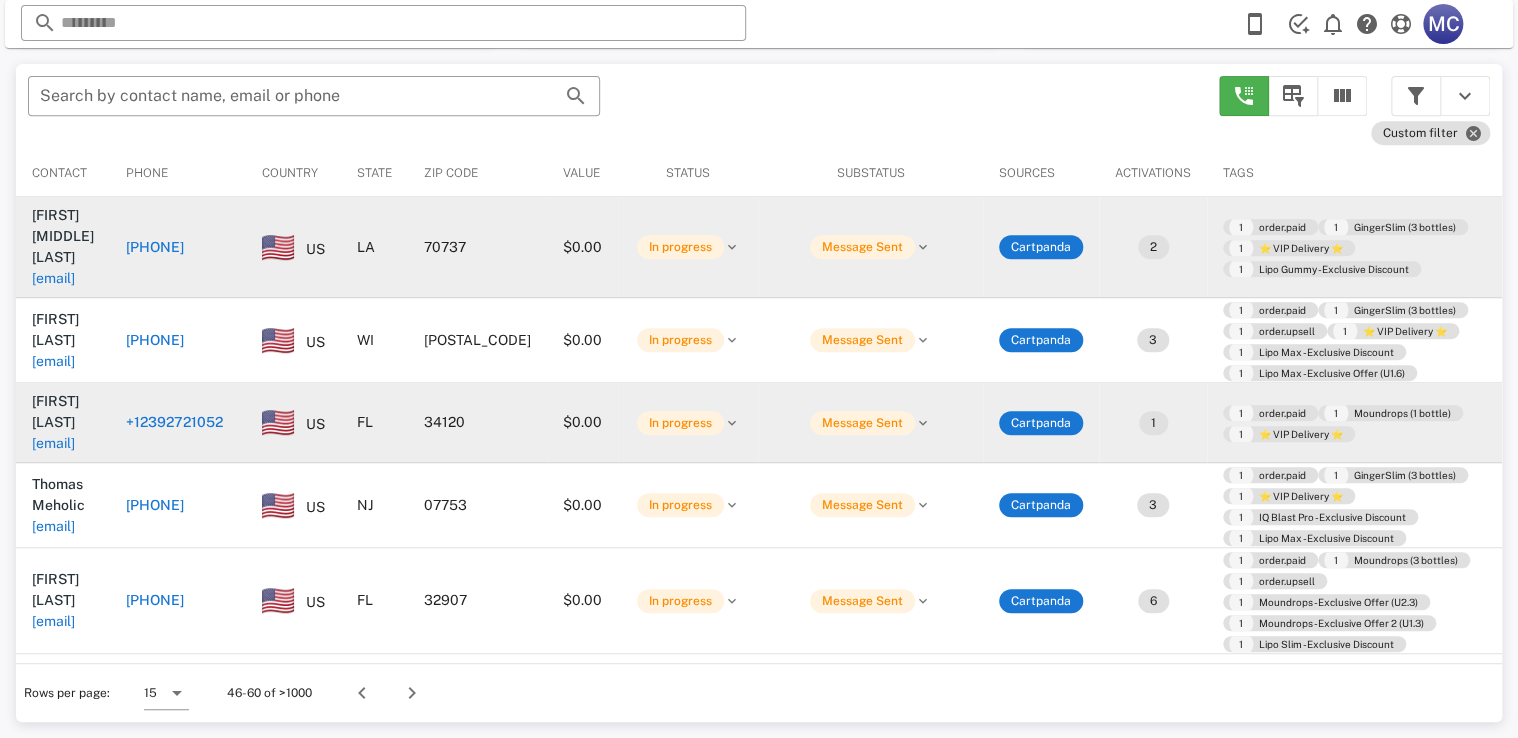 click on "+12392721052" at bounding box center (174, 422) 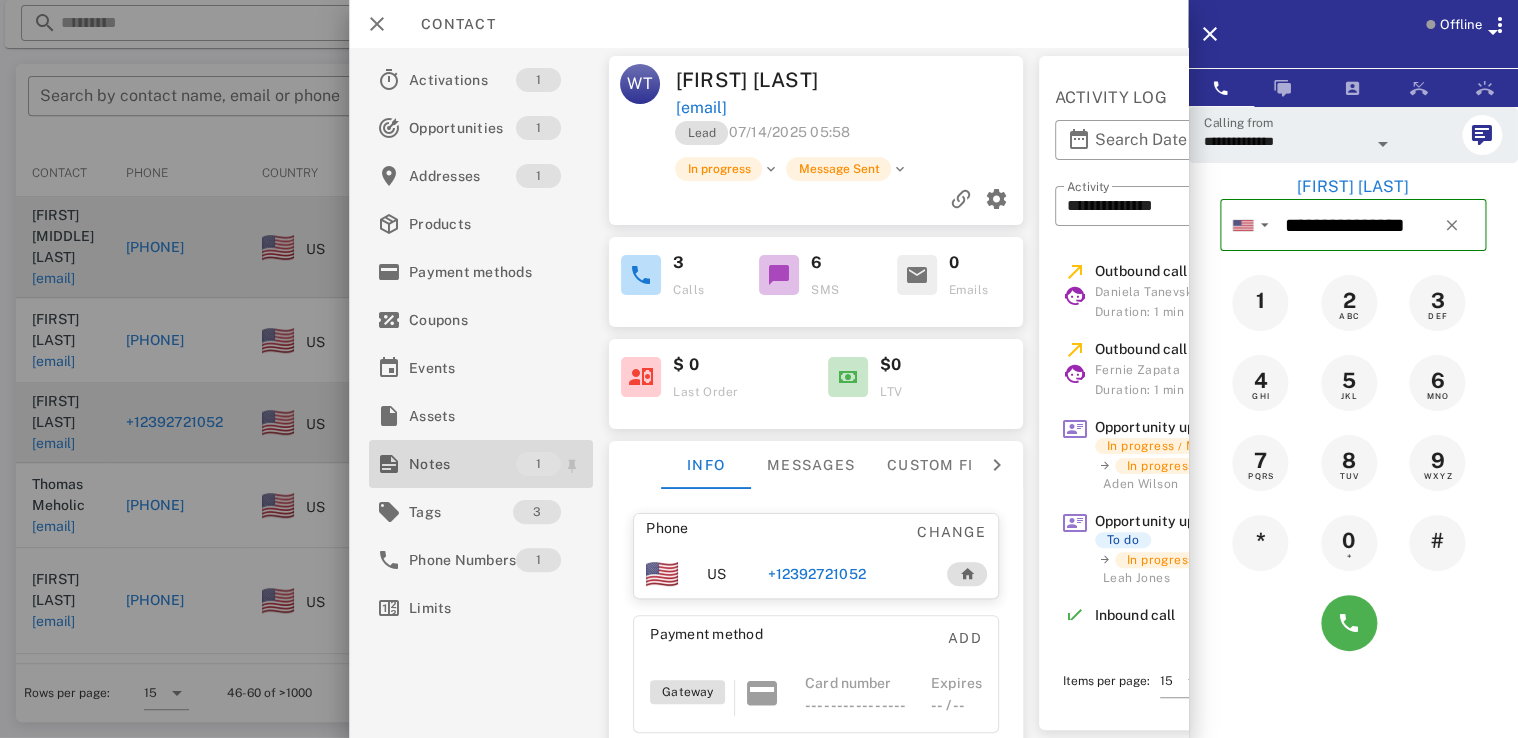 click on "Notes" at bounding box center [462, 464] 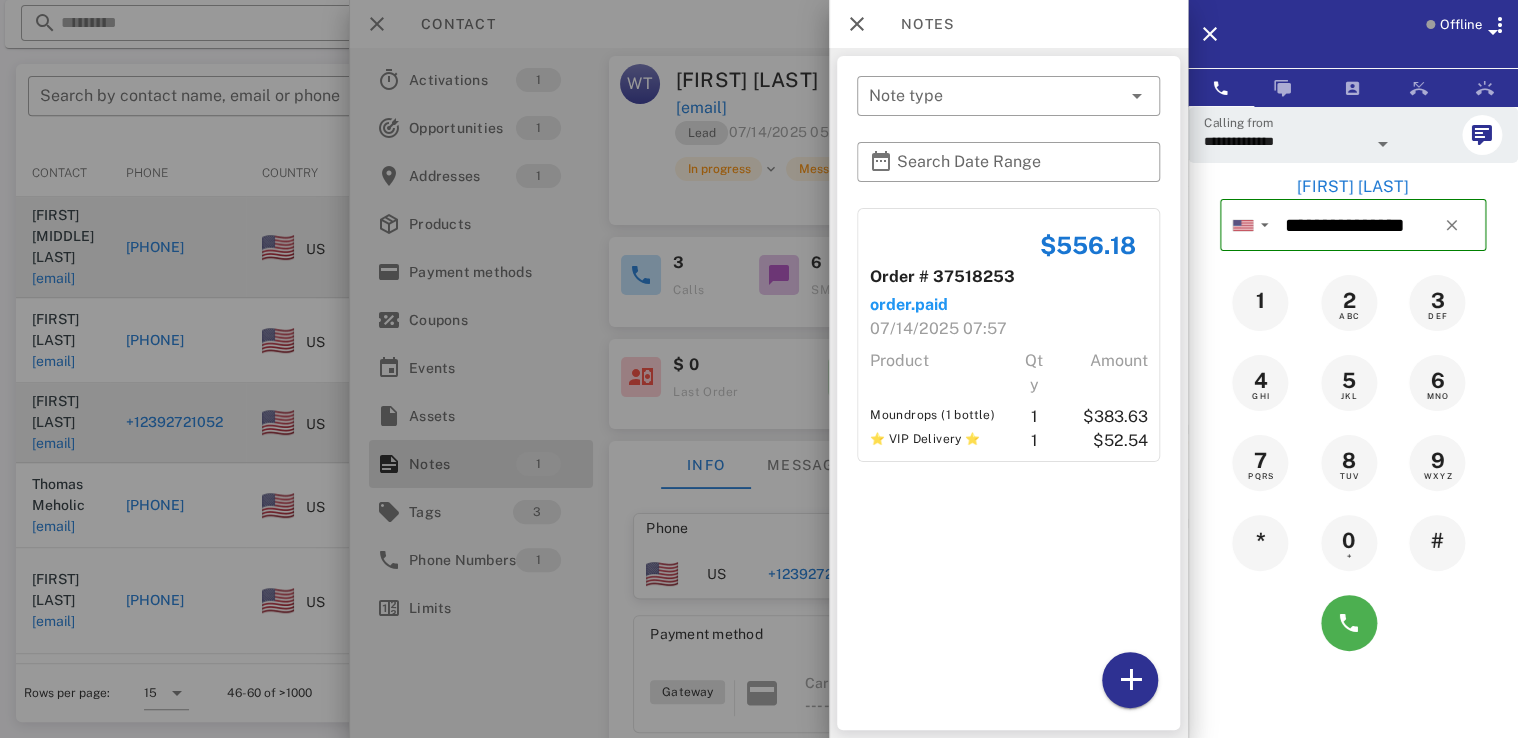 click at bounding box center (759, 369) 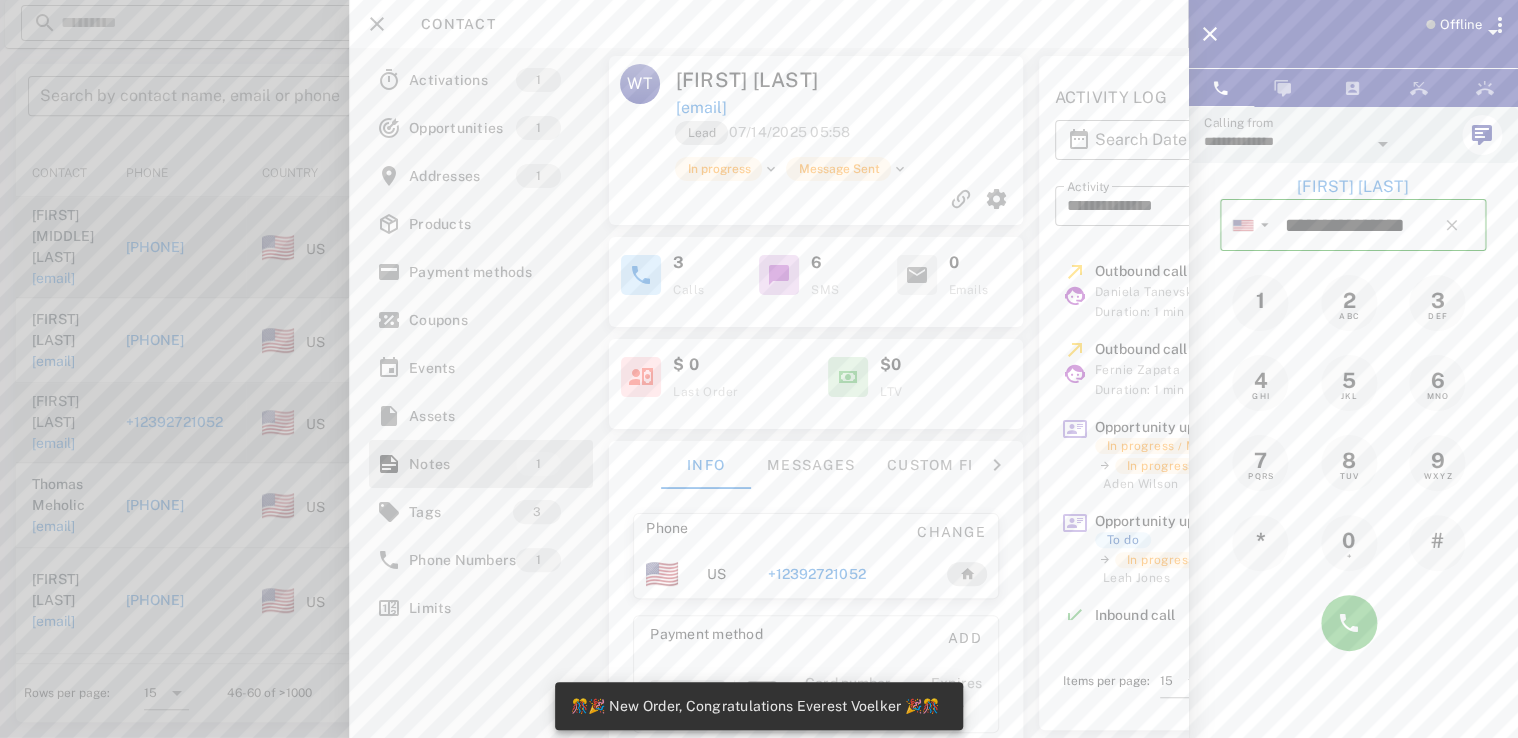 click at bounding box center (759, 369) 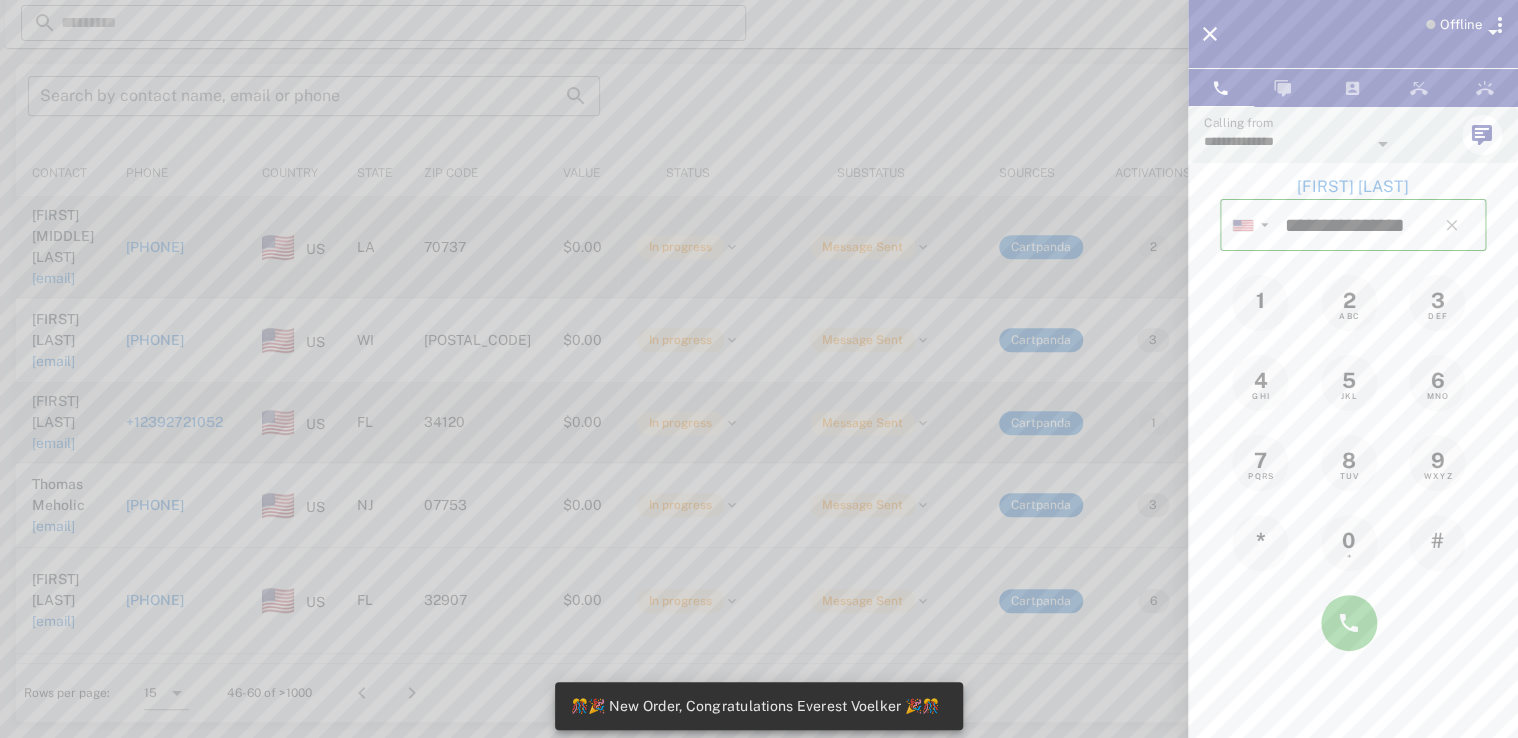 click at bounding box center (759, 369) 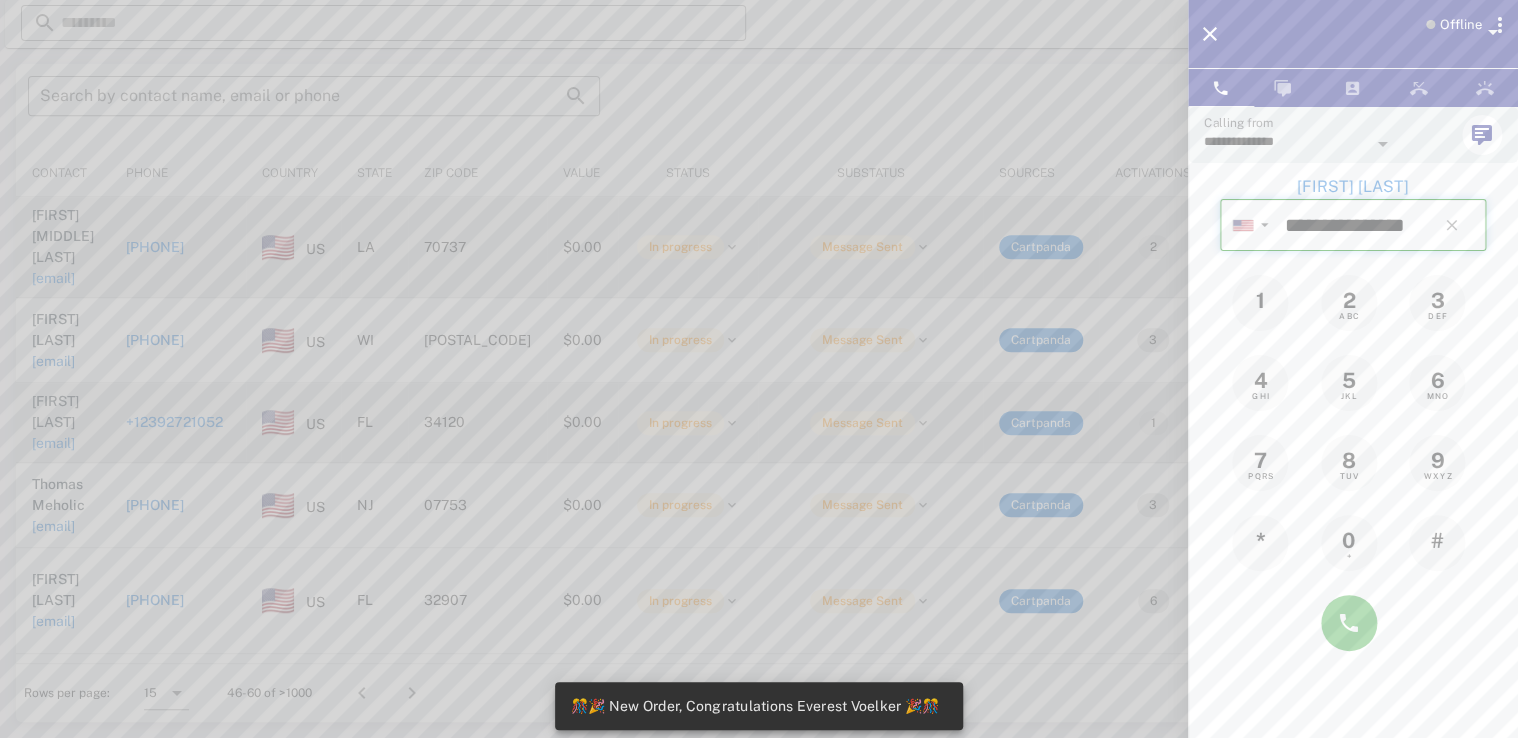 type 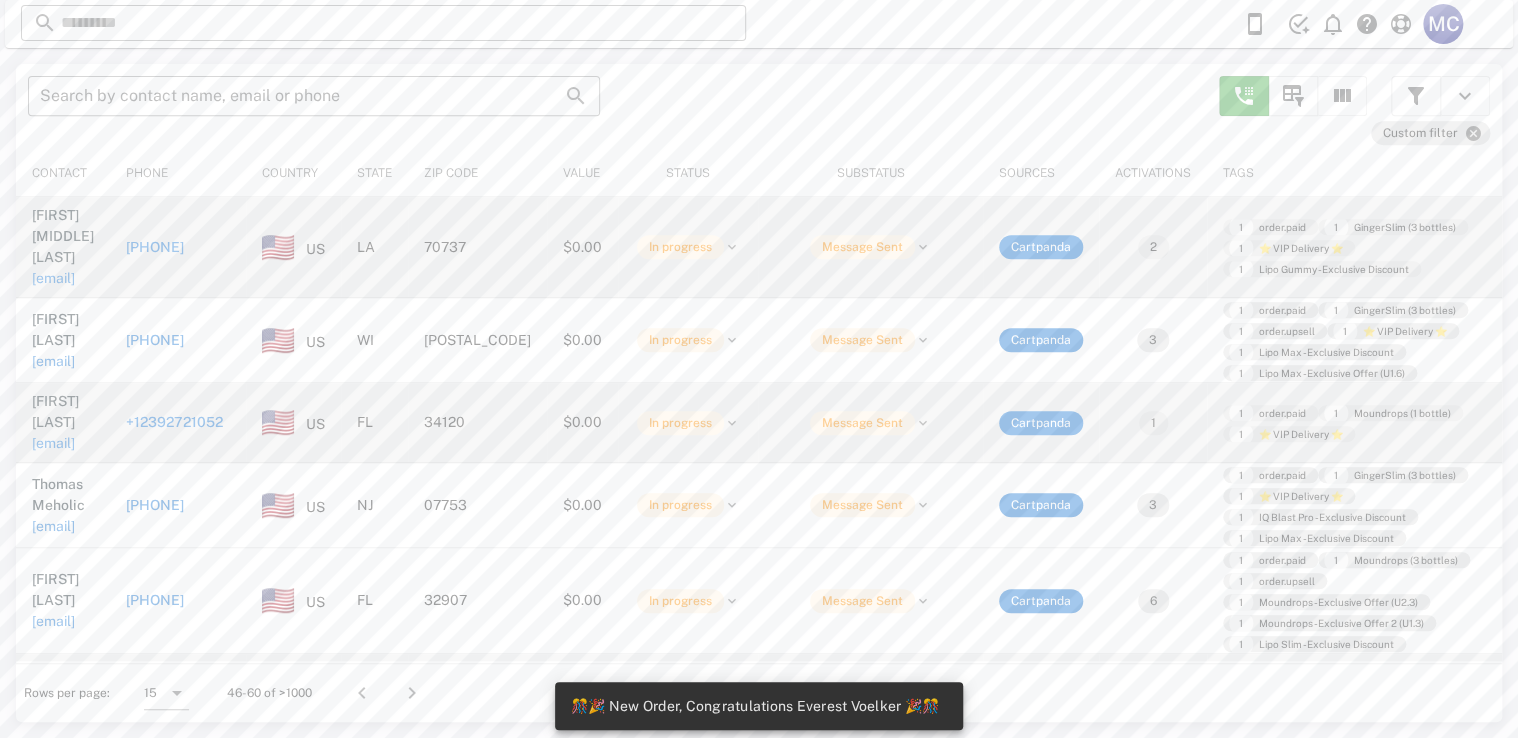 click on "[PHONE]" at bounding box center [155, 693] 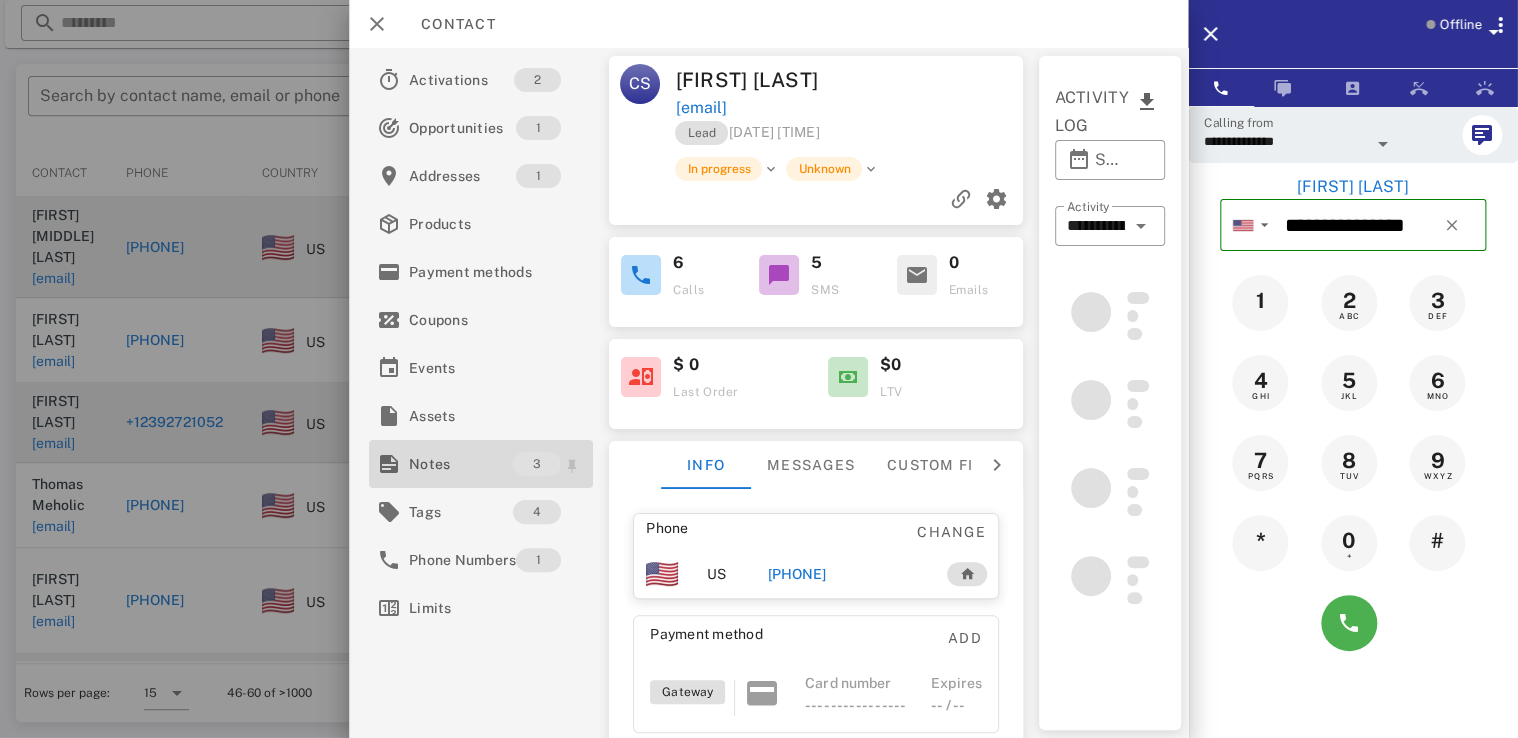 click on "Notes" at bounding box center (461, 464) 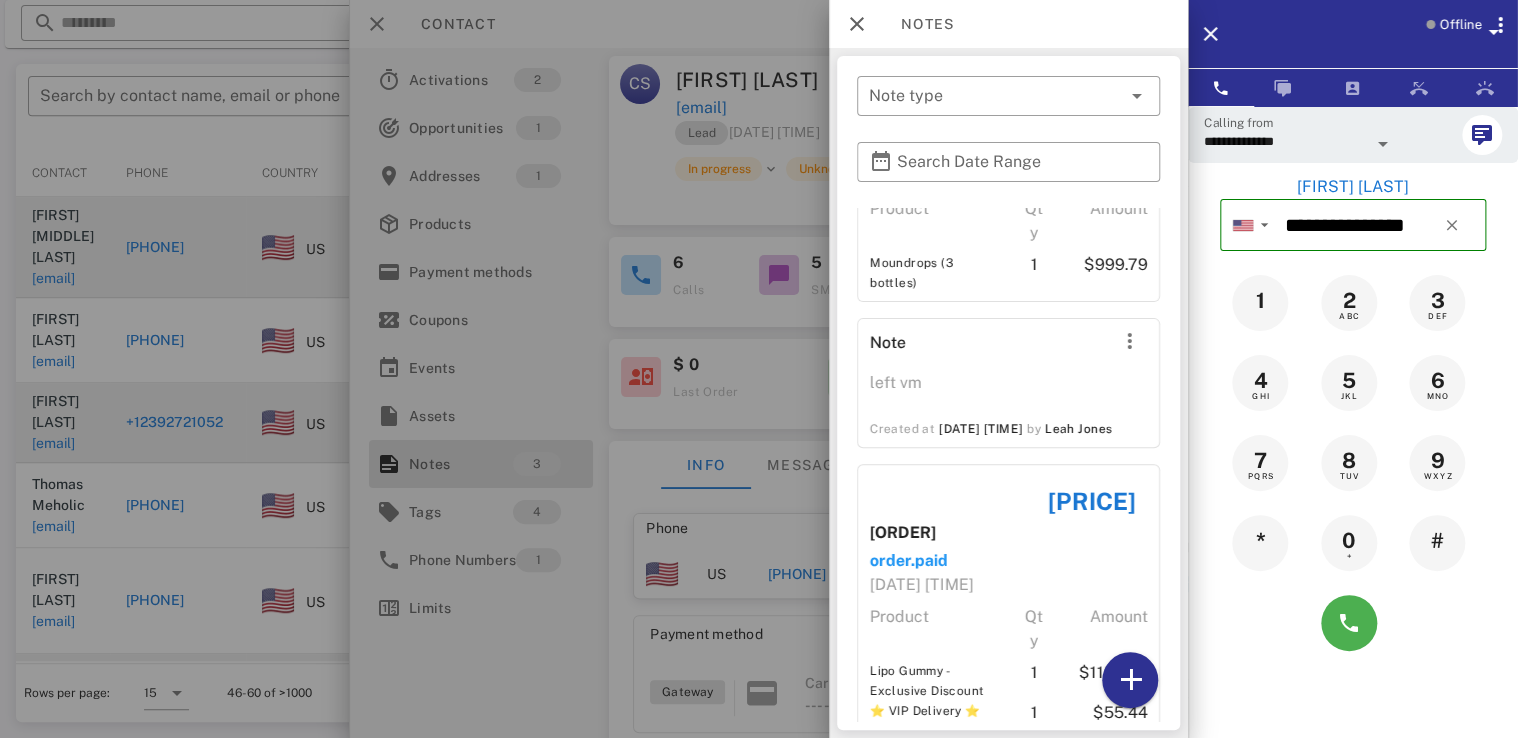 scroll, scrollTop: 191, scrollLeft: 0, axis: vertical 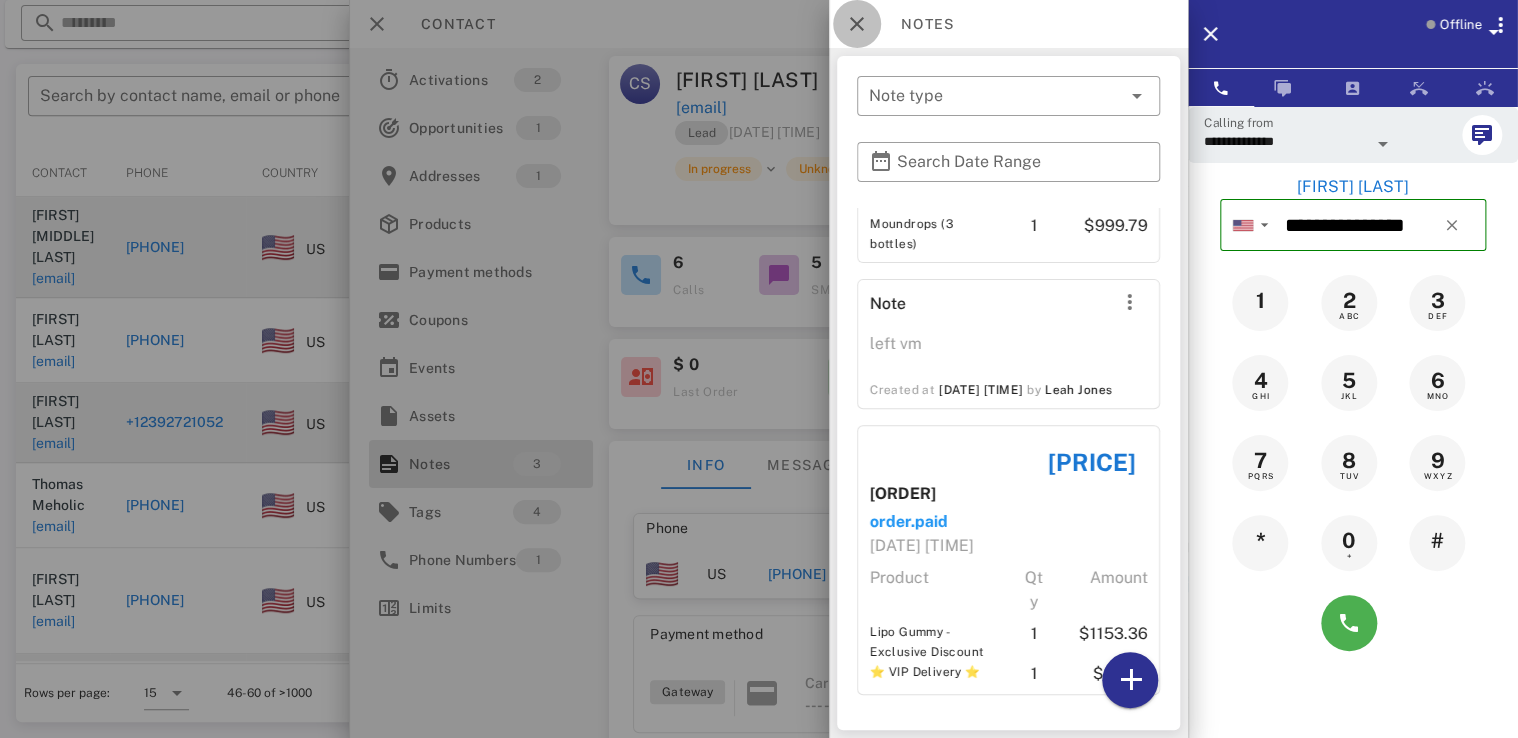 click at bounding box center (857, 24) 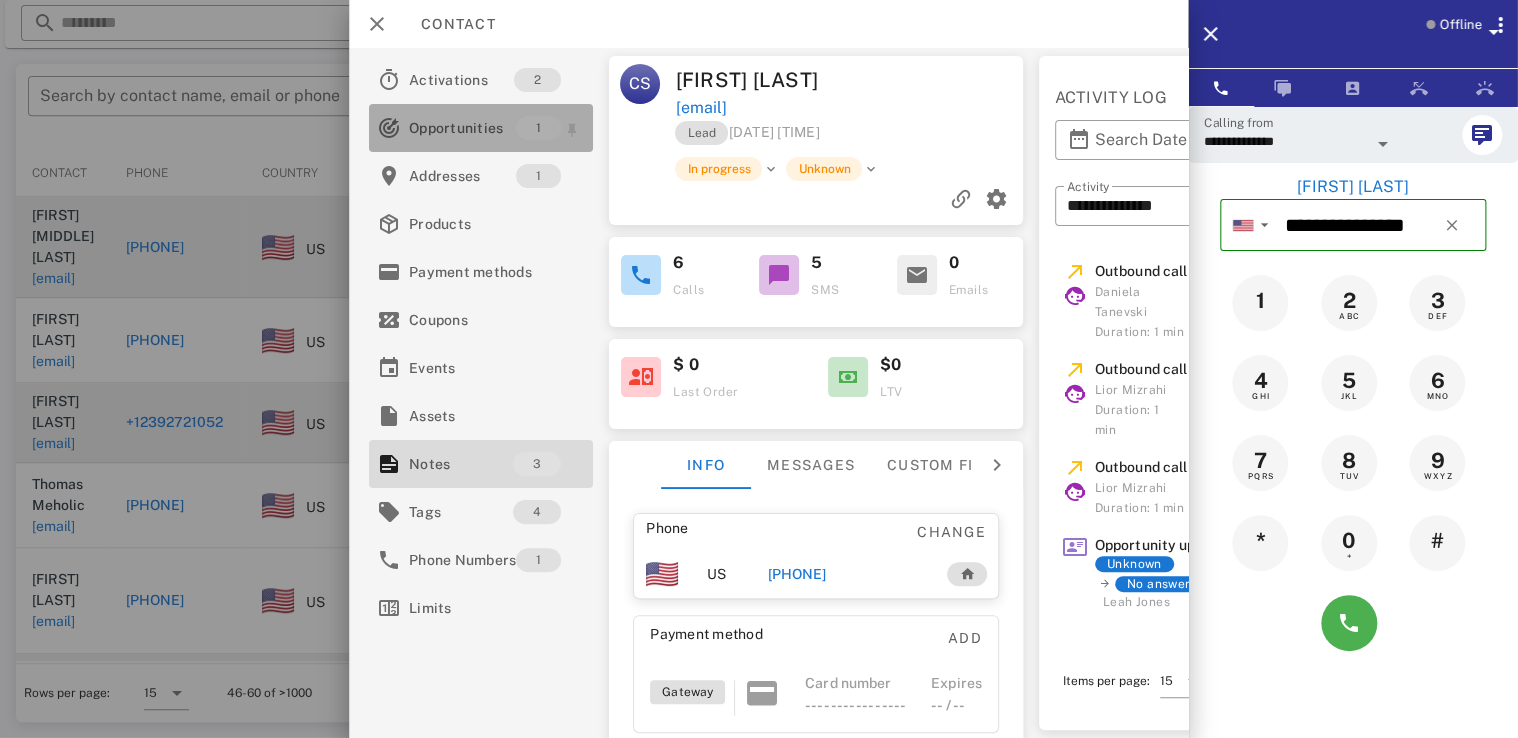 click on "Opportunities" at bounding box center [462, 128] 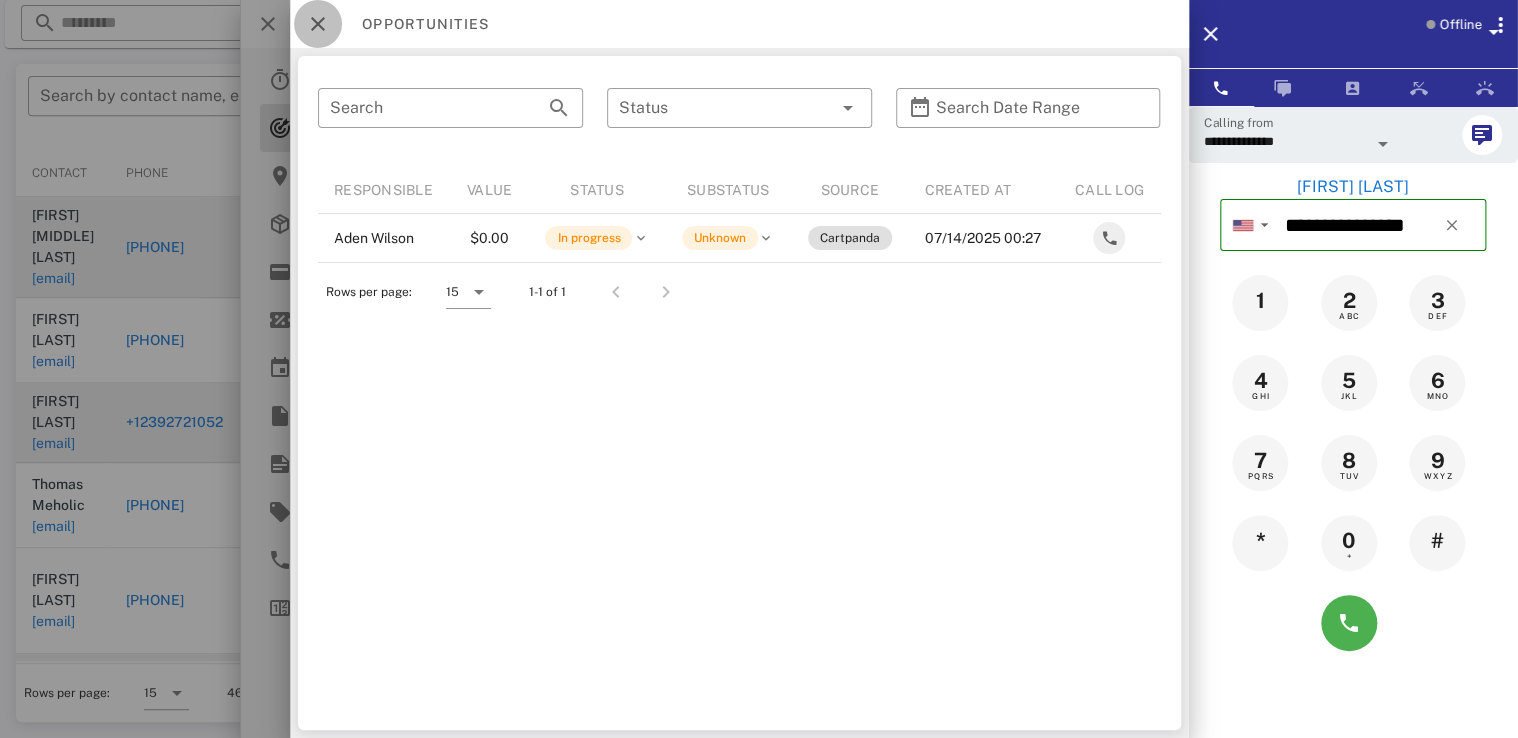 click at bounding box center [318, 24] 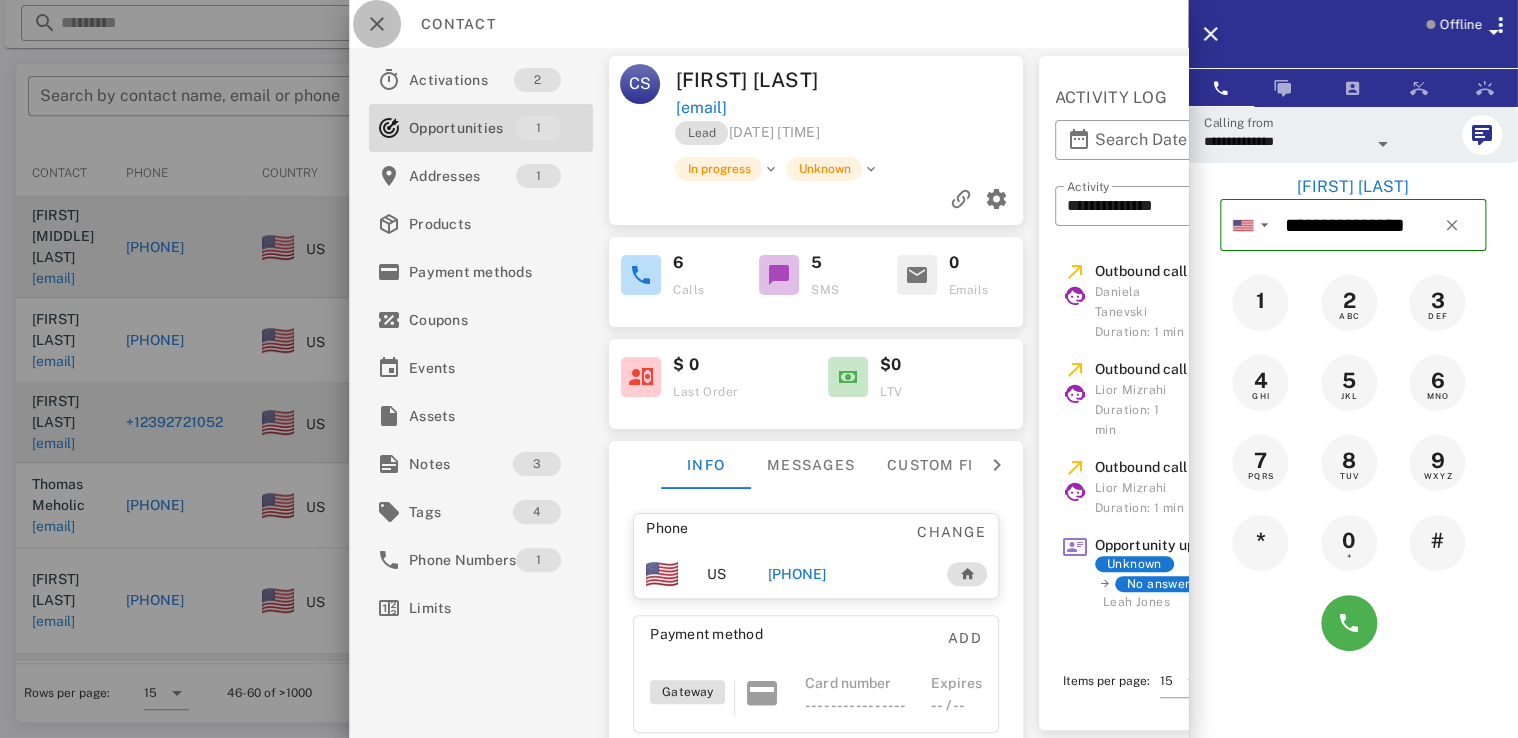 click at bounding box center (377, 24) 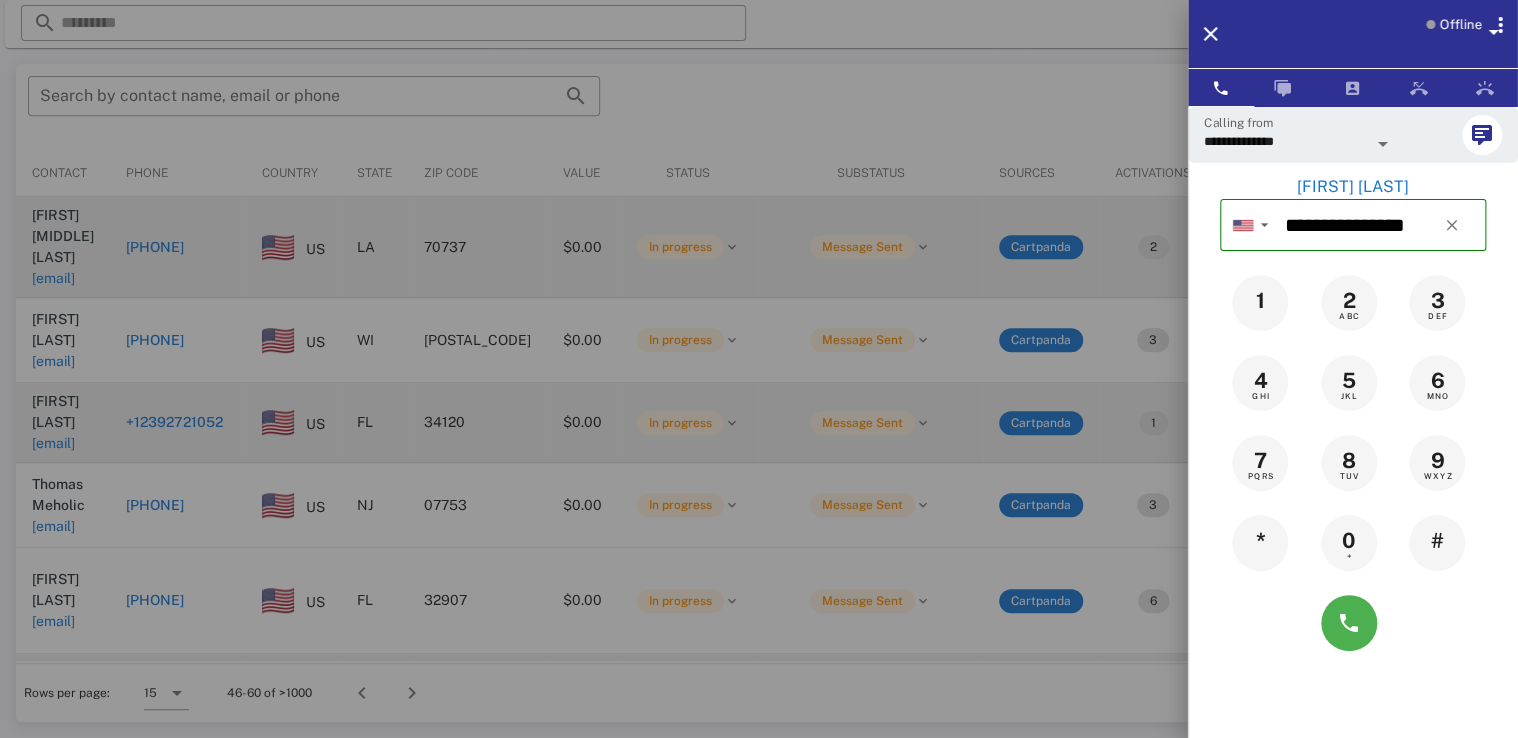 click at bounding box center [759, 369] 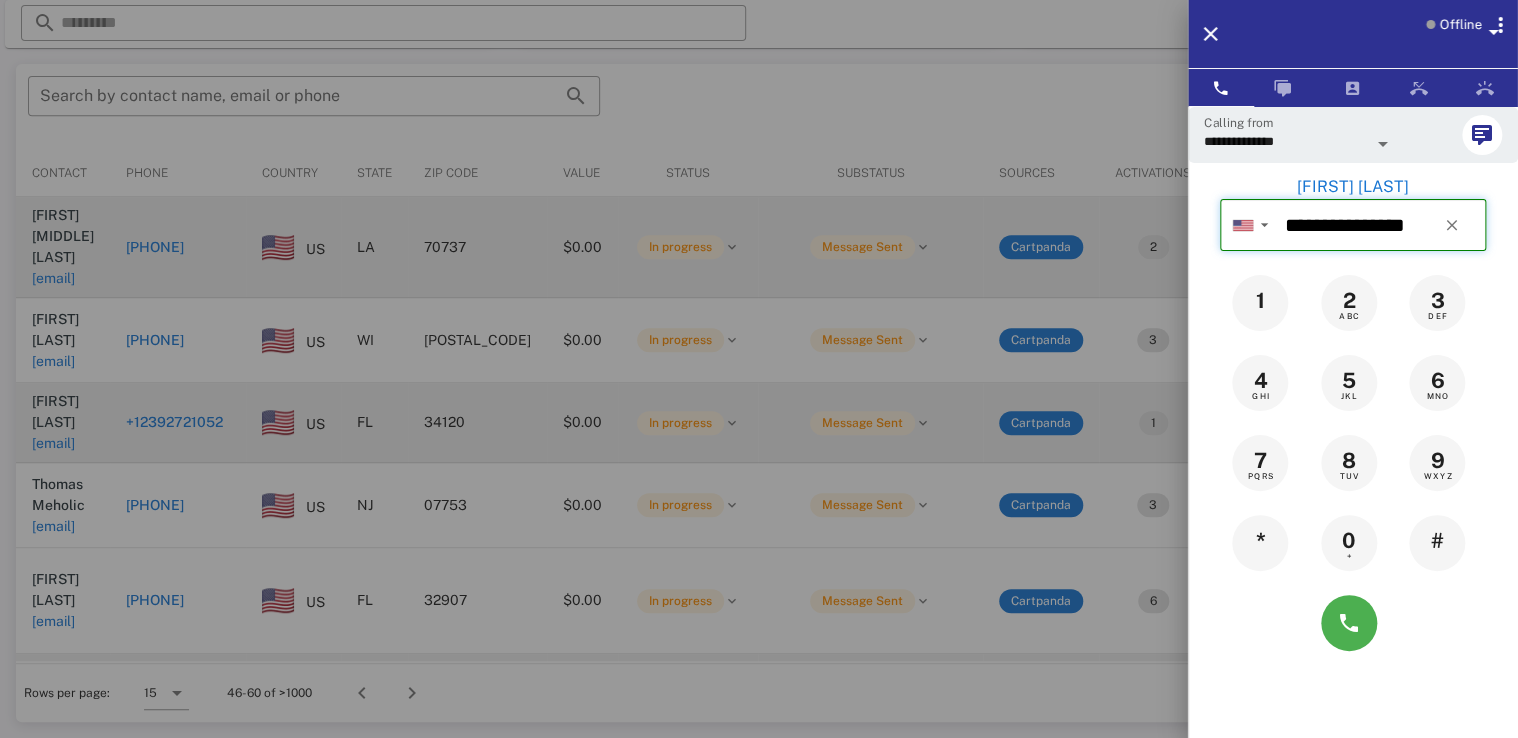 type 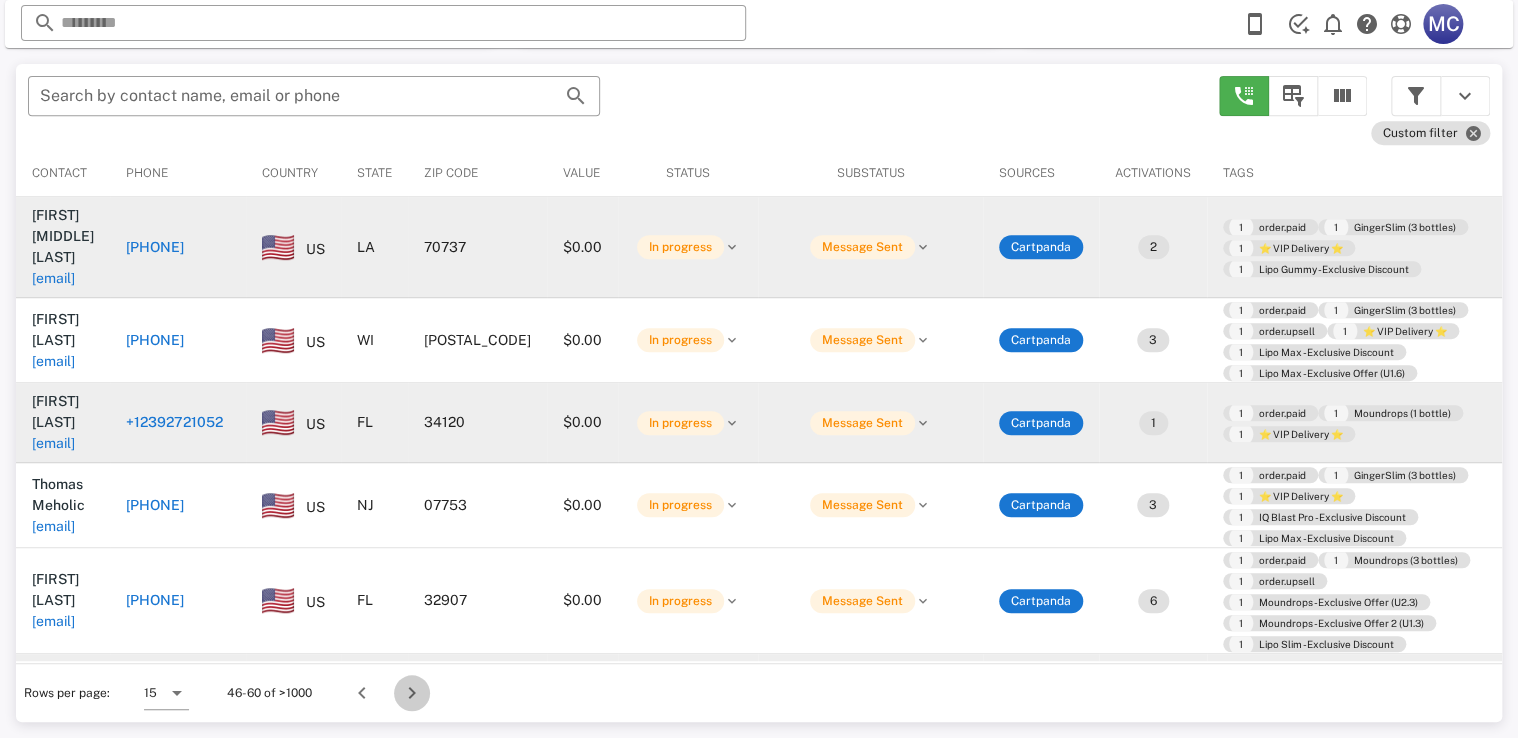 click at bounding box center [412, 693] 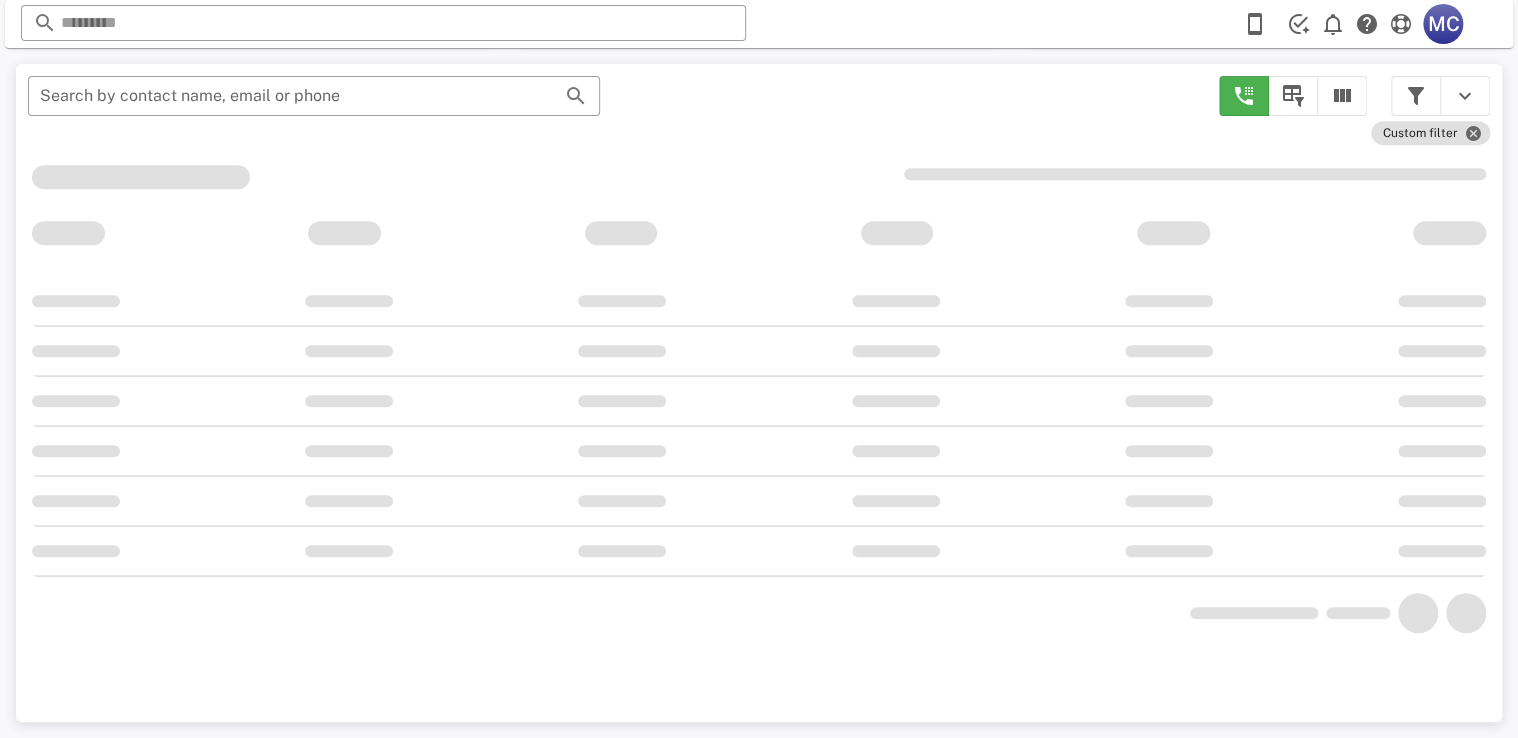 scroll, scrollTop: 380, scrollLeft: 0, axis: vertical 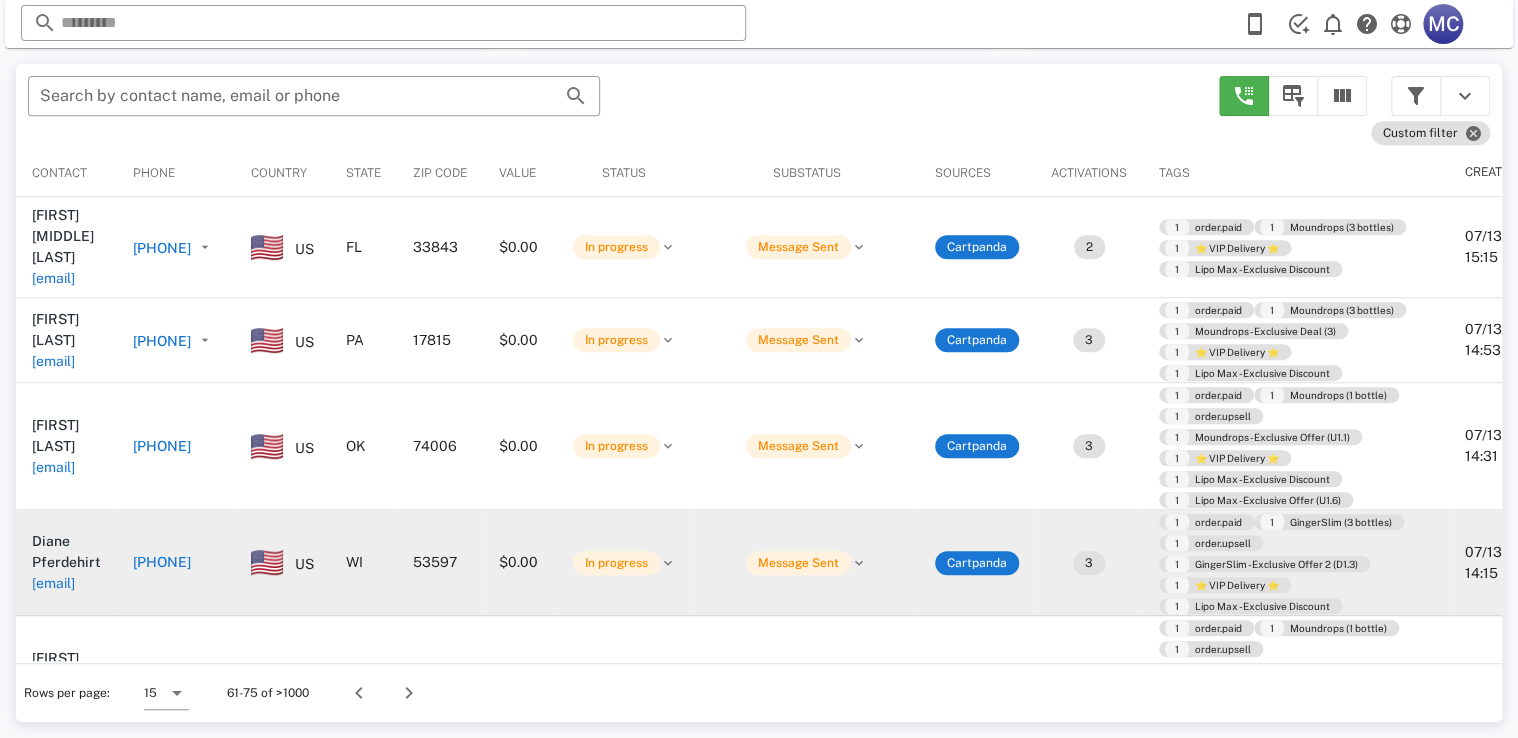 click on "[PHONE]" at bounding box center [162, 562] 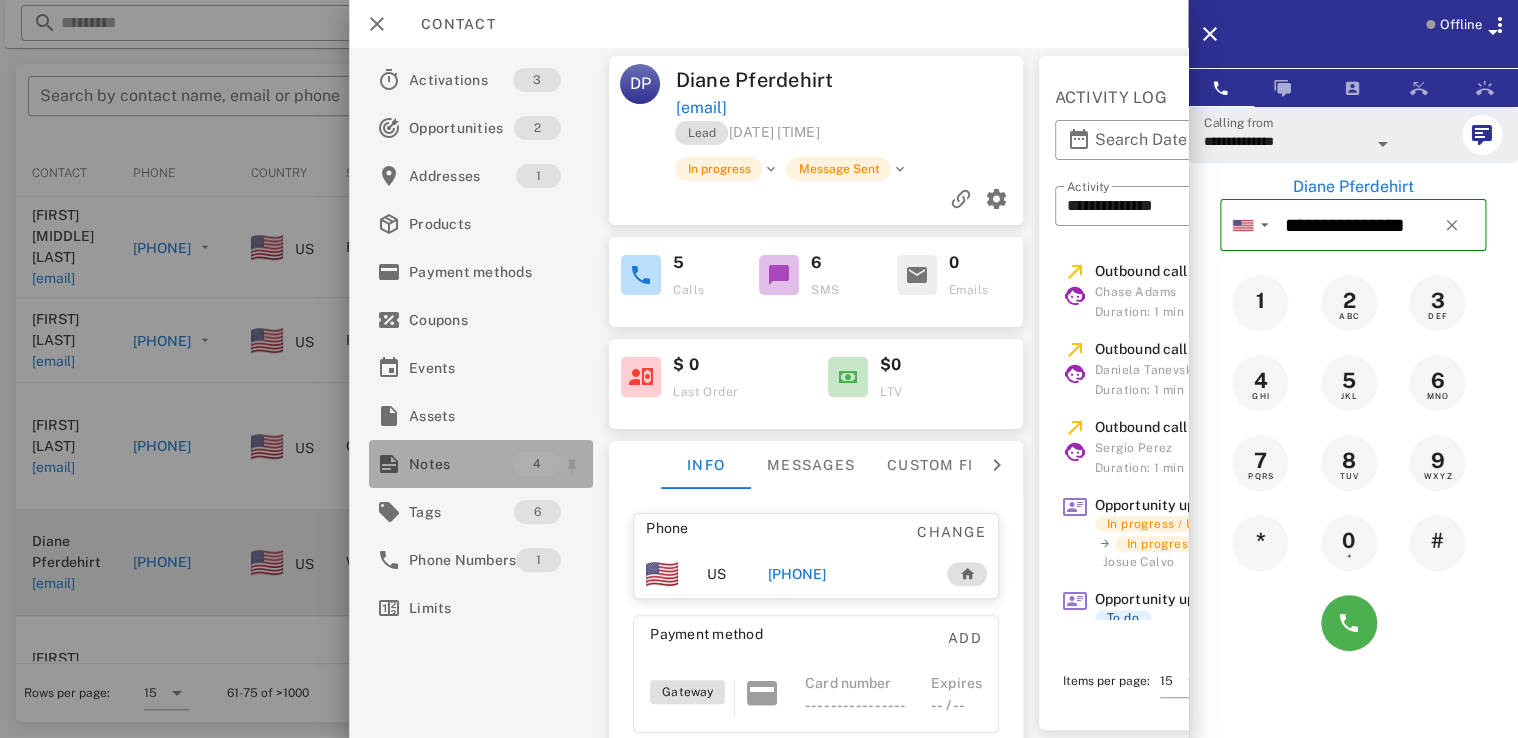 click on "Notes" at bounding box center (461, 464) 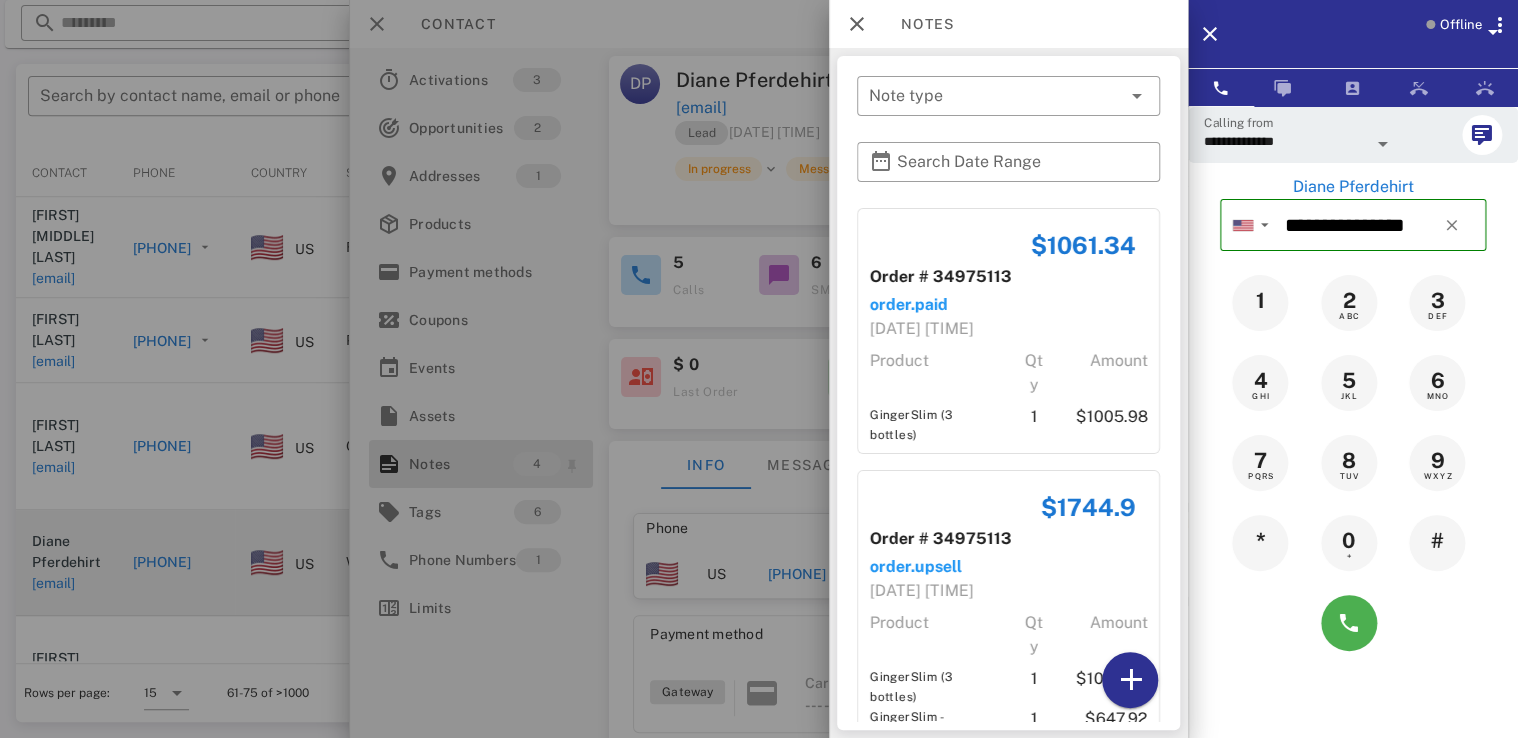 click at bounding box center (759, 369) 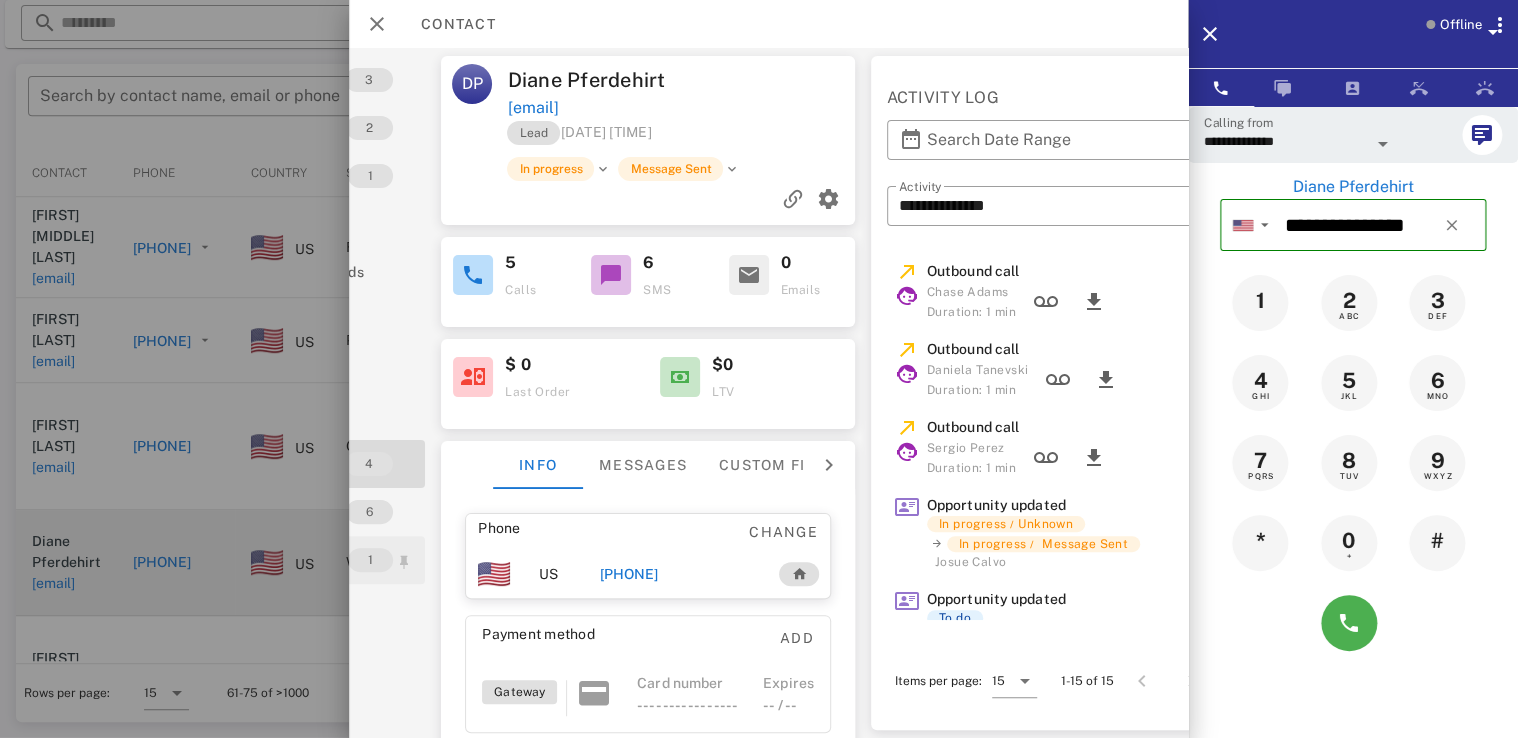 scroll, scrollTop: 0, scrollLeft: 292, axis: horizontal 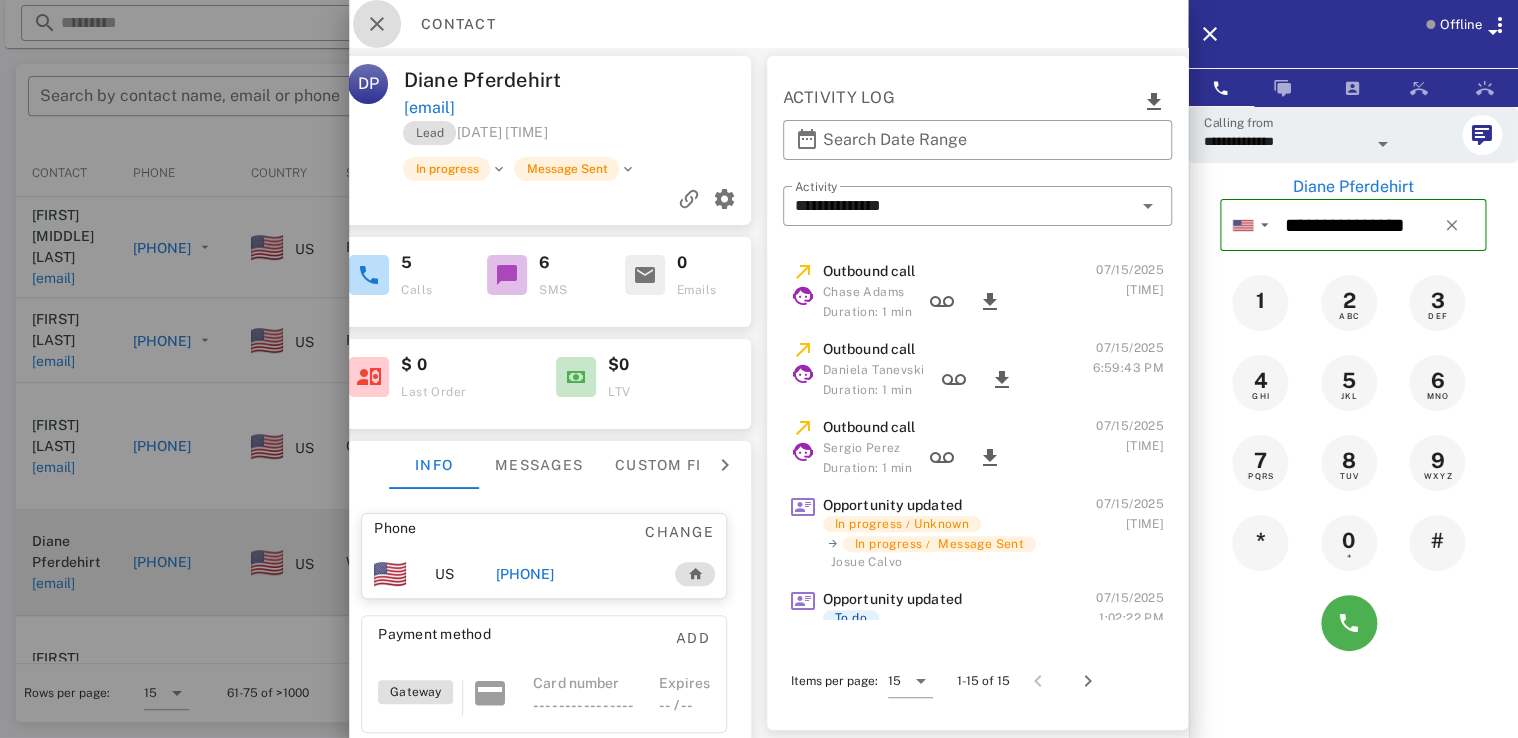 click at bounding box center (377, 24) 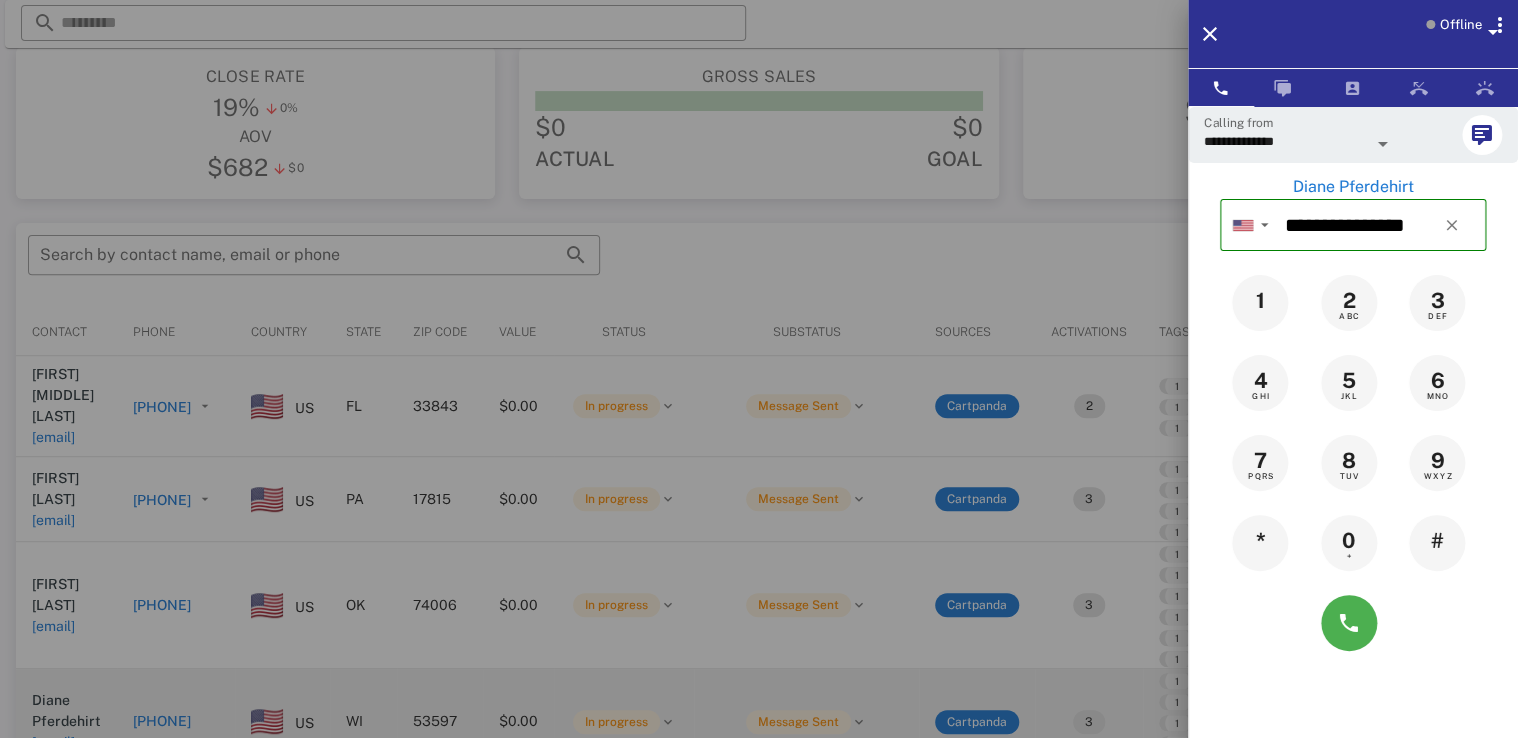 scroll, scrollTop: 0, scrollLeft: 0, axis: both 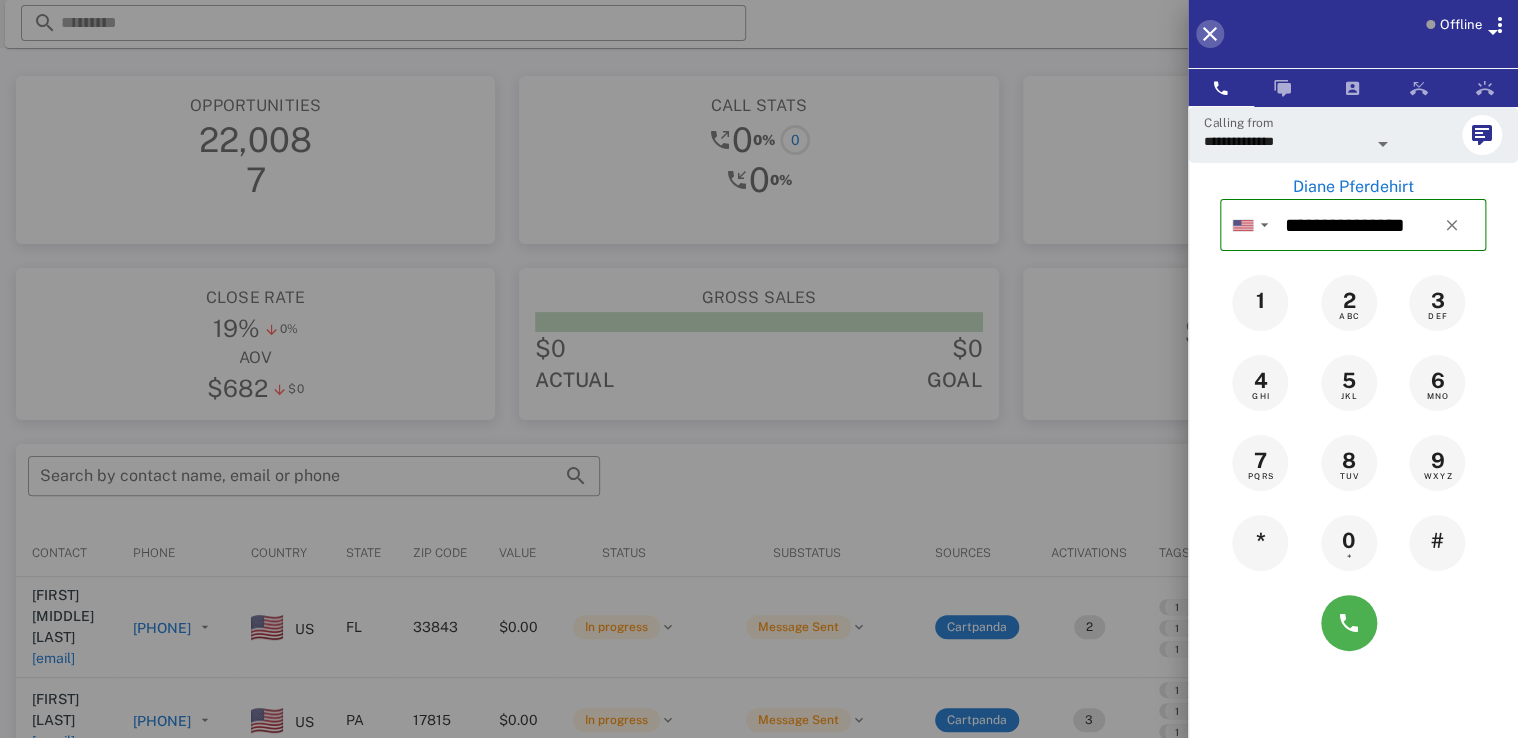 click at bounding box center (1210, 34) 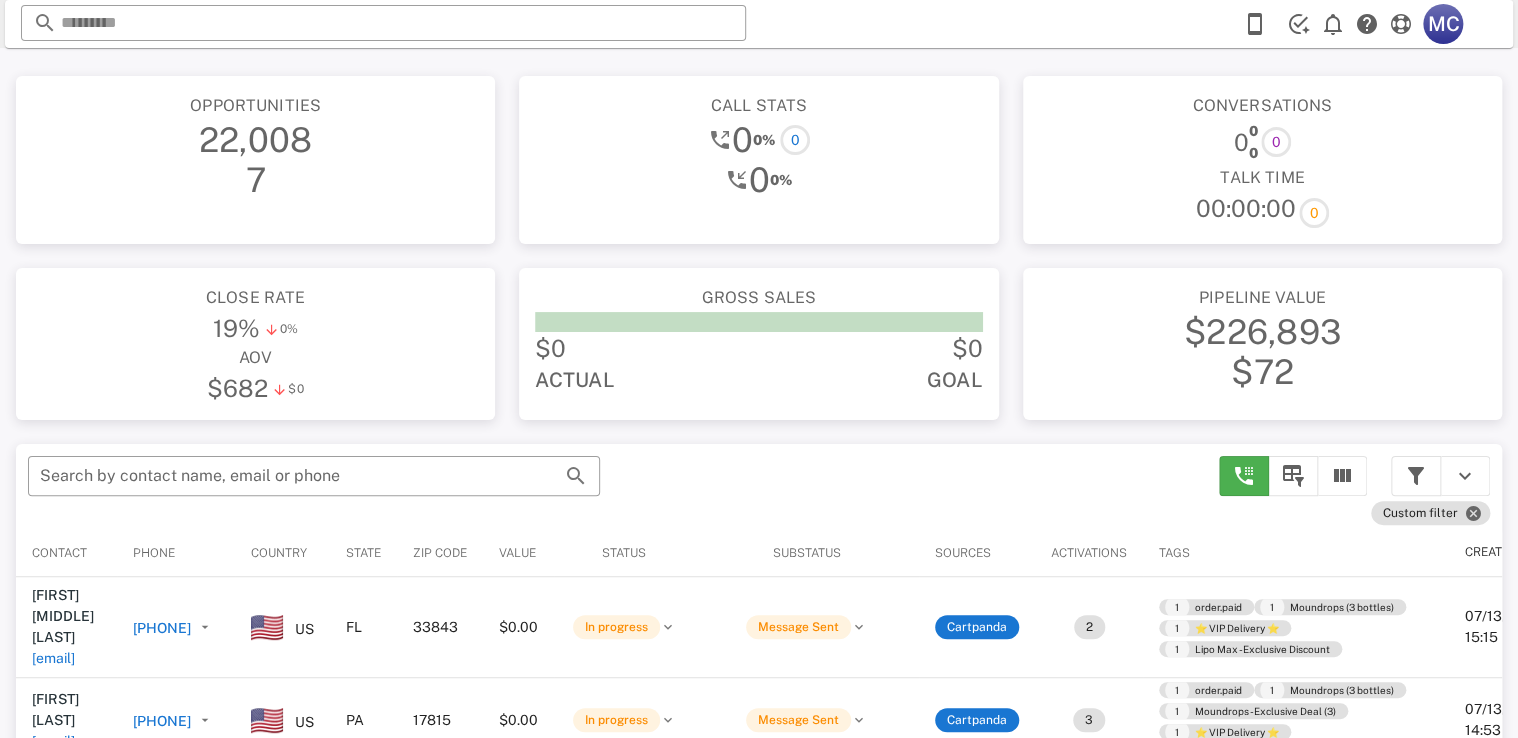 type 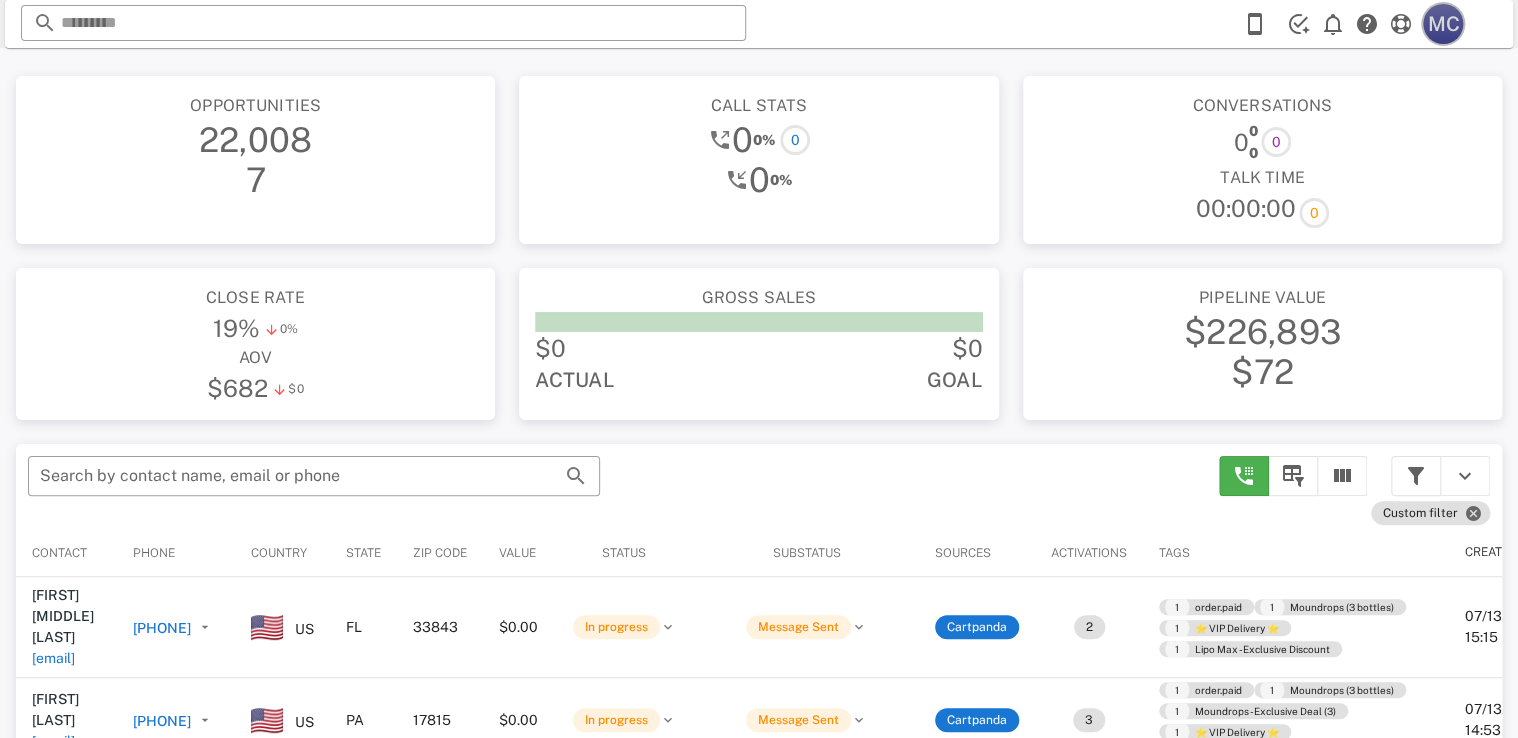 click on "MC" at bounding box center (1443, 24) 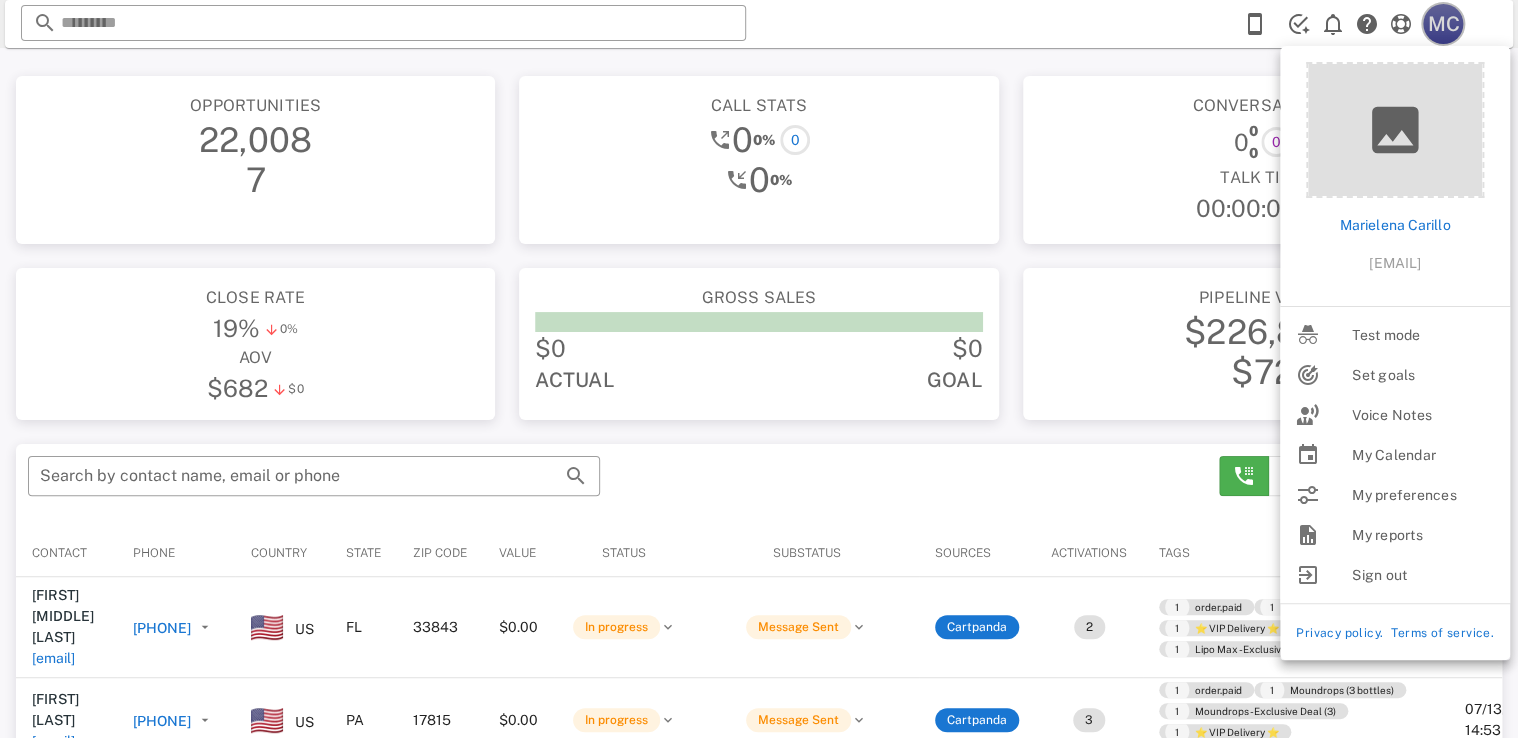 click on "MC" at bounding box center (1443, 24) 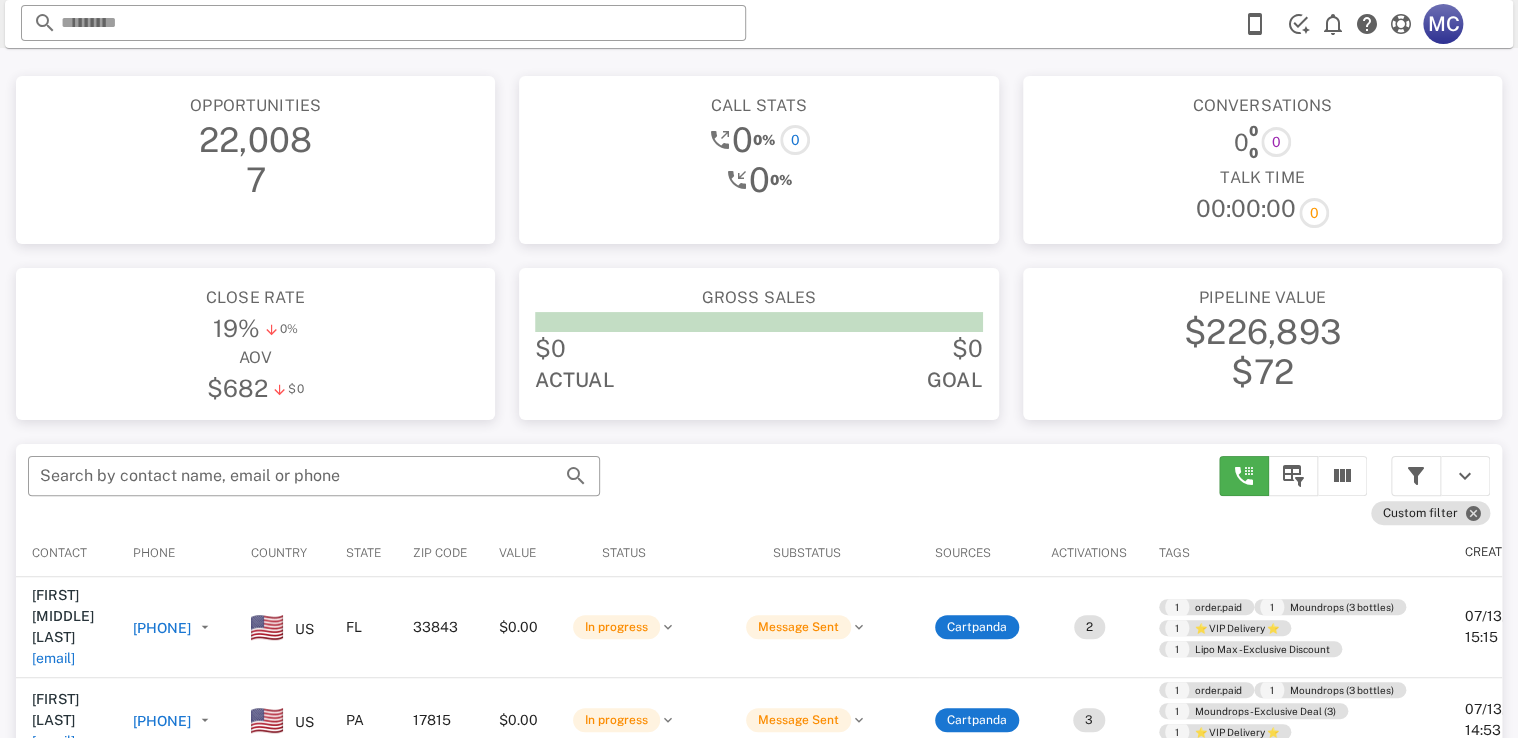 click on "0 0%  0" at bounding box center (758, 140) 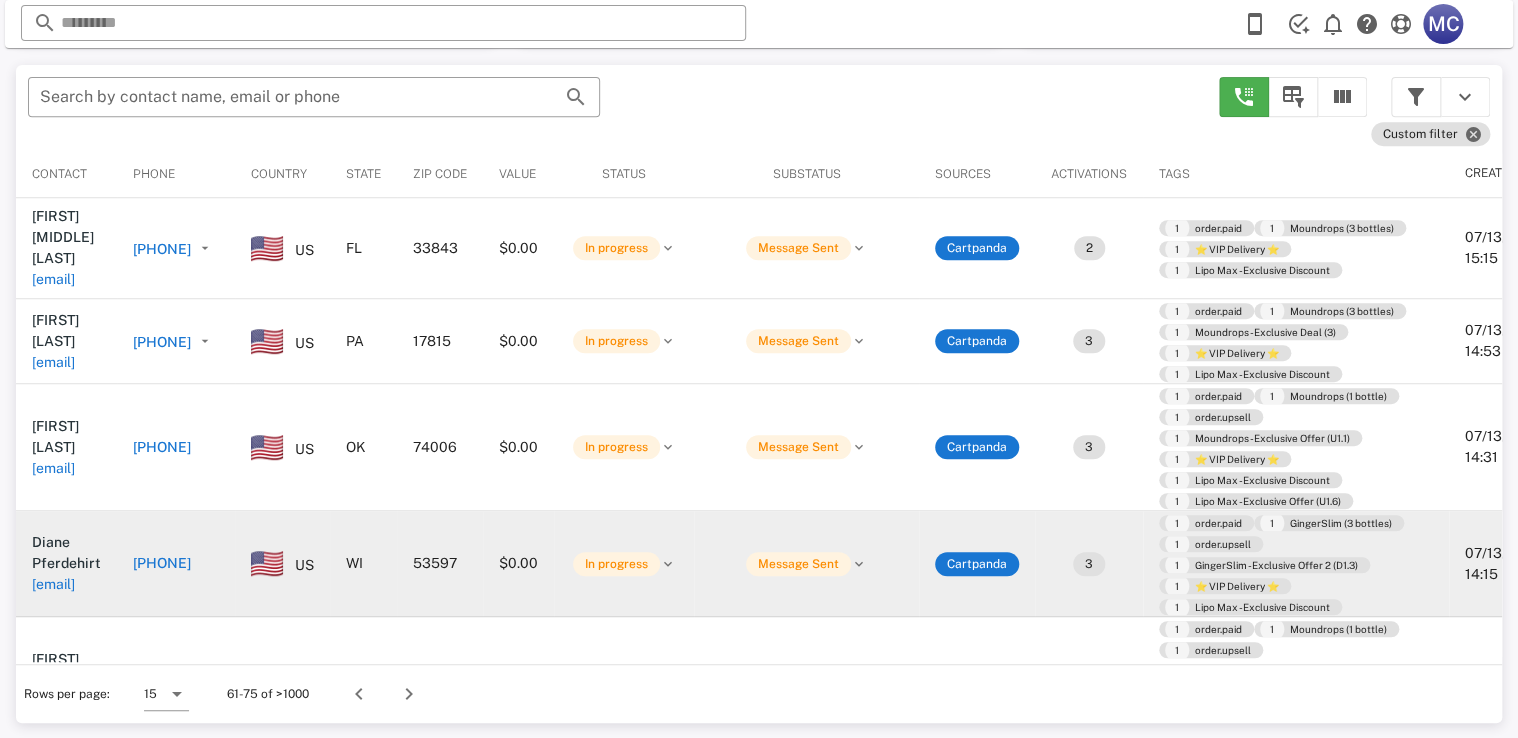 scroll, scrollTop: 380, scrollLeft: 0, axis: vertical 